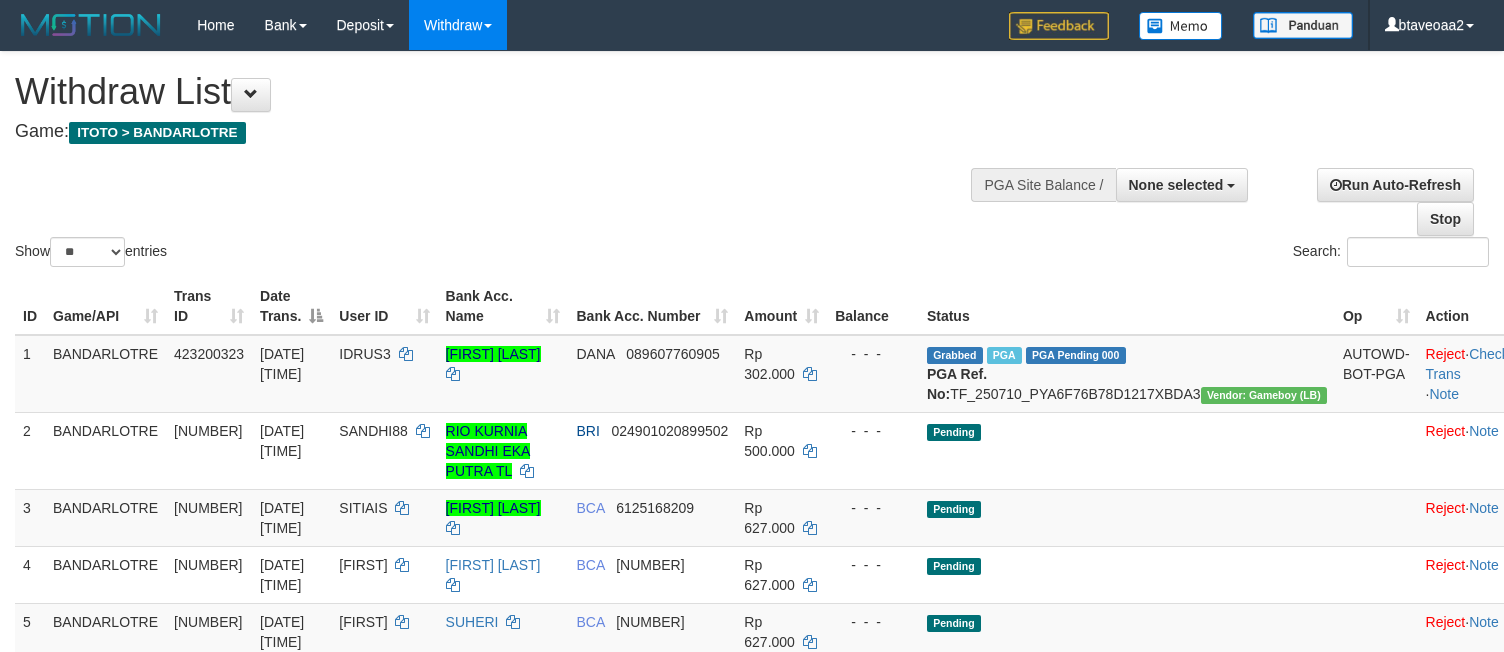 select 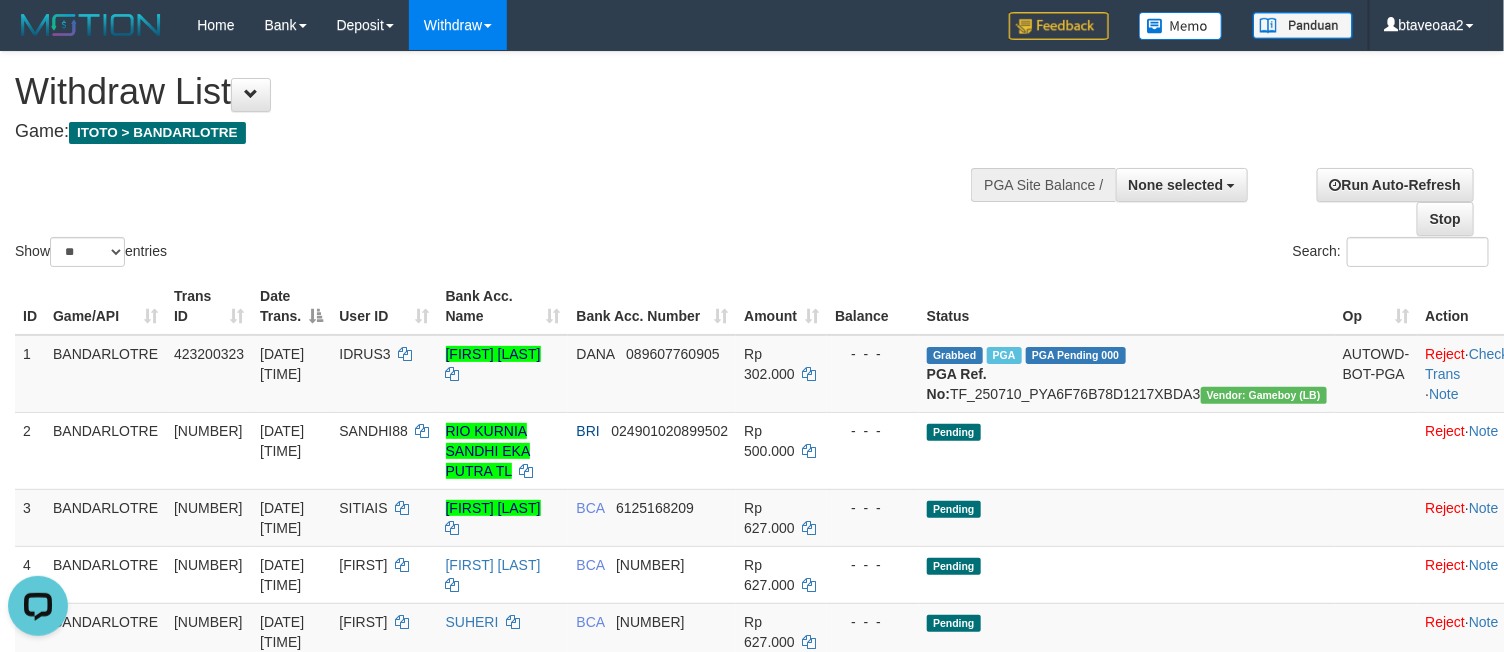 scroll, scrollTop: 0, scrollLeft: 0, axis: both 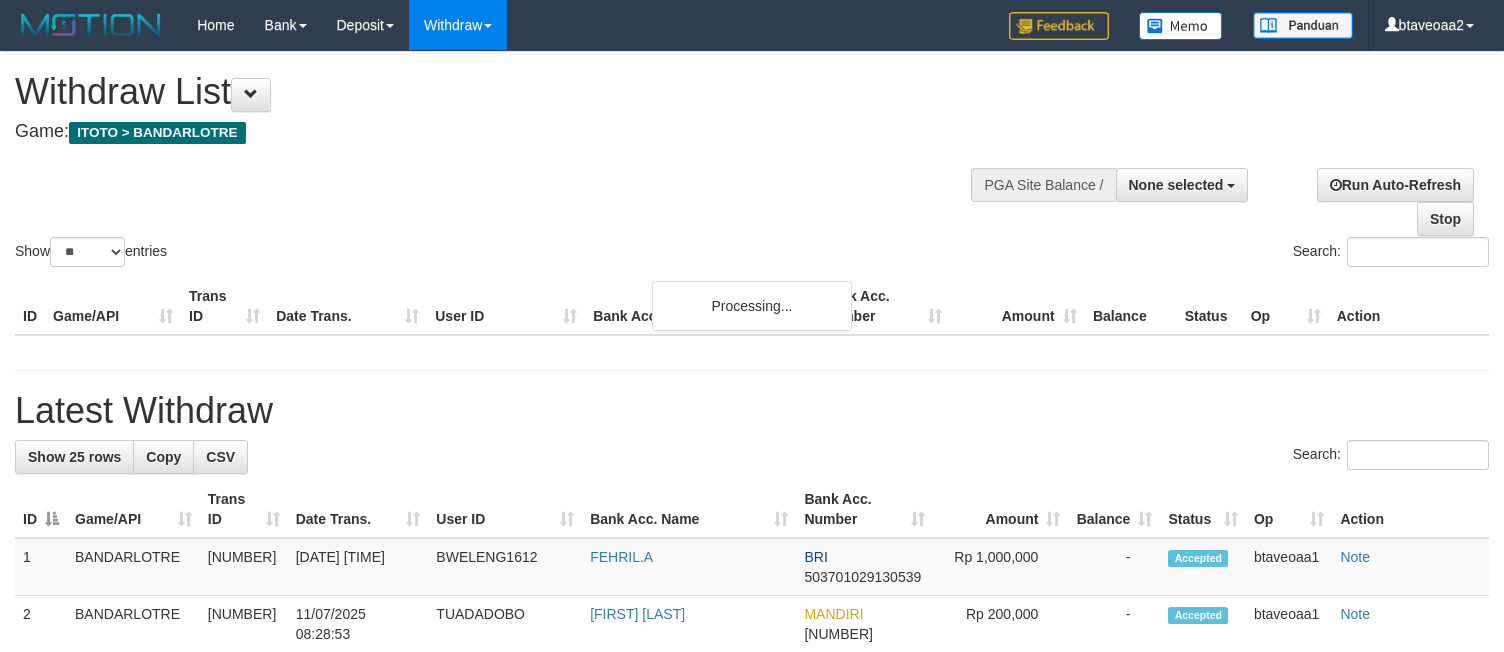 select 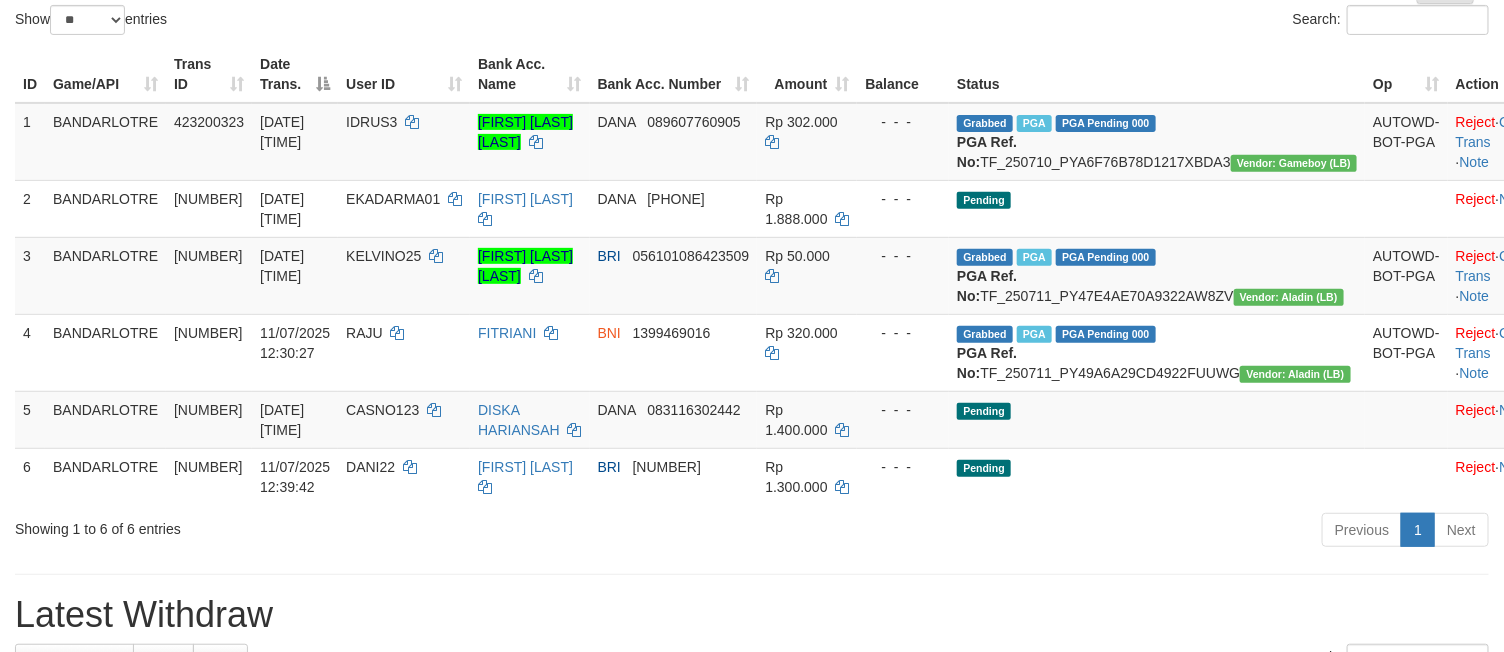 scroll, scrollTop: 300, scrollLeft: 0, axis: vertical 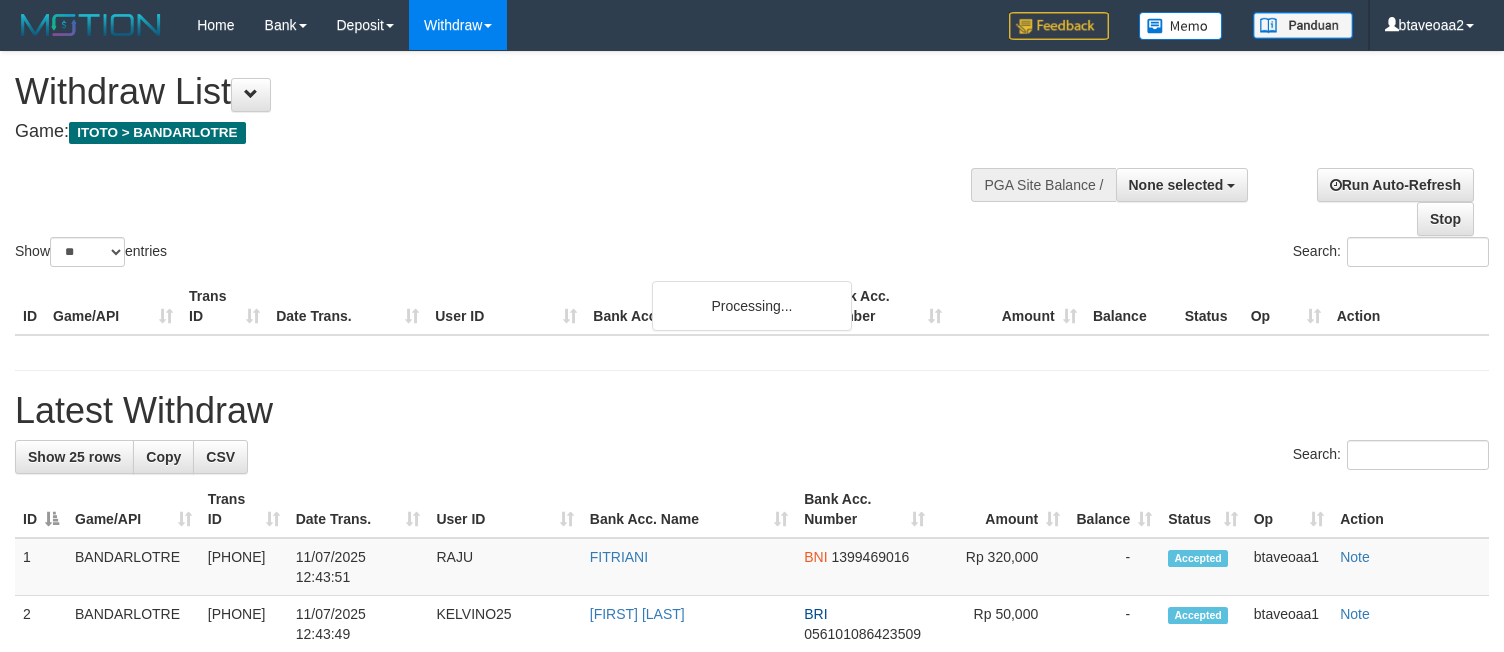 select 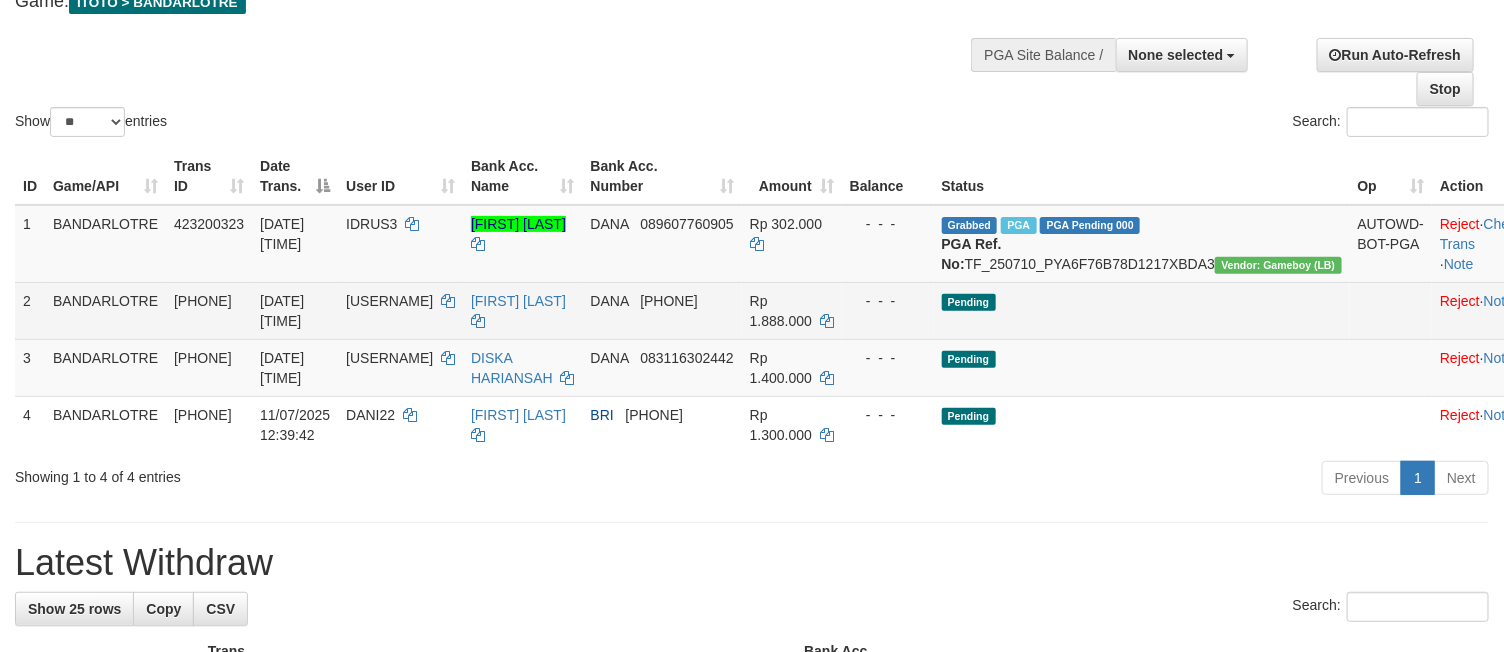 scroll, scrollTop: 300, scrollLeft: 0, axis: vertical 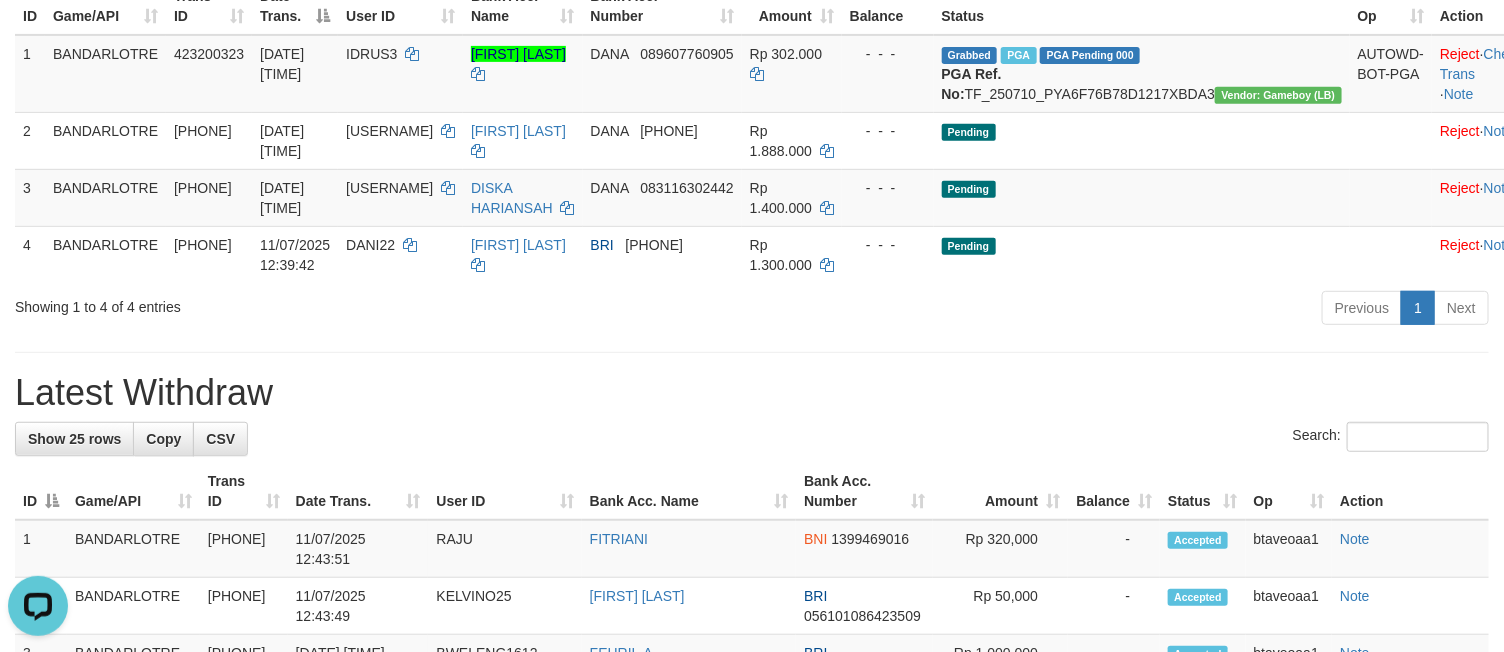 click on "Previous 1 Next" at bounding box center [1065, 310] 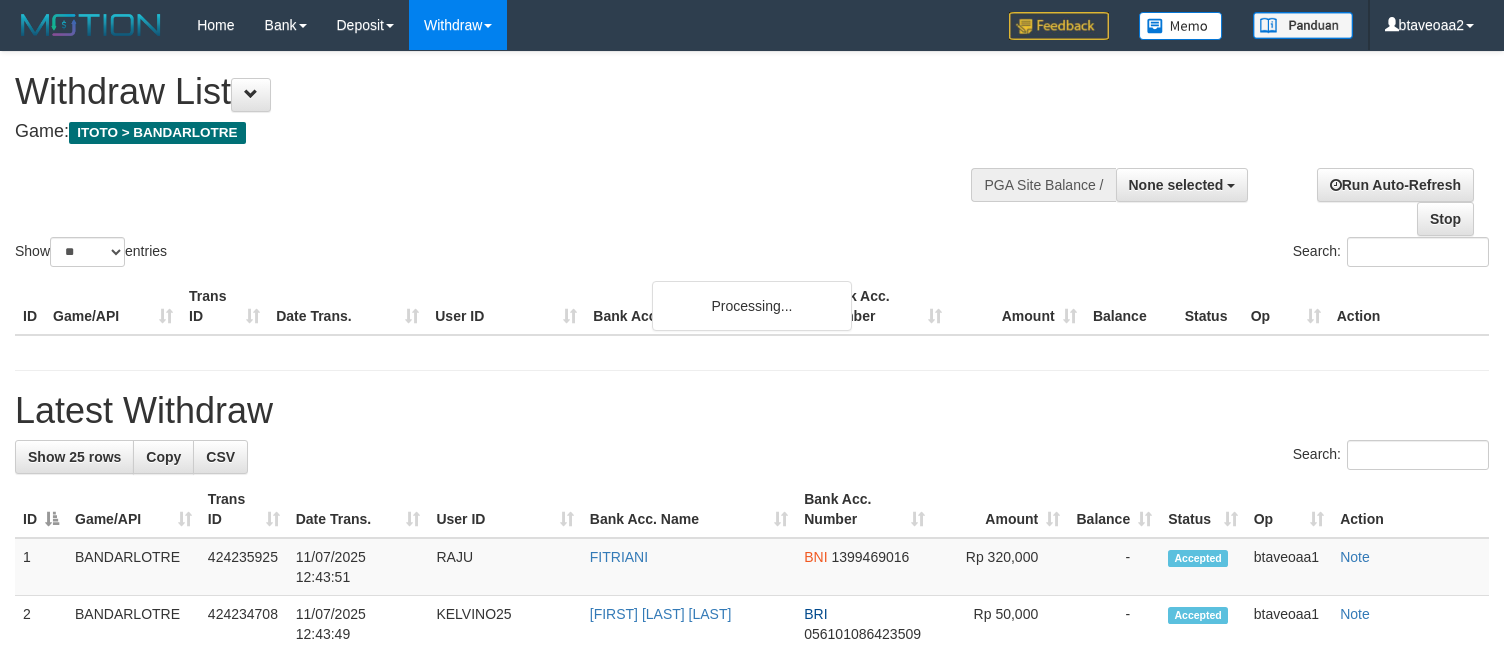 select 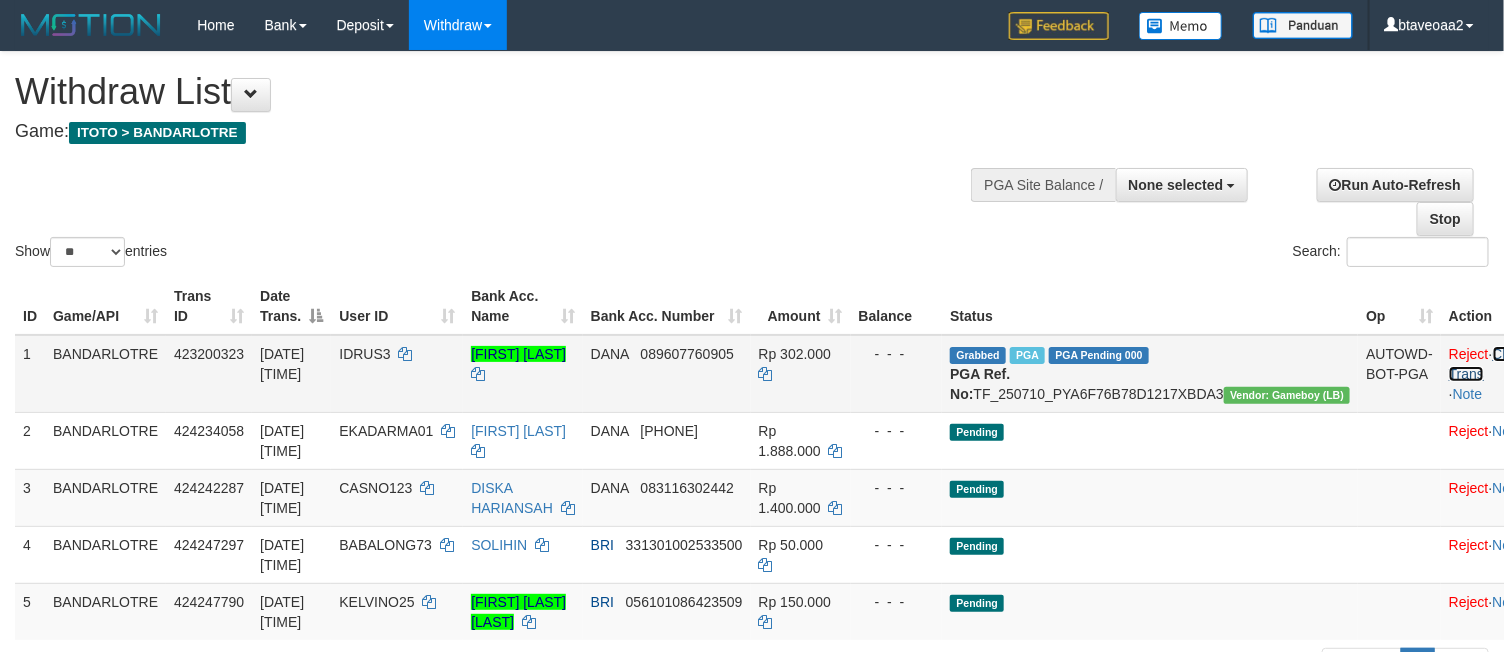 click on "Check Trans" at bounding box center [1490, 364] 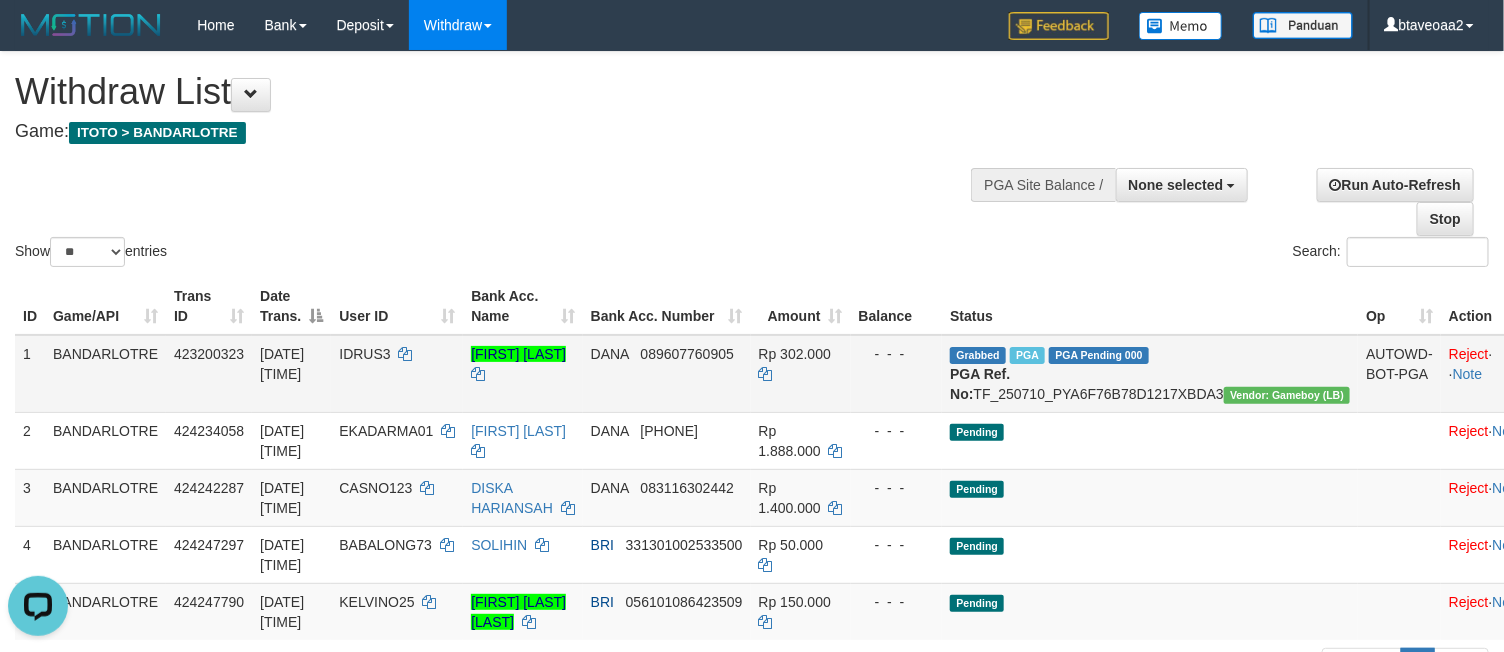 scroll, scrollTop: 0, scrollLeft: 0, axis: both 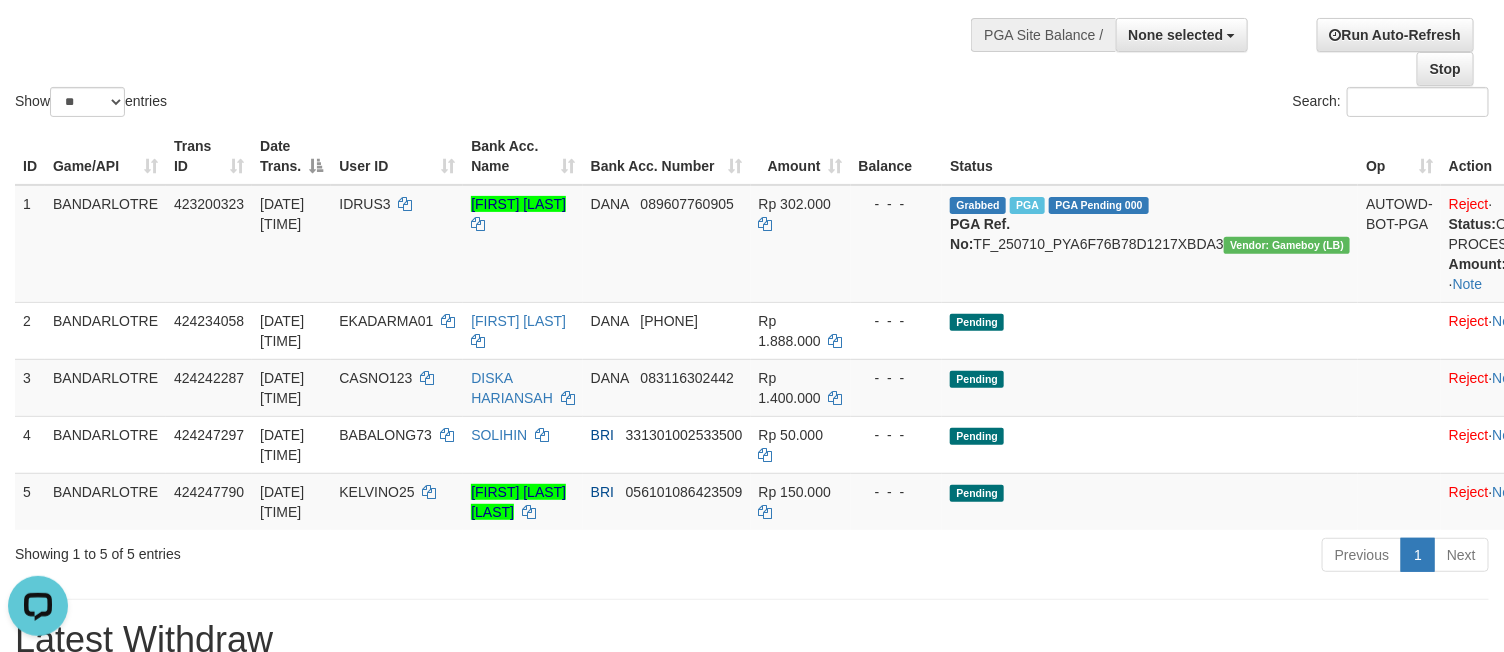 click on "ID Game/API Trans ID Date Trans. User ID Bank Acc. Name Bank Acc. Number Amount Balance Status Op Action
1 BANDARLOTRE 423200323 10/07/2025 10:59:09 IDRUS3    [NAME]    DANA     [PHONE] Rp 302.000    -  -  - Grabbed   PGA   PGA Pending 000 PGA Ref. No:  TF_250710_PYA6F76B78D1217XBDA3  Vendor: Gameboy (LB) AUTOWD-BOT-PGA Reject ·    Status:  ON PROCESS (0) Amount:  302000.00    ·    Note 2 BANDARLOTRE 424234058 11/07/2025 12:28:16 EKADARMA01    [NAME]    DANA     [PHONE] Rp 1.888.000    -  -  - Pending Reject ·    Note 3 BANDARLOTRE 424242287 11/07/2025 12:37:58 CASNO123    [NAME]    DANA     [PHONE] Rp 1.400.000    -  -  - Pending Reject ·    Note 4 BANDARLOTRE 424247297 11/07/2025 12:43:34 BABALONG73    [NAME]    BRI     [ACCOUNT_NUMBER] Rp 50.000    -  -  - Pending Reject ·    Note 5 BANDARLOTRE 424247790 11/07/2025 12:44:06 KELVINO25    [NAME]    BRI" at bounding box center (752, 329) 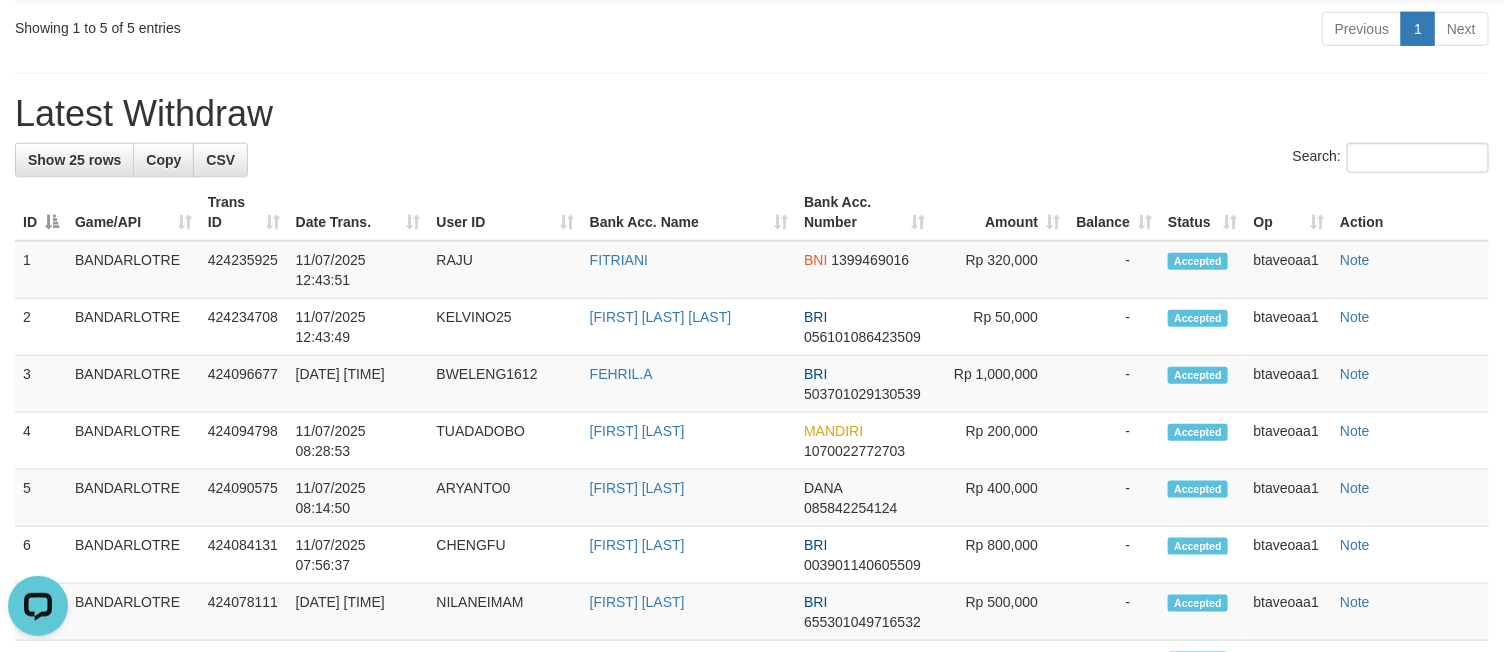 scroll, scrollTop: 750, scrollLeft: 0, axis: vertical 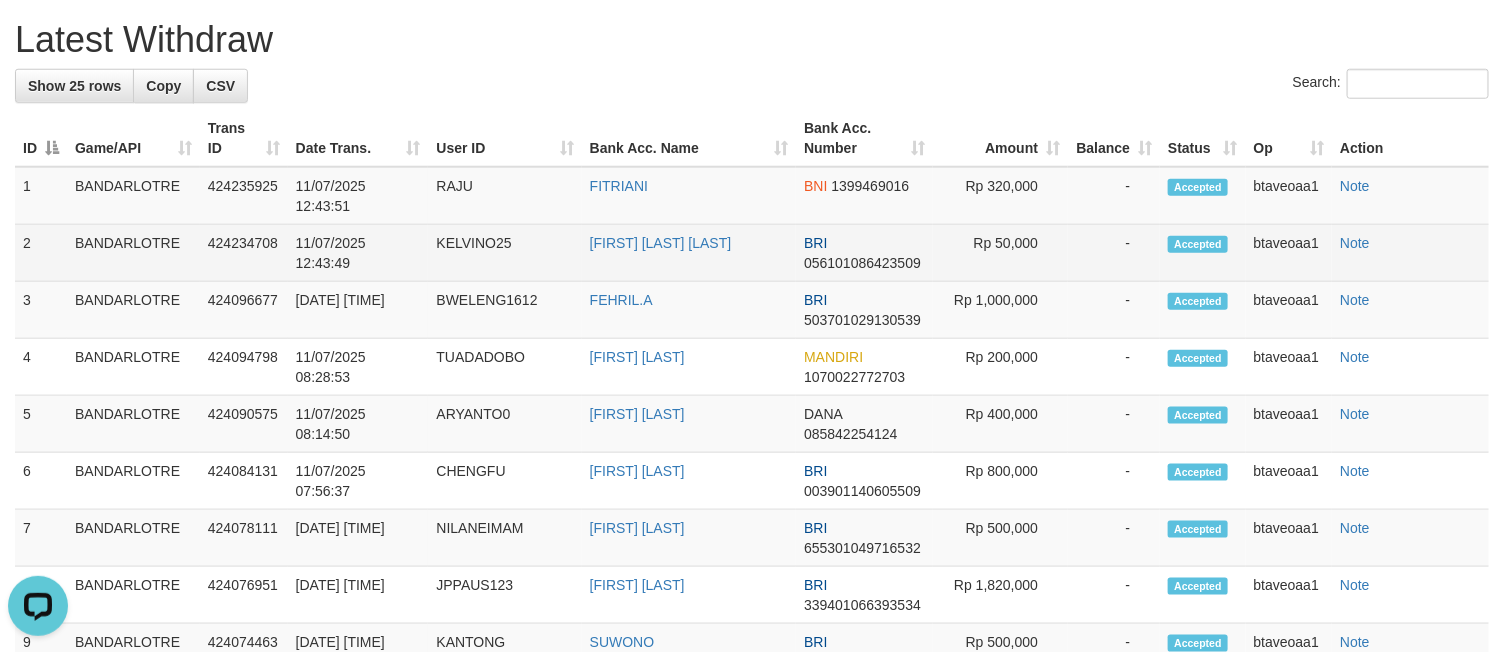 click on "KELVINO25" at bounding box center [504, 253] 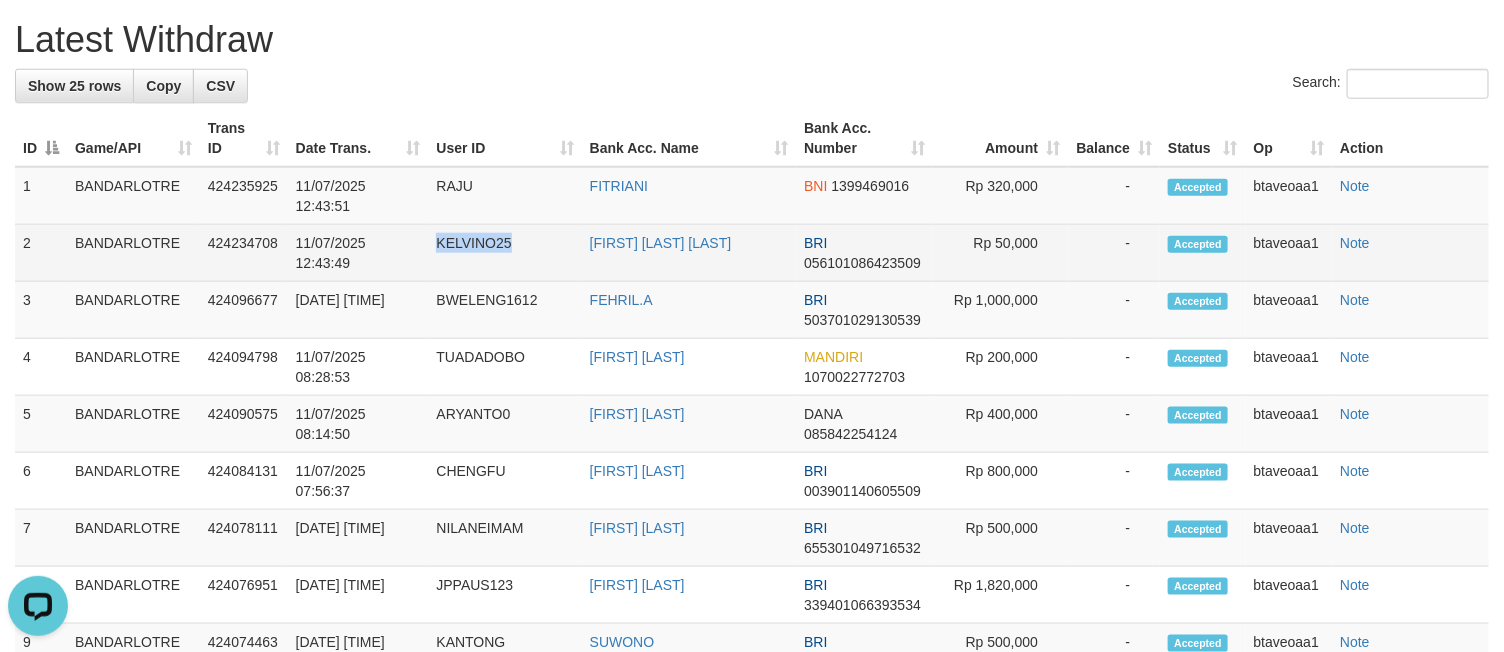 click on "KELVINO25" at bounding box center [504, 253] 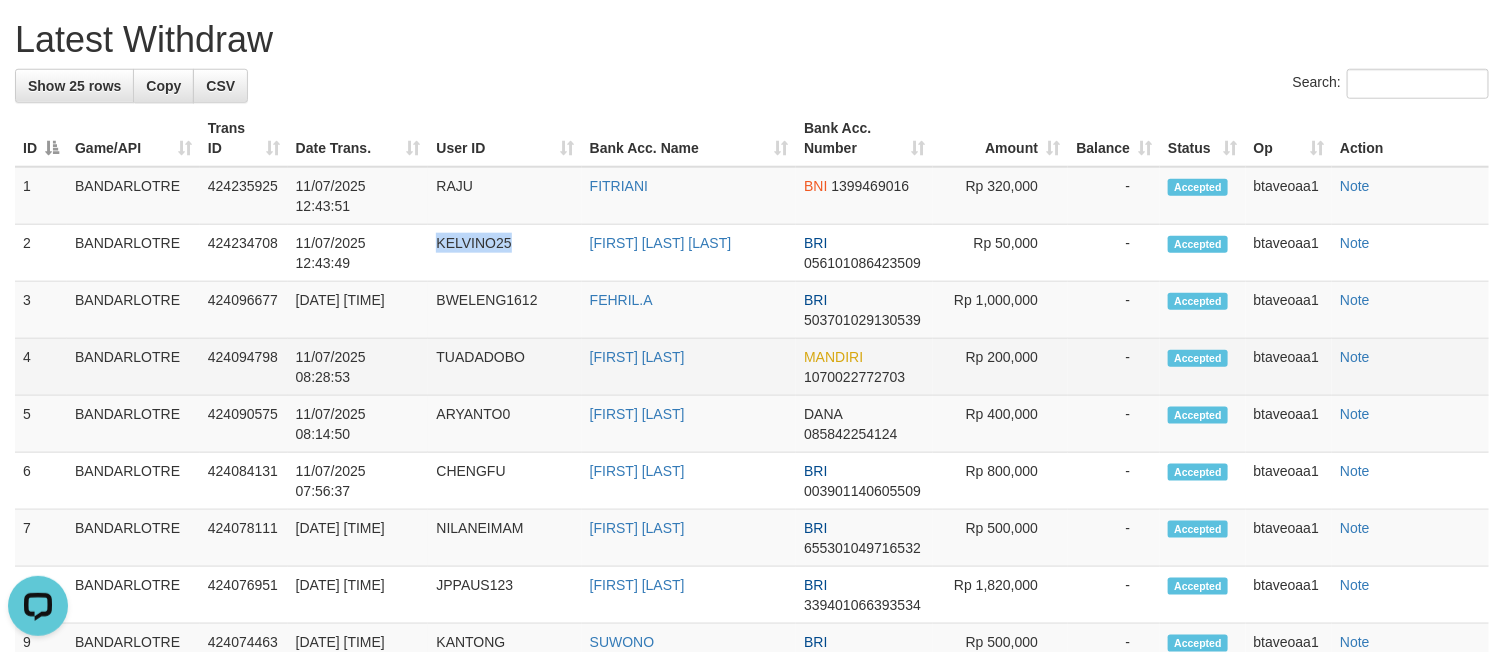 copy on "KELVINO25" 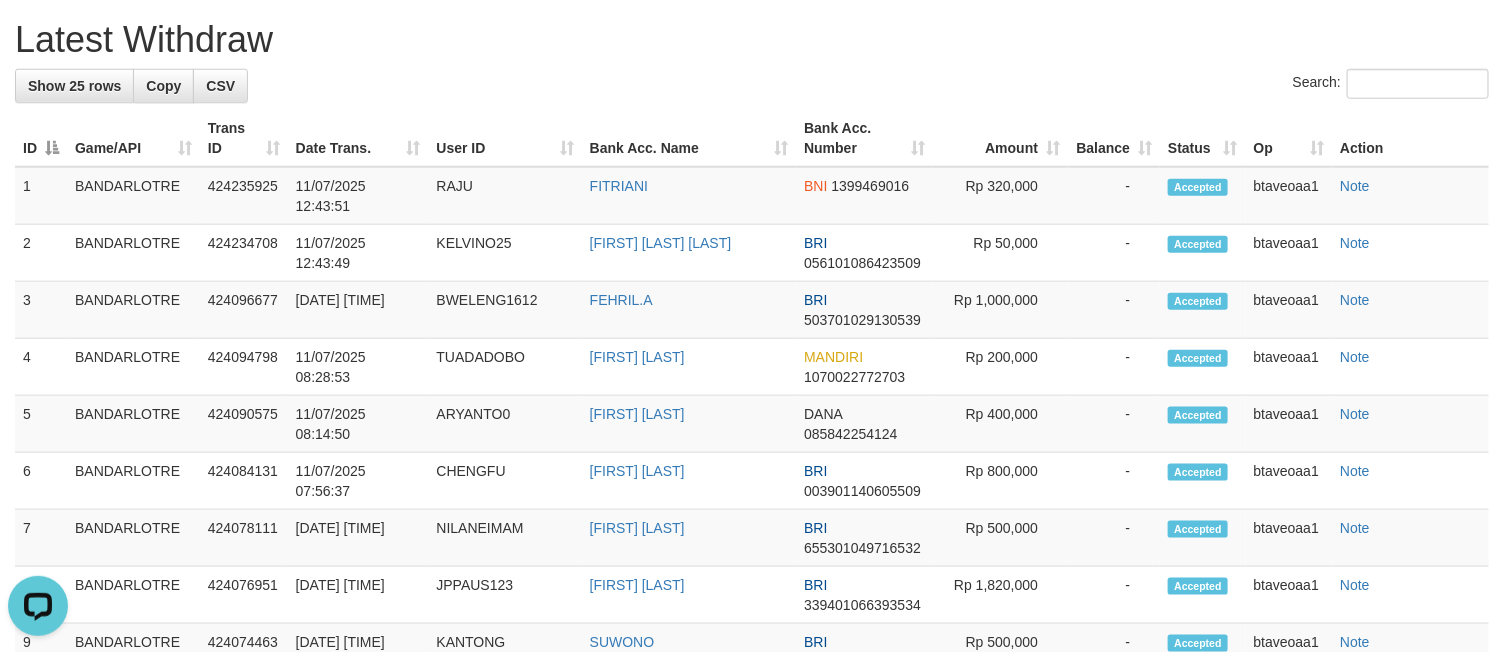 click on "**********" at bounding box center [752, 424] 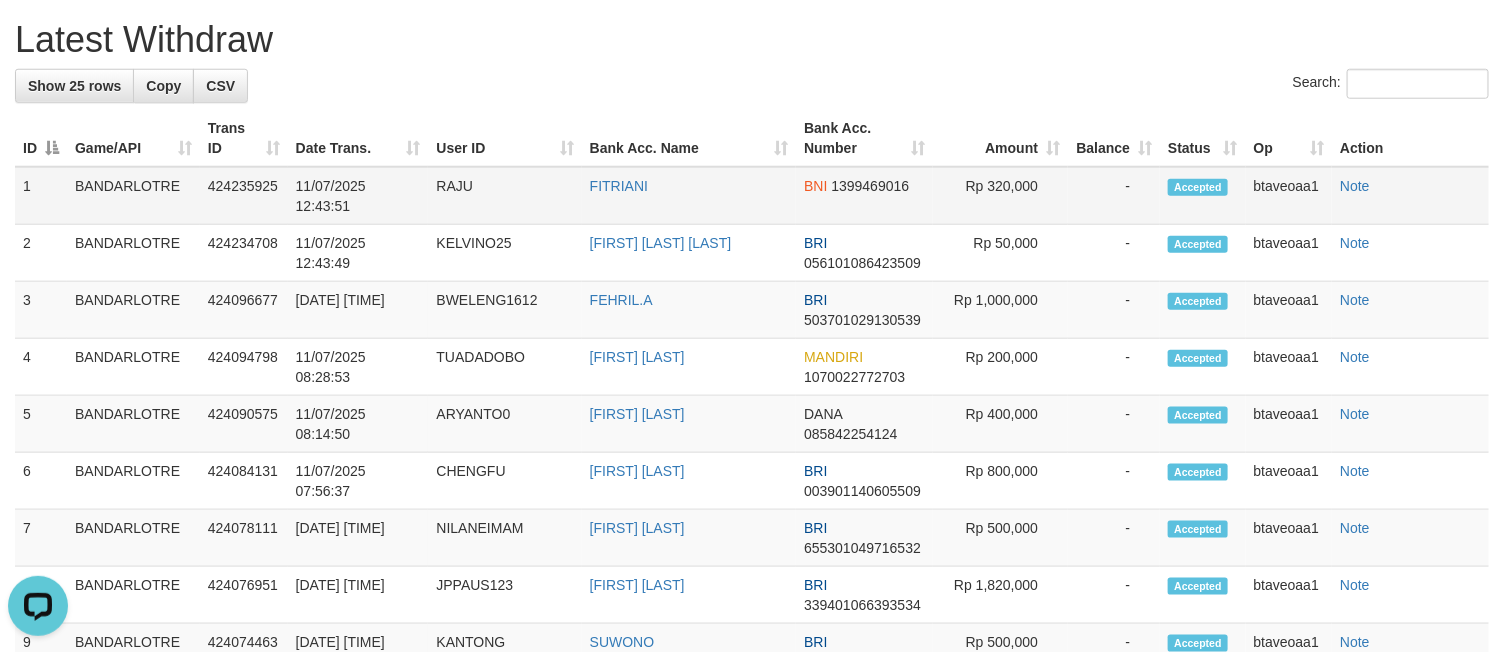 click on "RAJU" at bounding box center (504, 196) 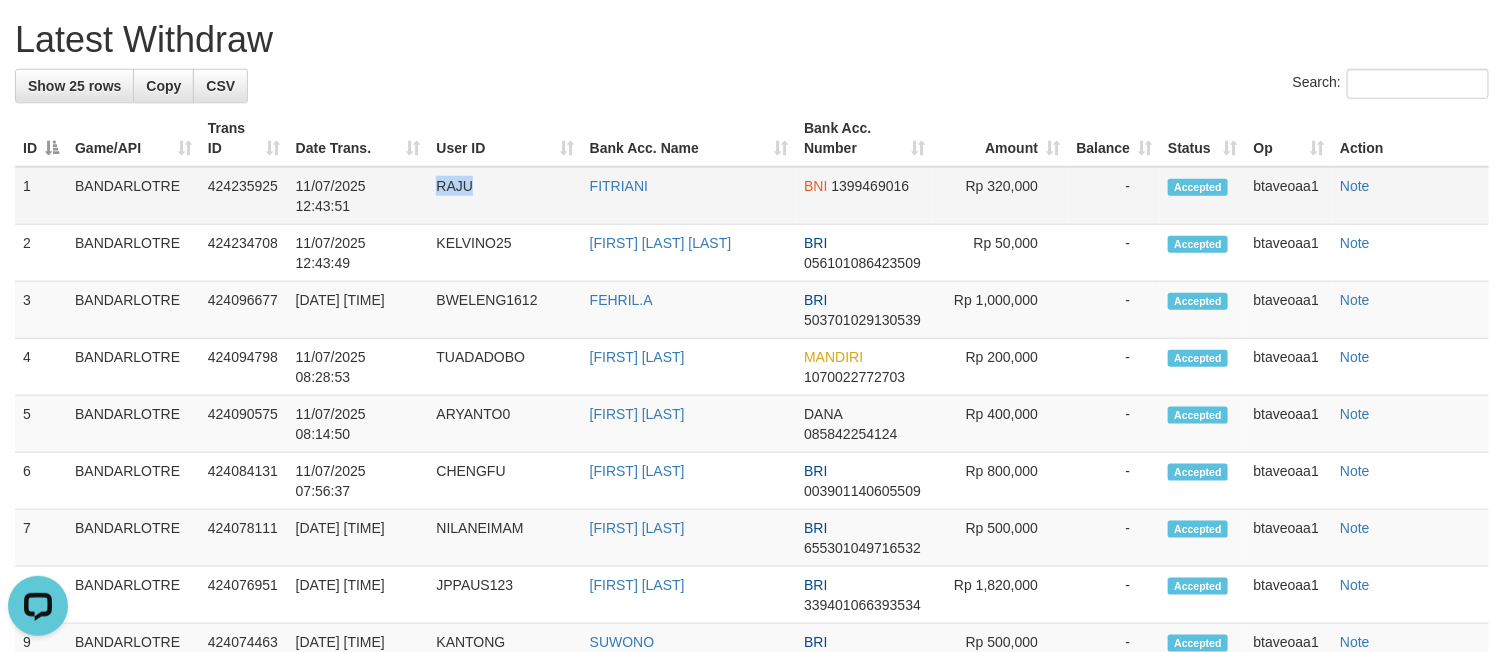 click on "RAJU" at bounding box center [504, 196] 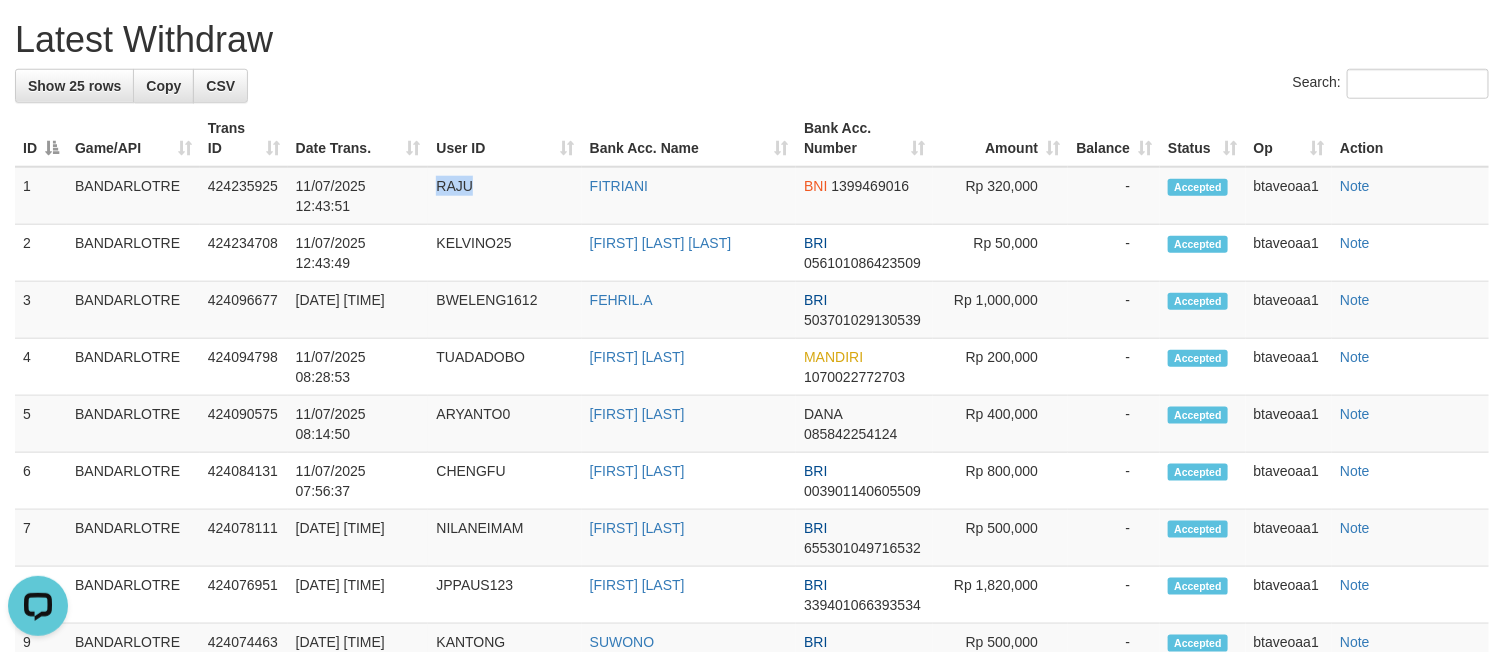 copy on "RAJU" 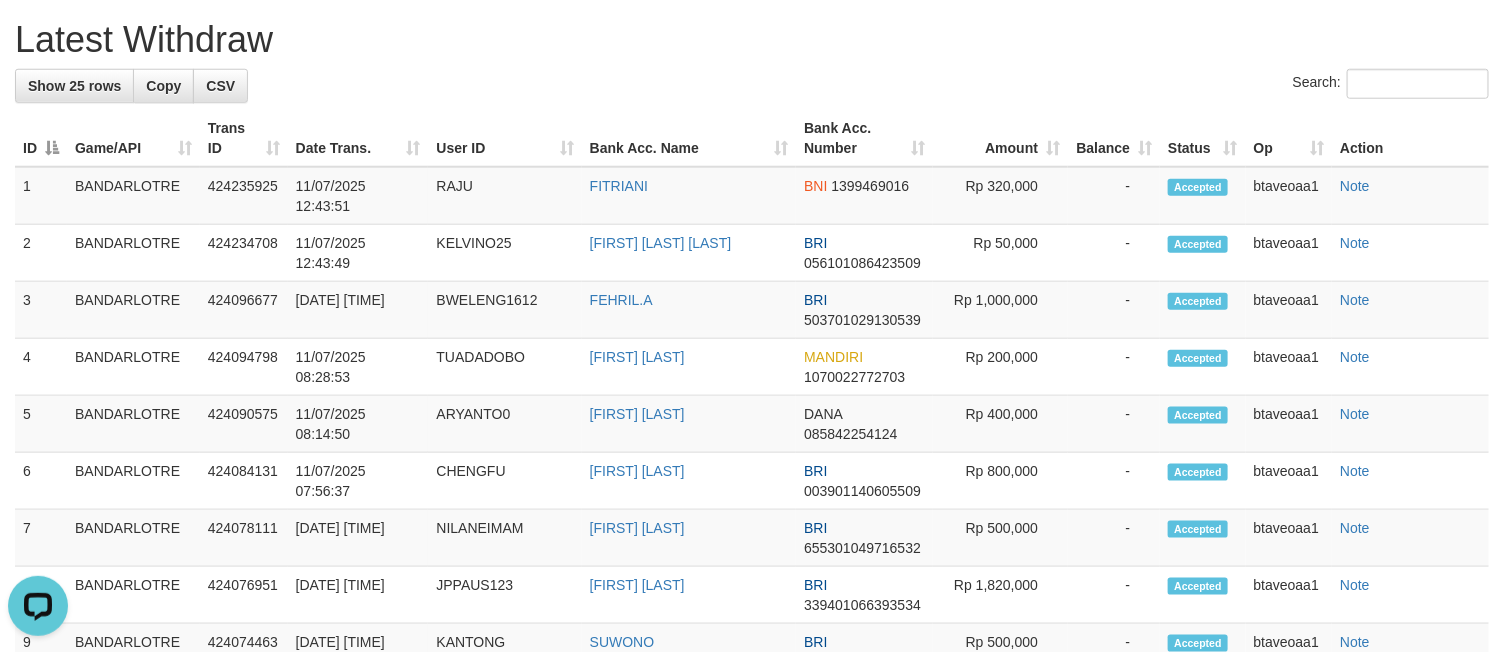 click on "Latest Withdraw" at bounding box center (752, 40) 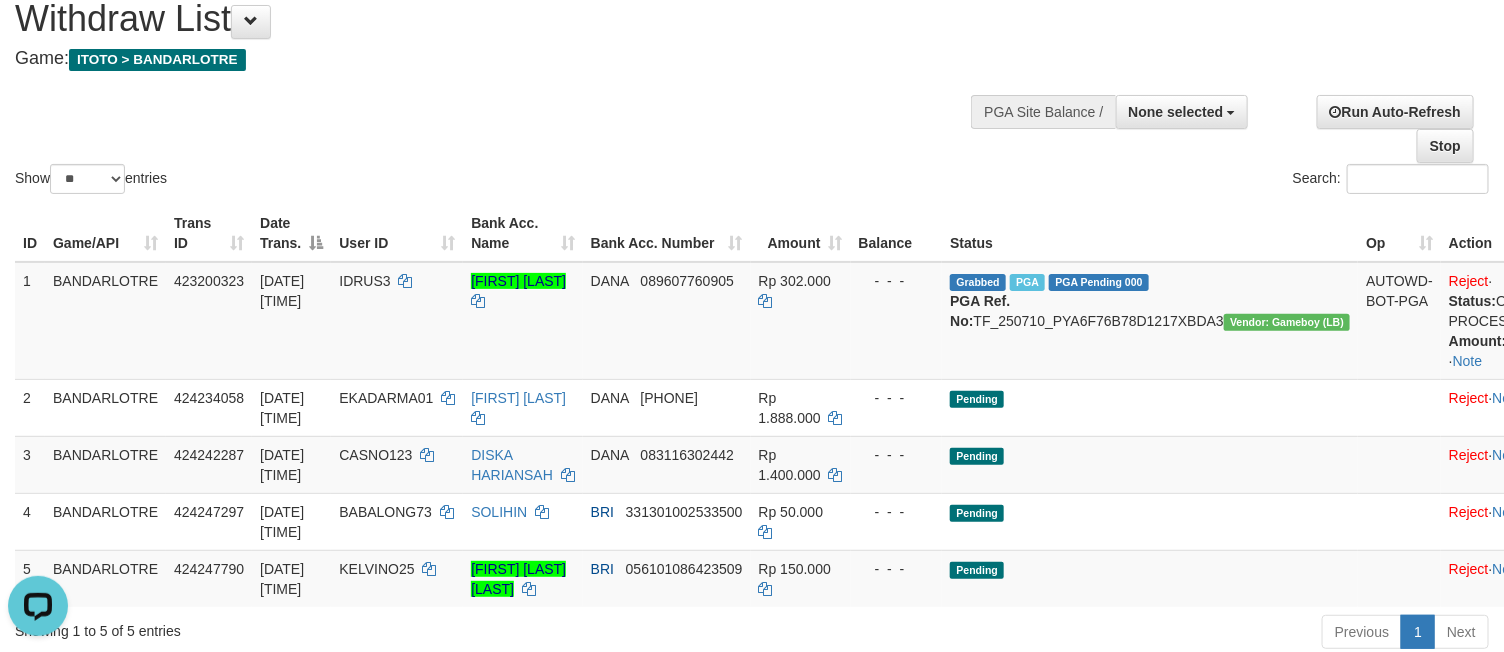 scroll, scrollTop: 0, scrollLeft: 0, axis: both 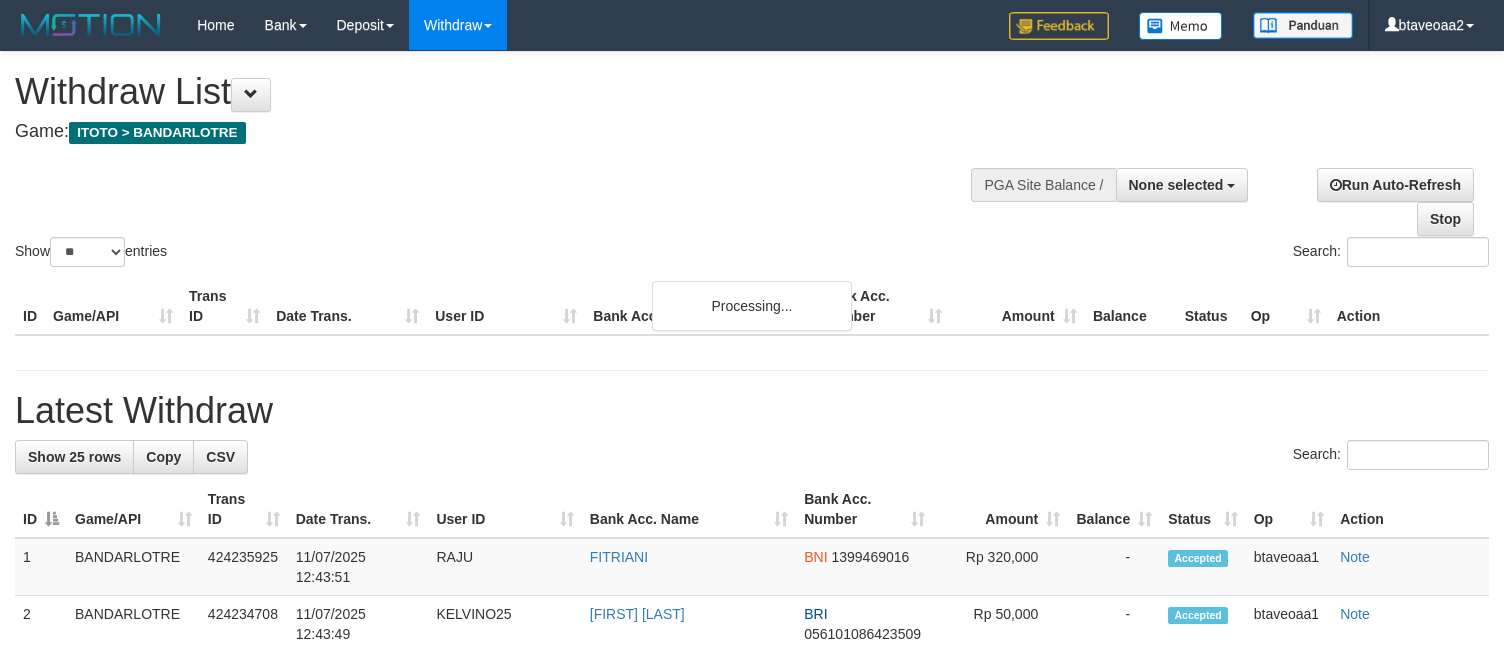 select 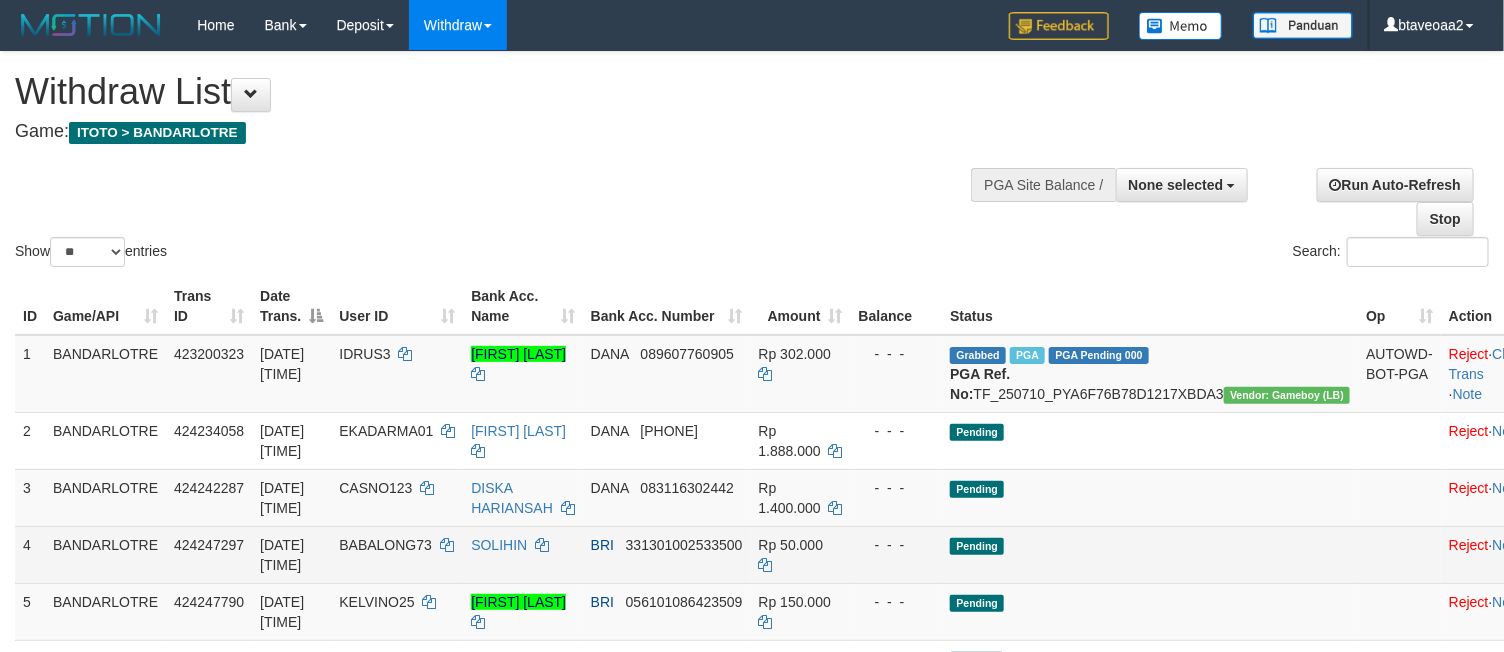 scroll, scrollTop: 109, scrollLeft: 0, axis: vertical 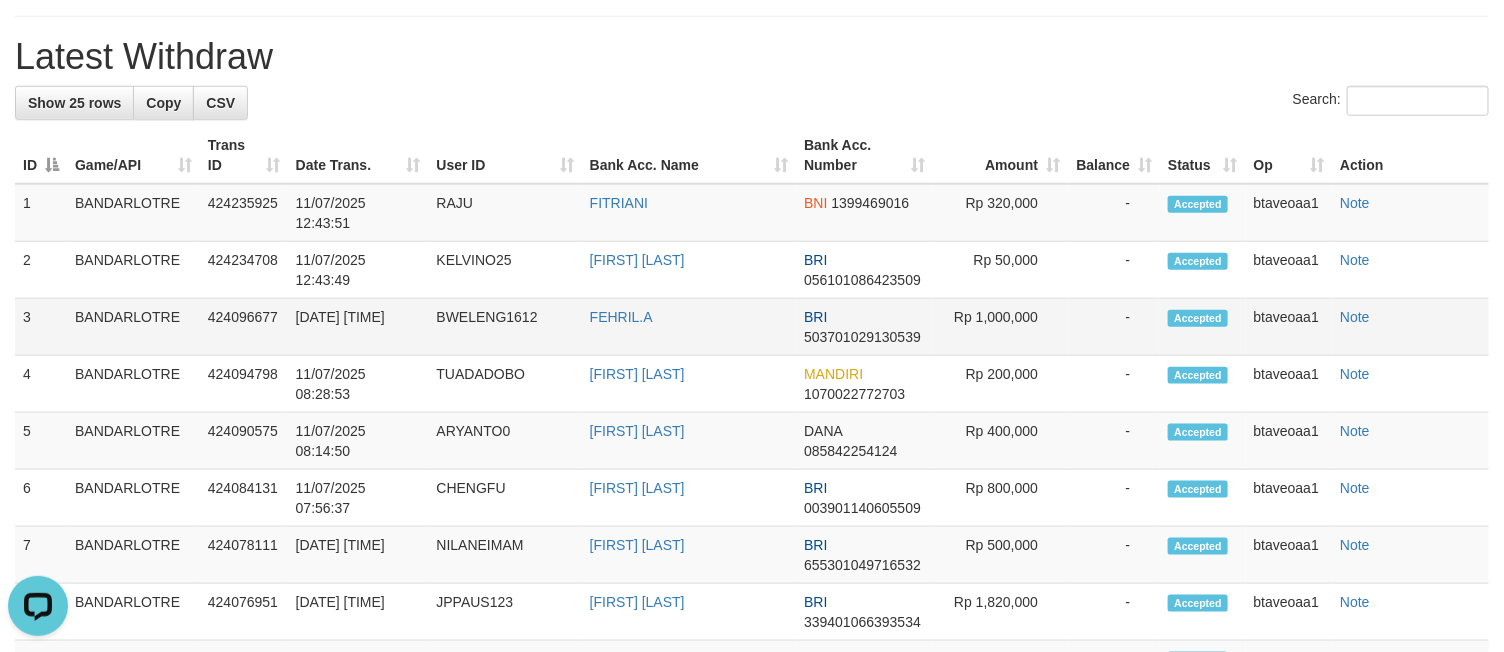 click on "[DATE] [TIME]" at bounding box center (358, 327) 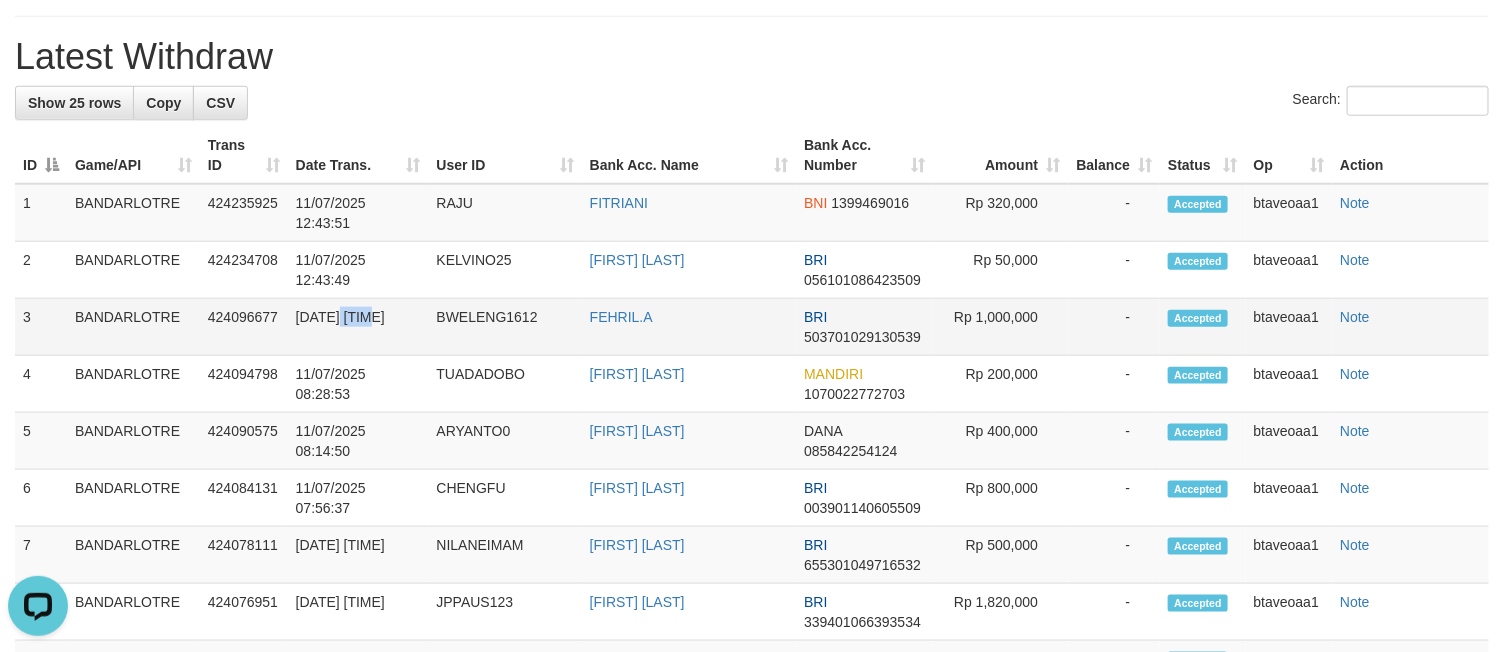 click on "[DATE] [TIME]" at bounding box center [358, 327] 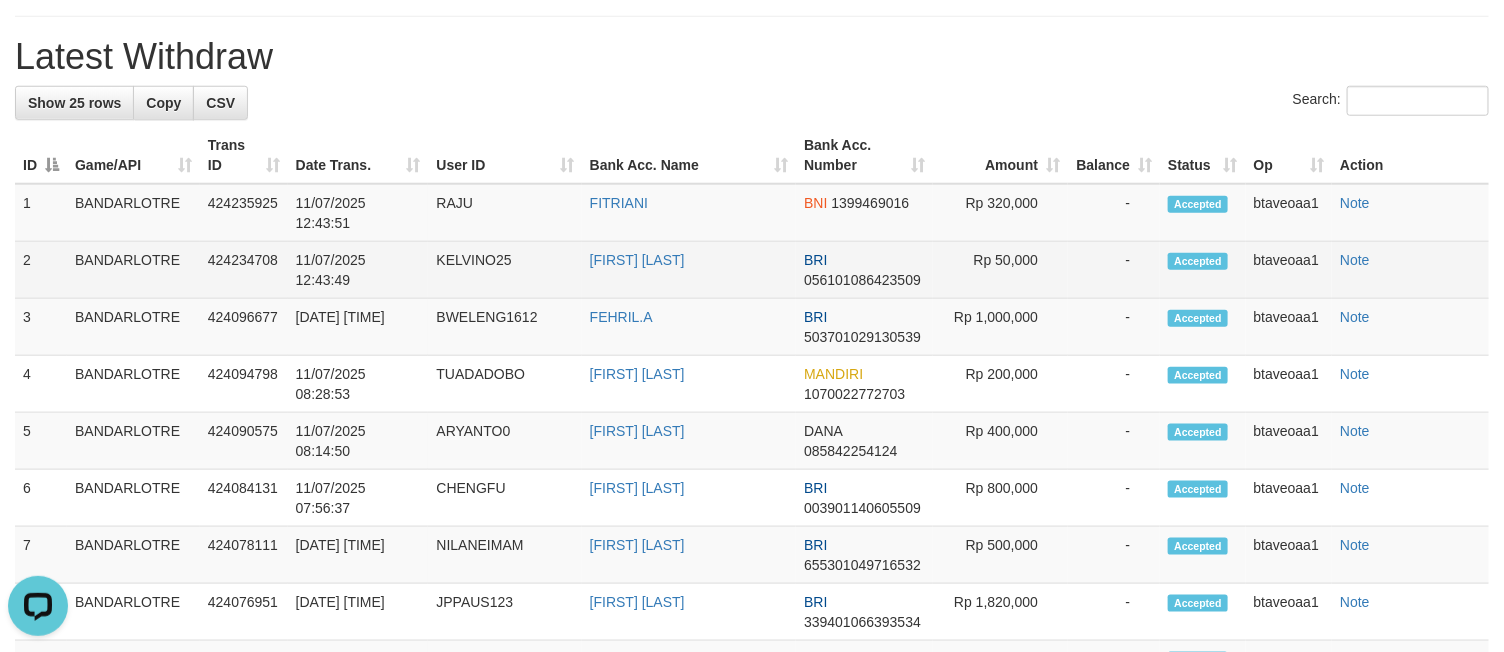 click on "KELVINO25" at bounding box center (504, 270) 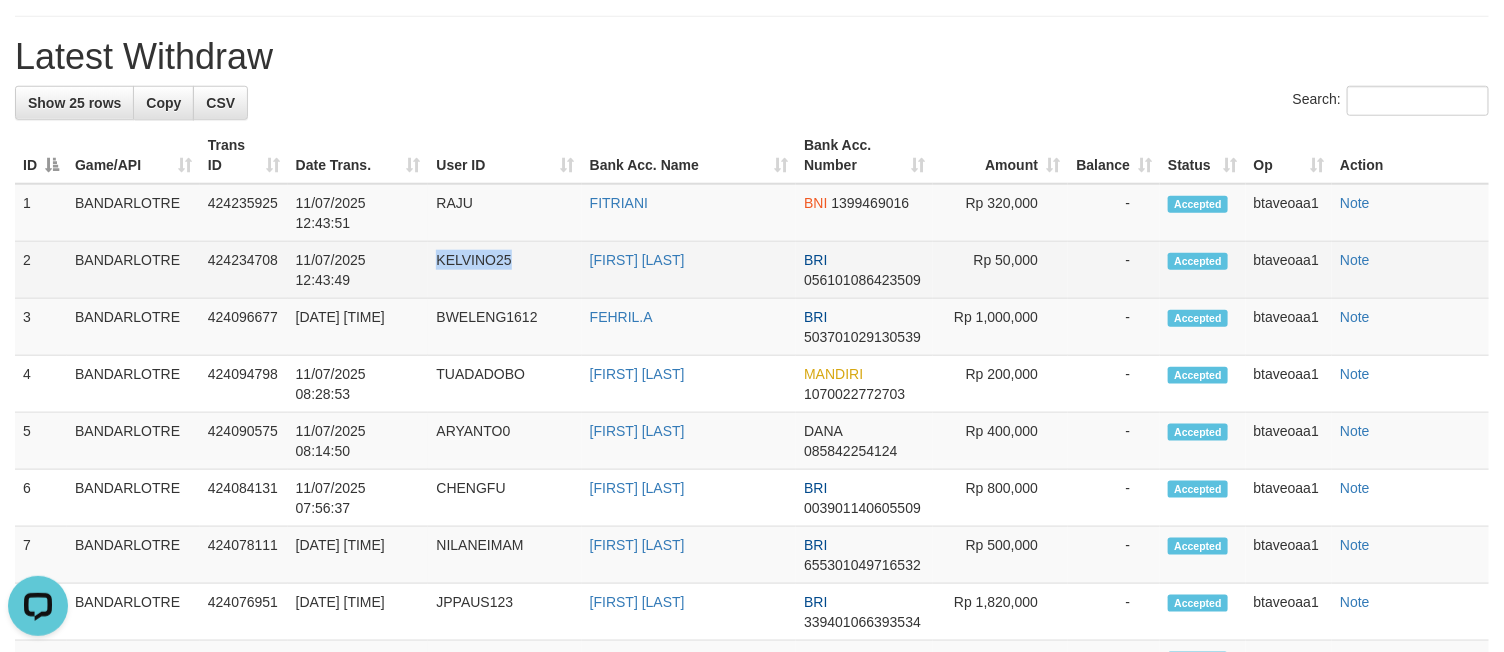 click on "KELVINO25" at bounding box center [504, 270] 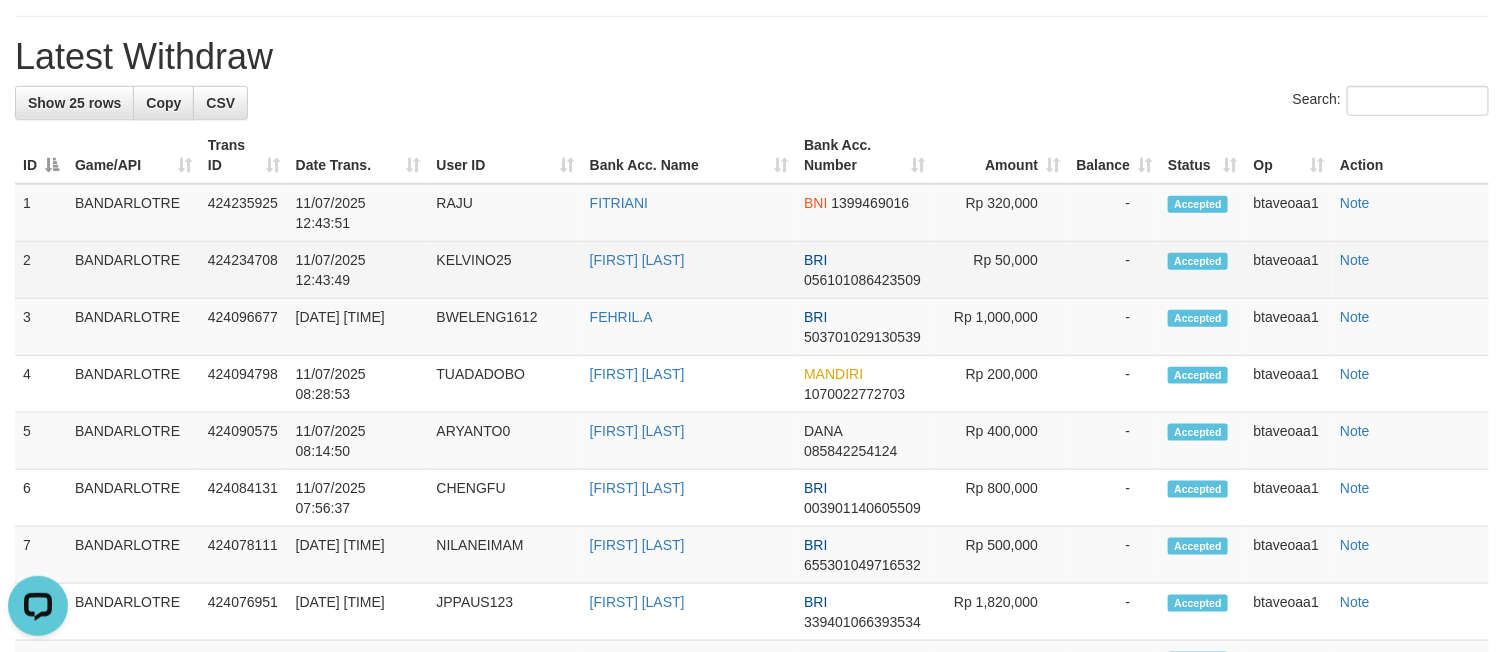click on "Rp 50,000" at bounding box center (1000, 270) 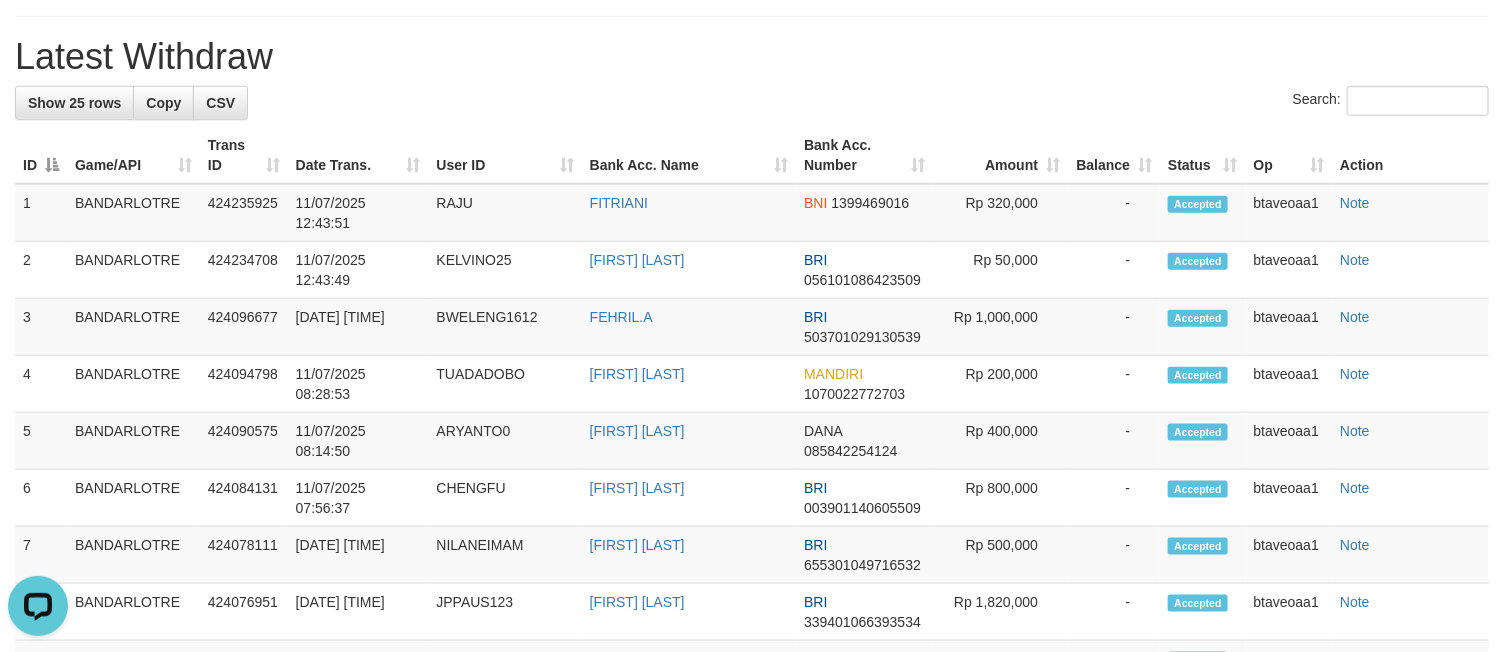 copy on "50,000" 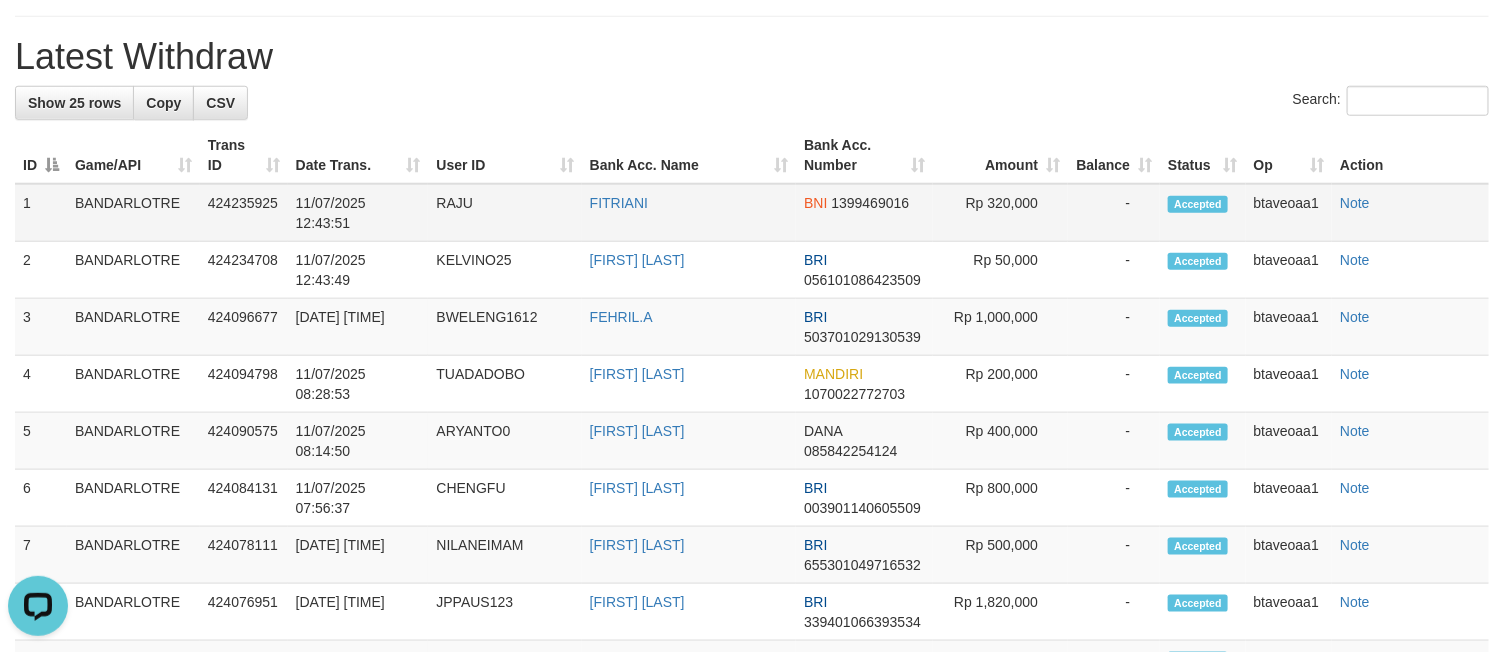 click on "RAJU" at bounding box center [504, 213] 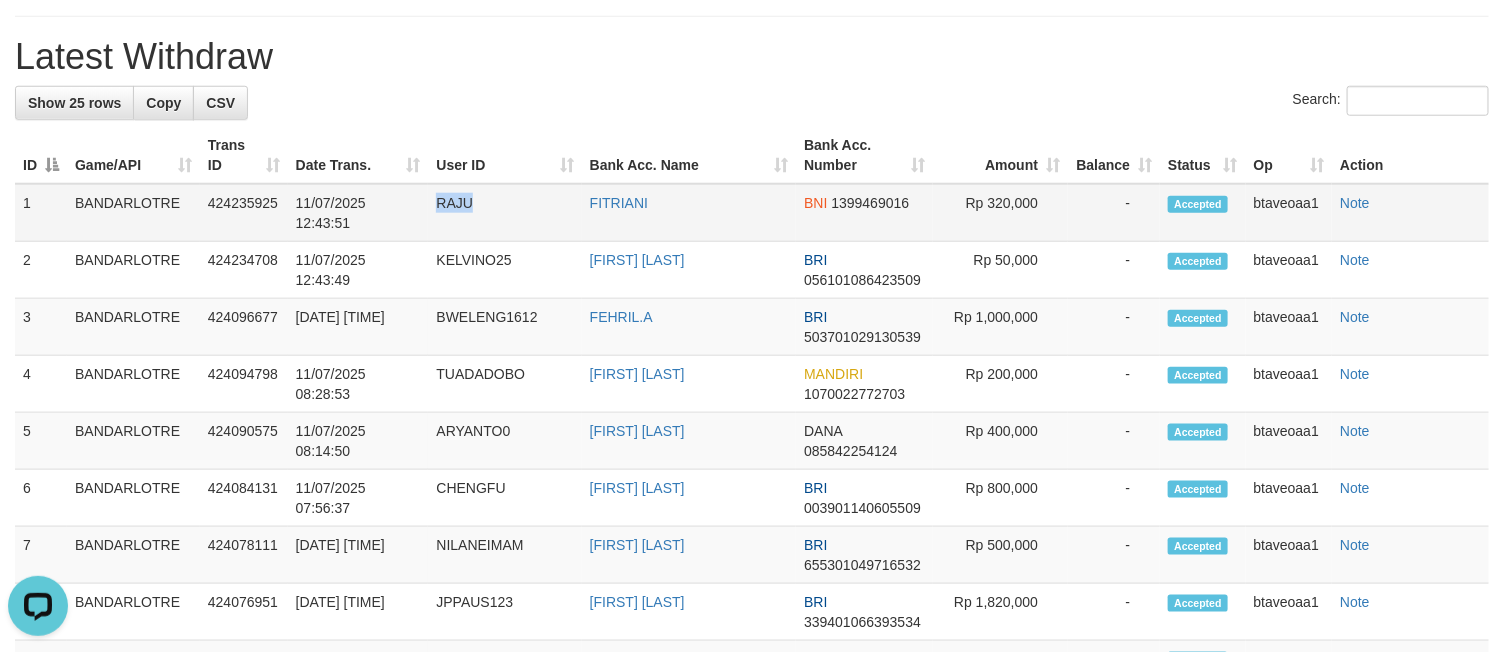 click on "RAJU" at bounding box center (504, 213) 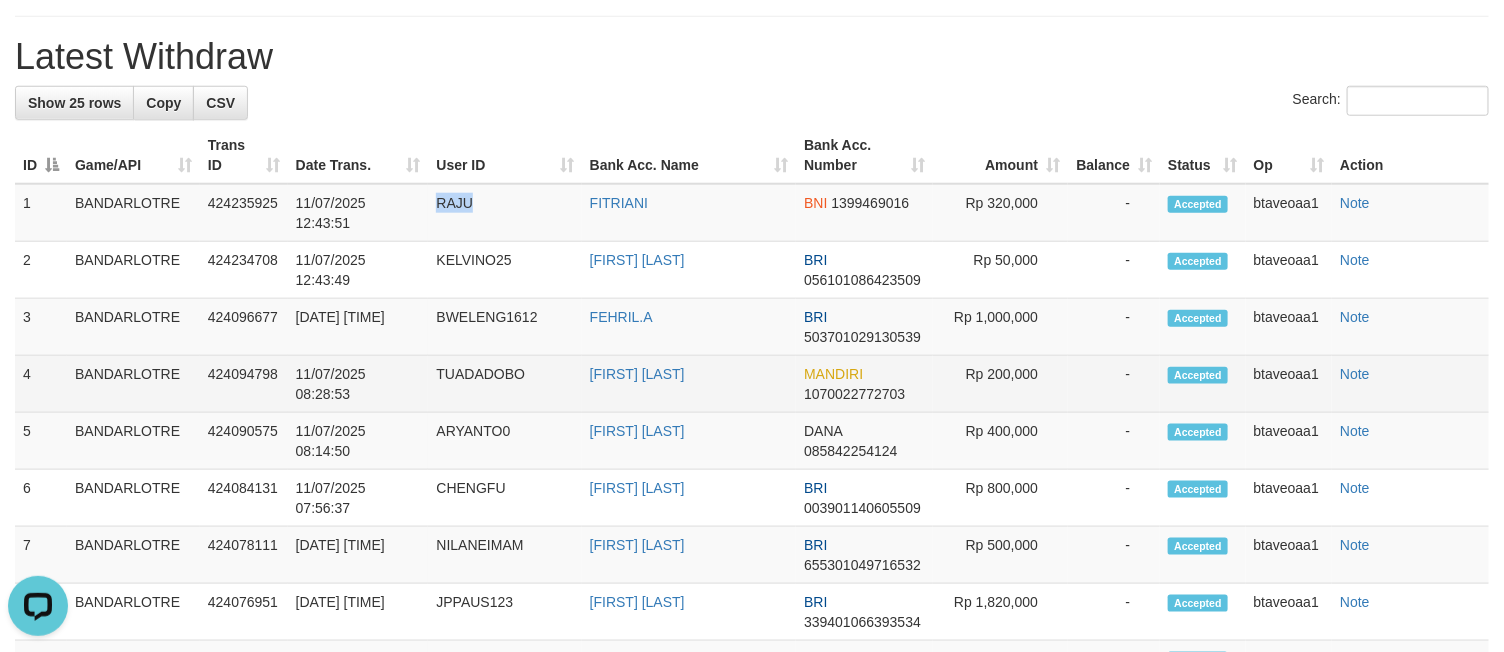 copy on "RAJU" 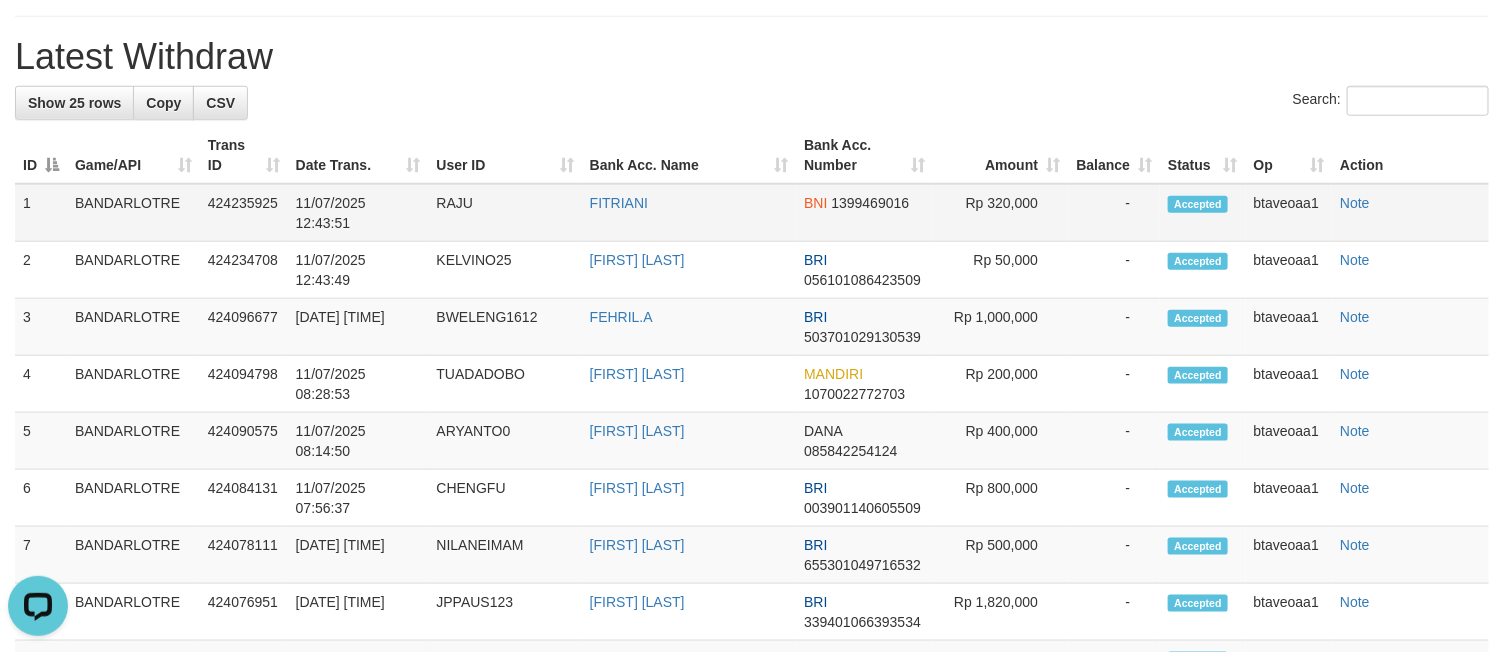 click on "Rp 320,000" at bounding box center (1000, 213) 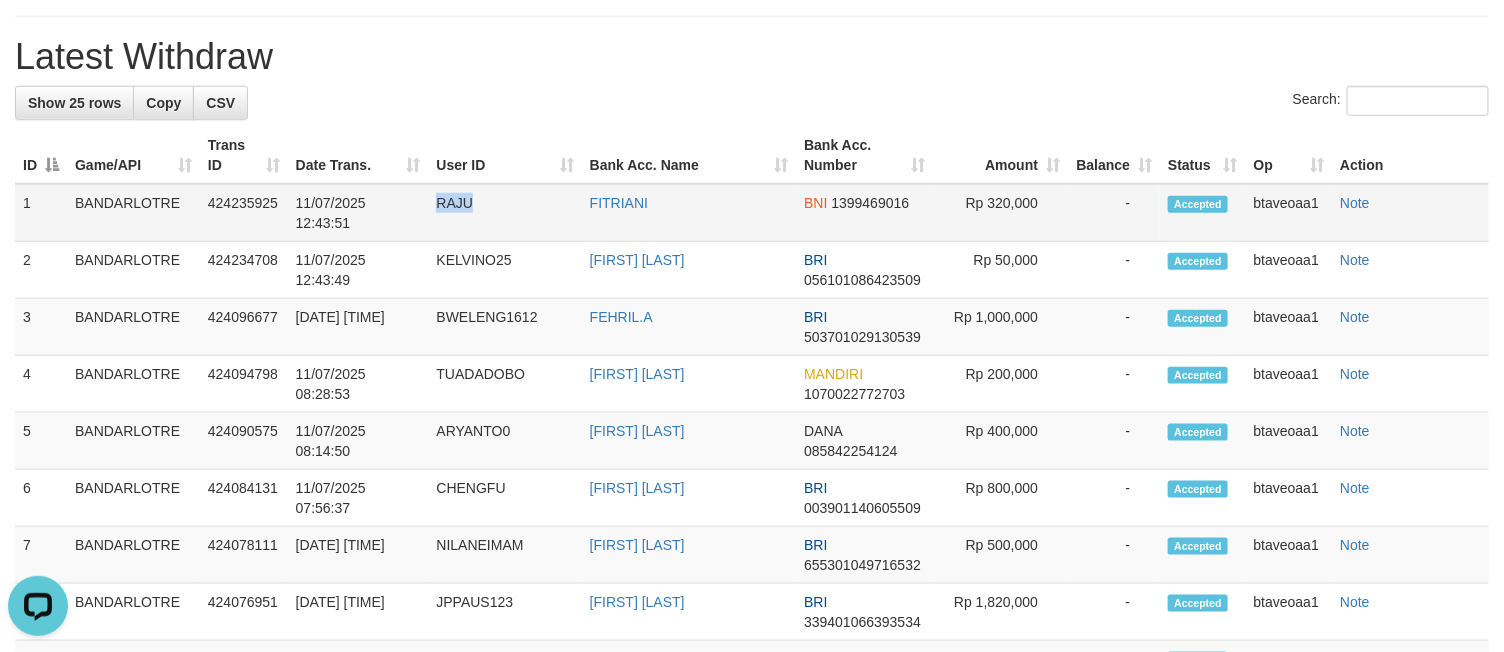 click on "RAJU" at bounding box center [504, 213] 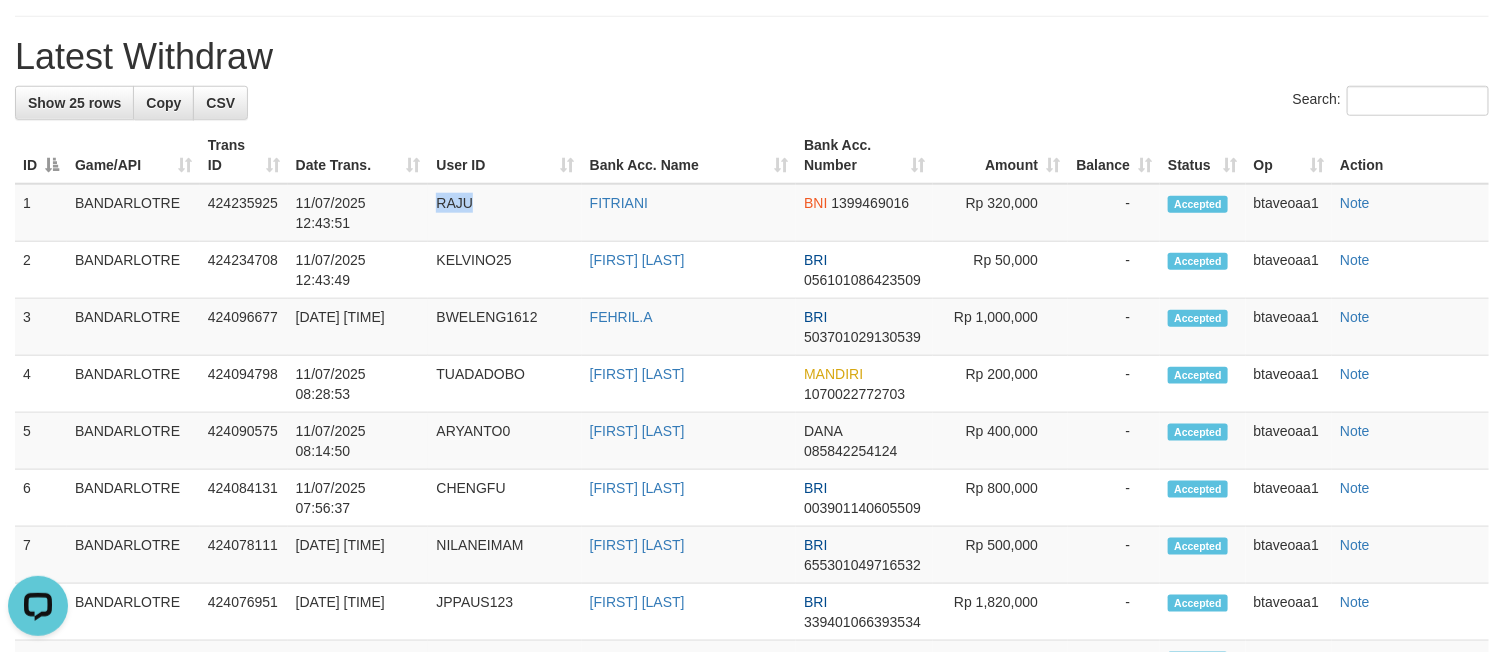 copy on "RAJU" 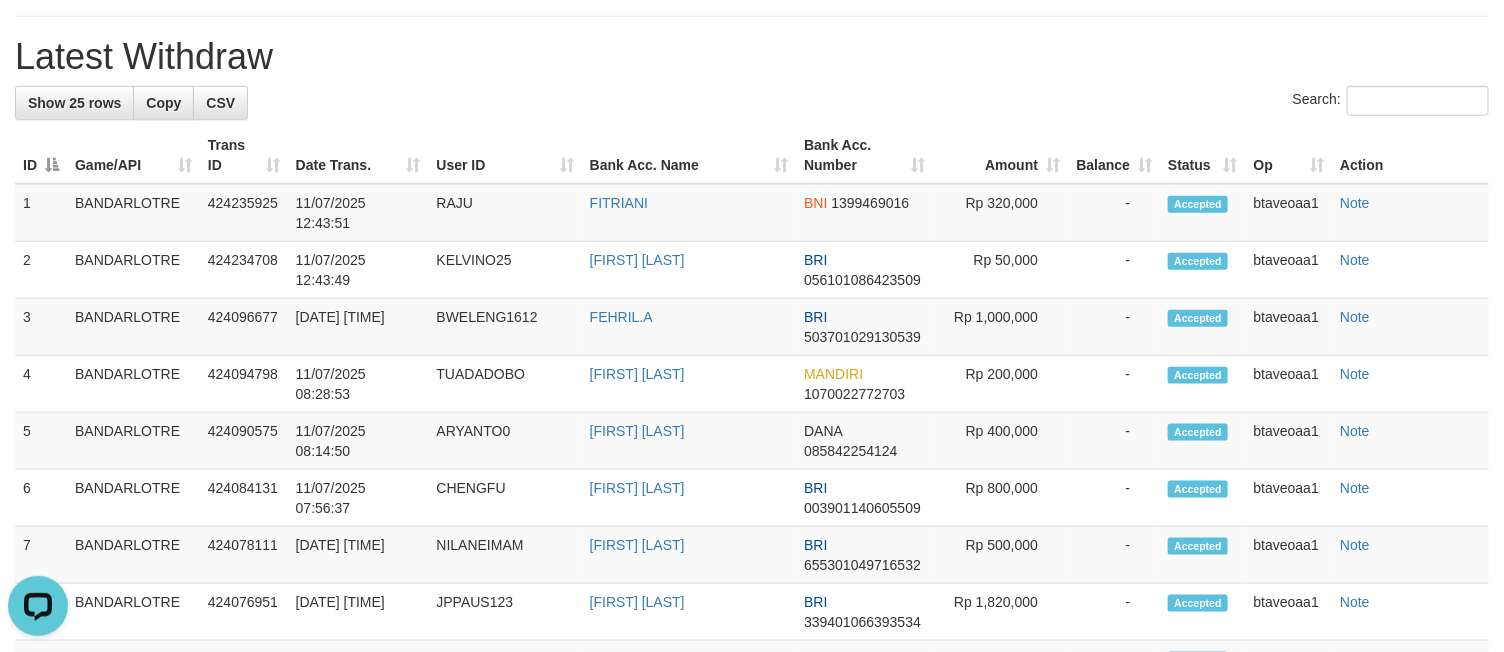 click on "Latest Withdraw" at bounding box center [752, 57] 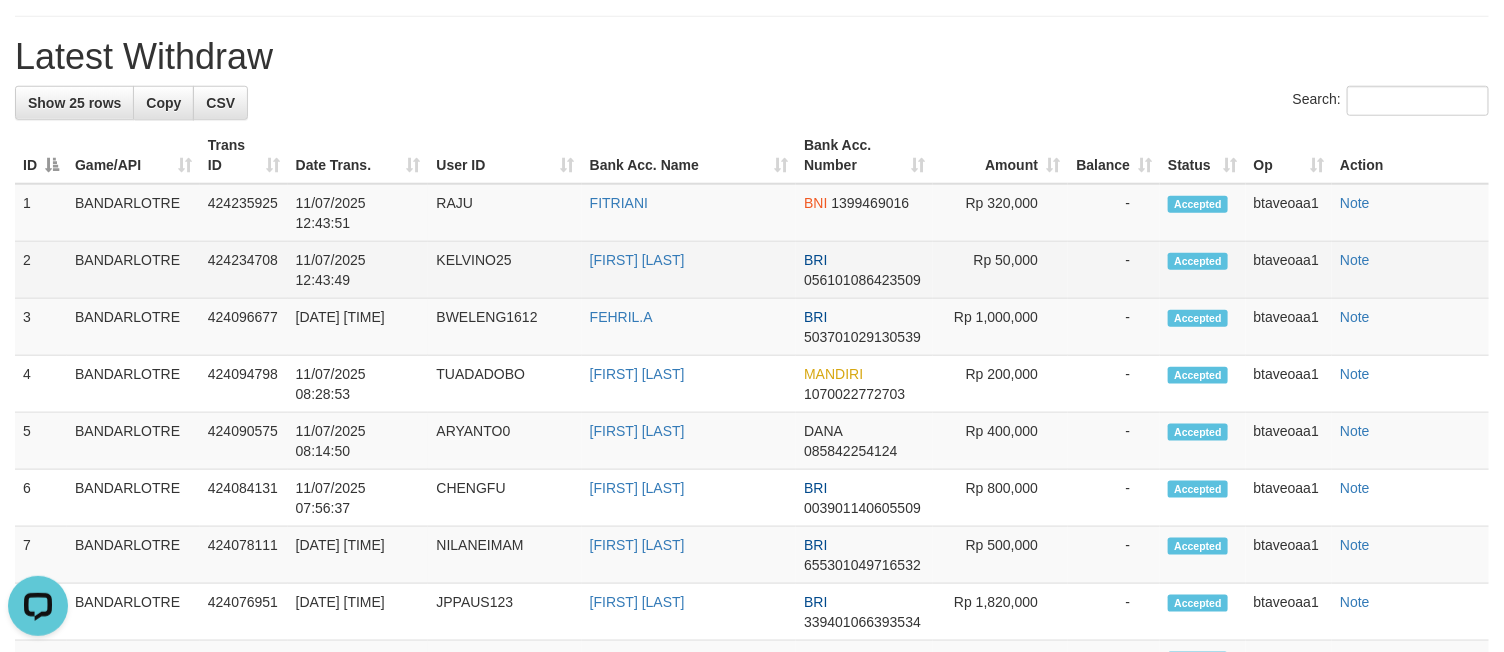 click on "KELVINO25" at bounding box center [504, 270] 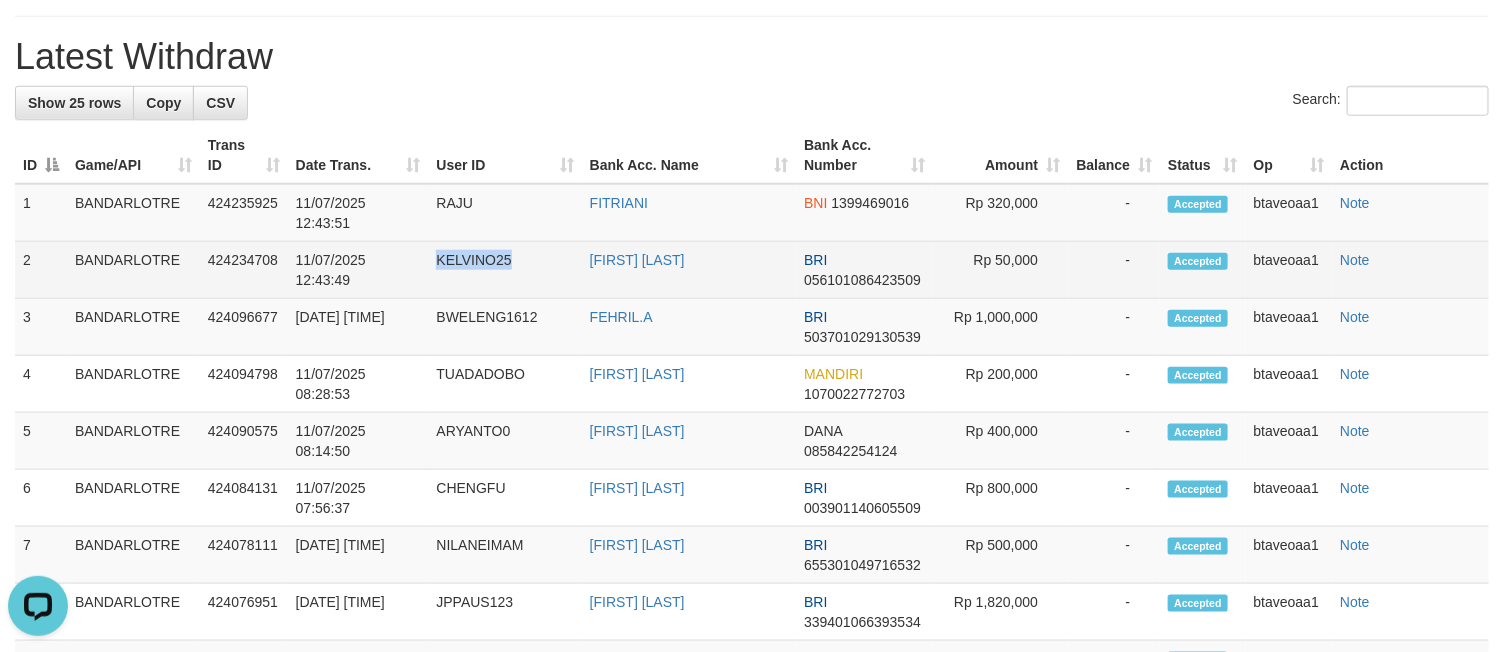 click on "KELVINO25" at bounding box center [504, 270] 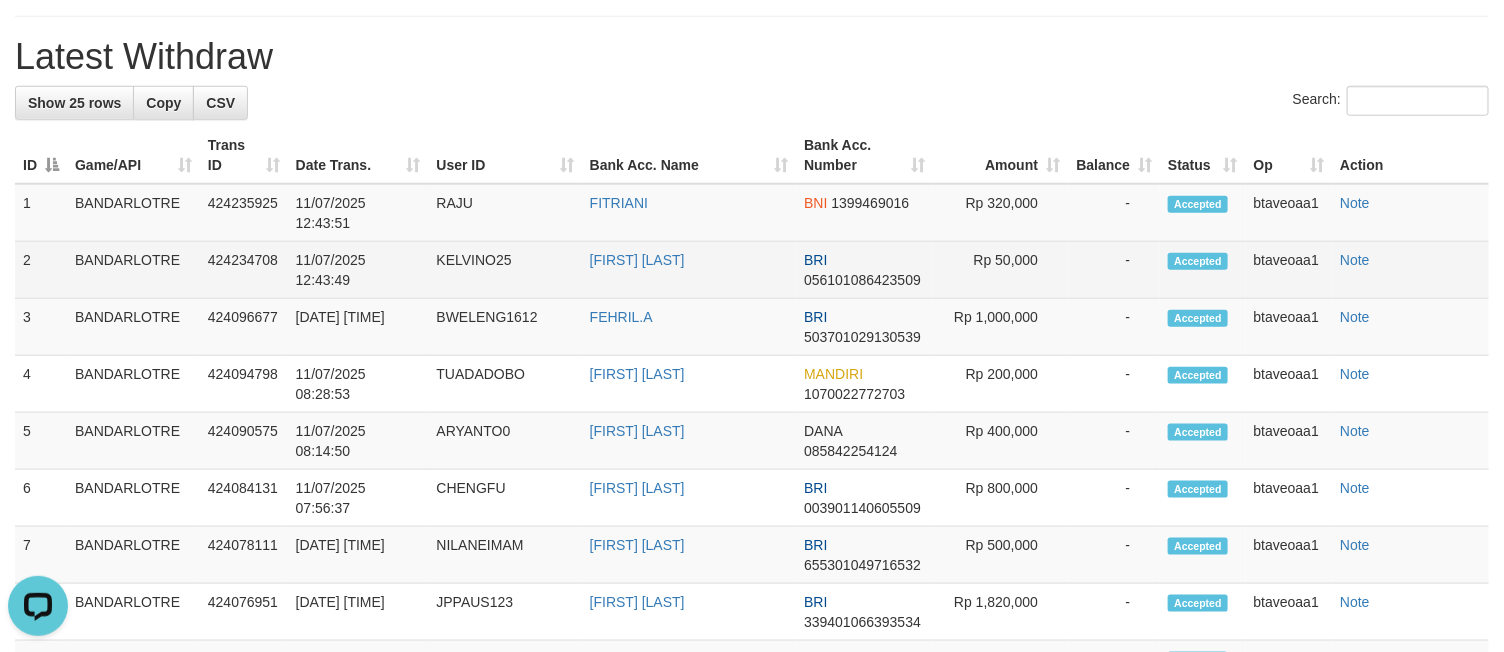 click on "Rp 50,000" at bounding box center [1000, 270] 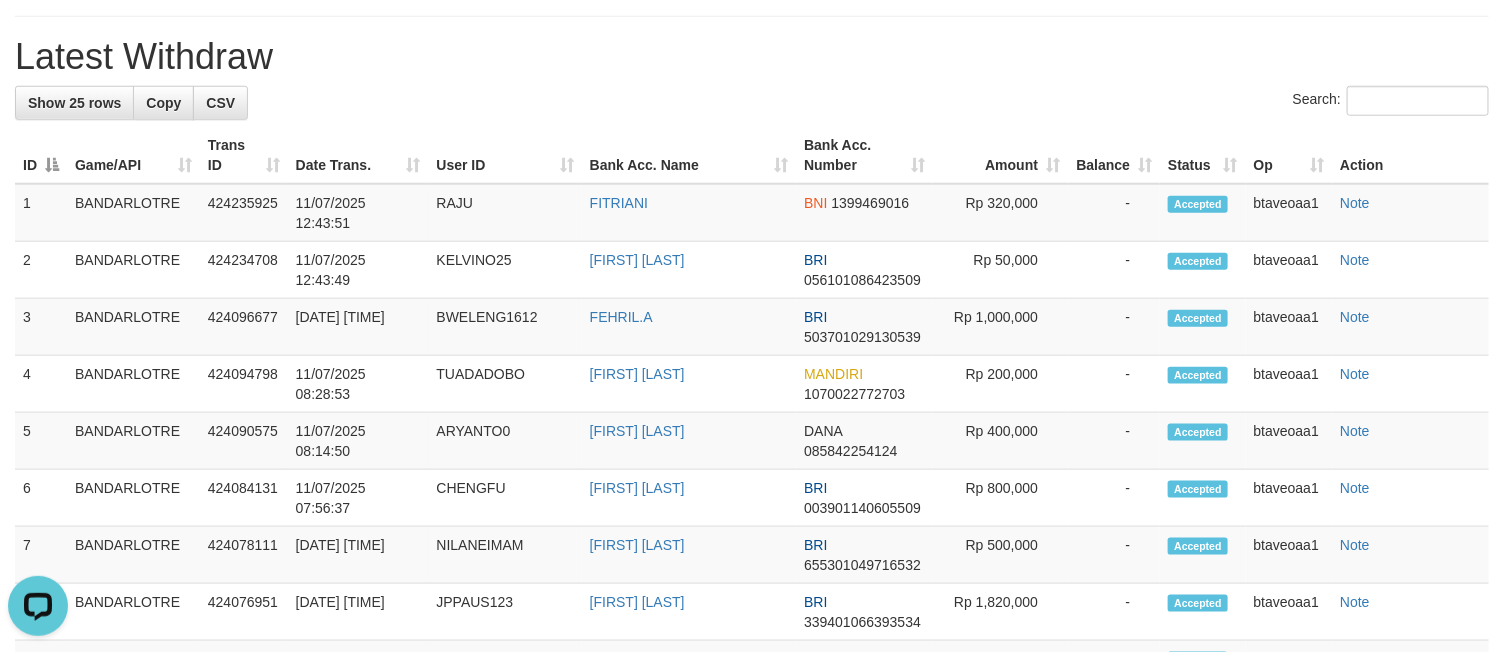 drag, startPoint x: 1222, startPoint y: 75, endPoint x: 967, endPoint y: 214, distance: 290.42383 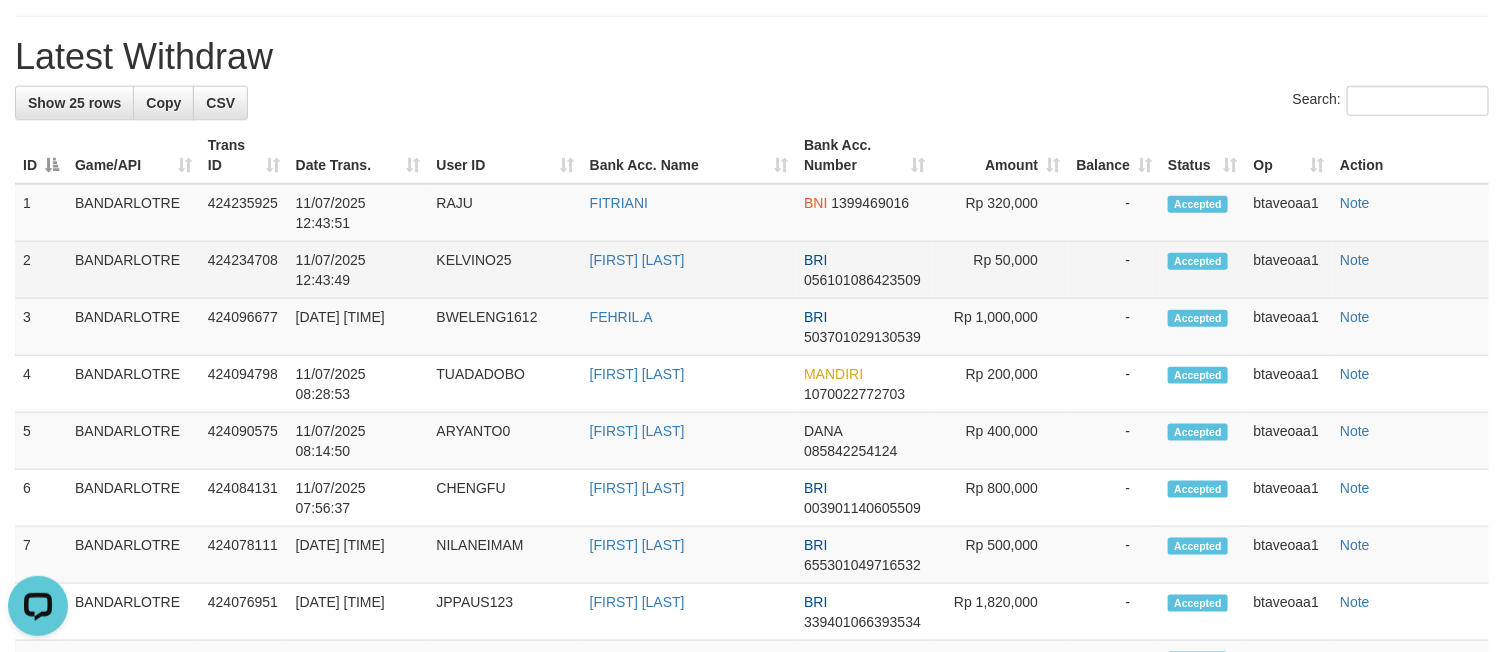 click on "KELVINO25" at bounding box center (504, 270) 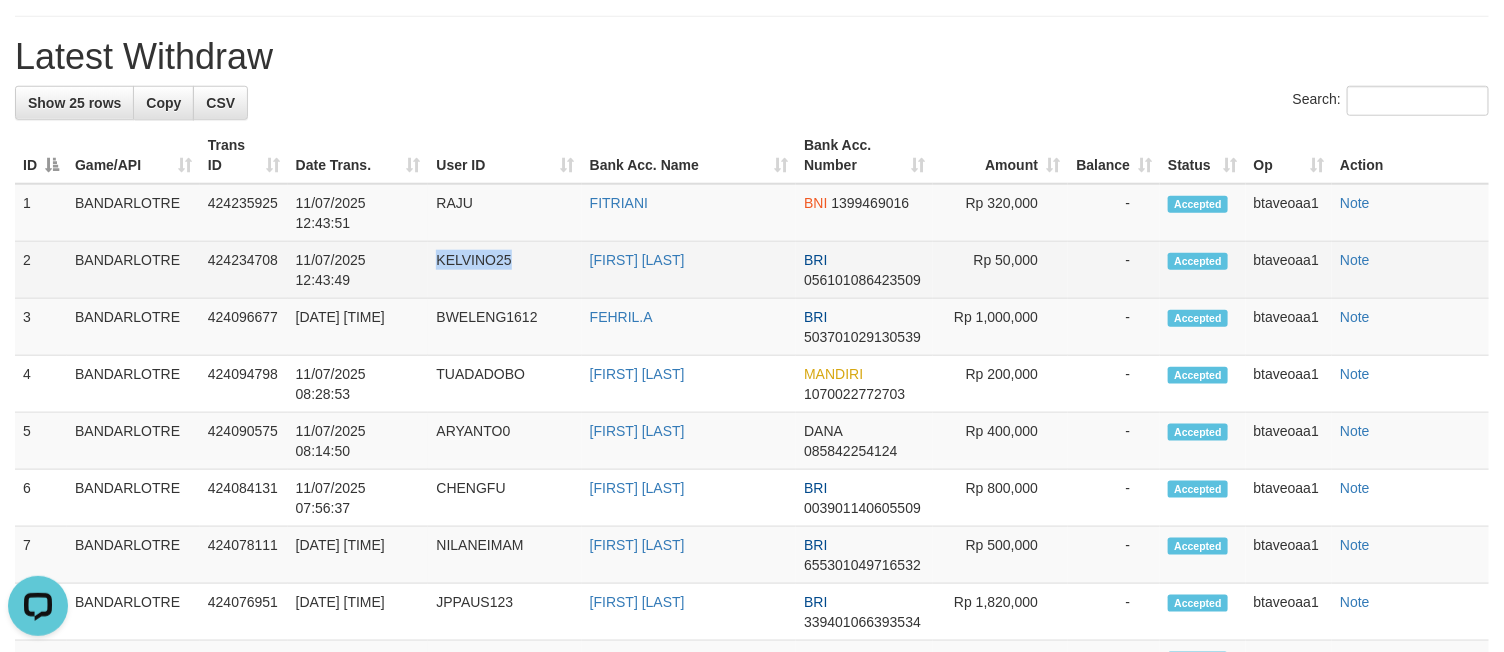 click on "KELVINO25" at bounding box center [504, 270] 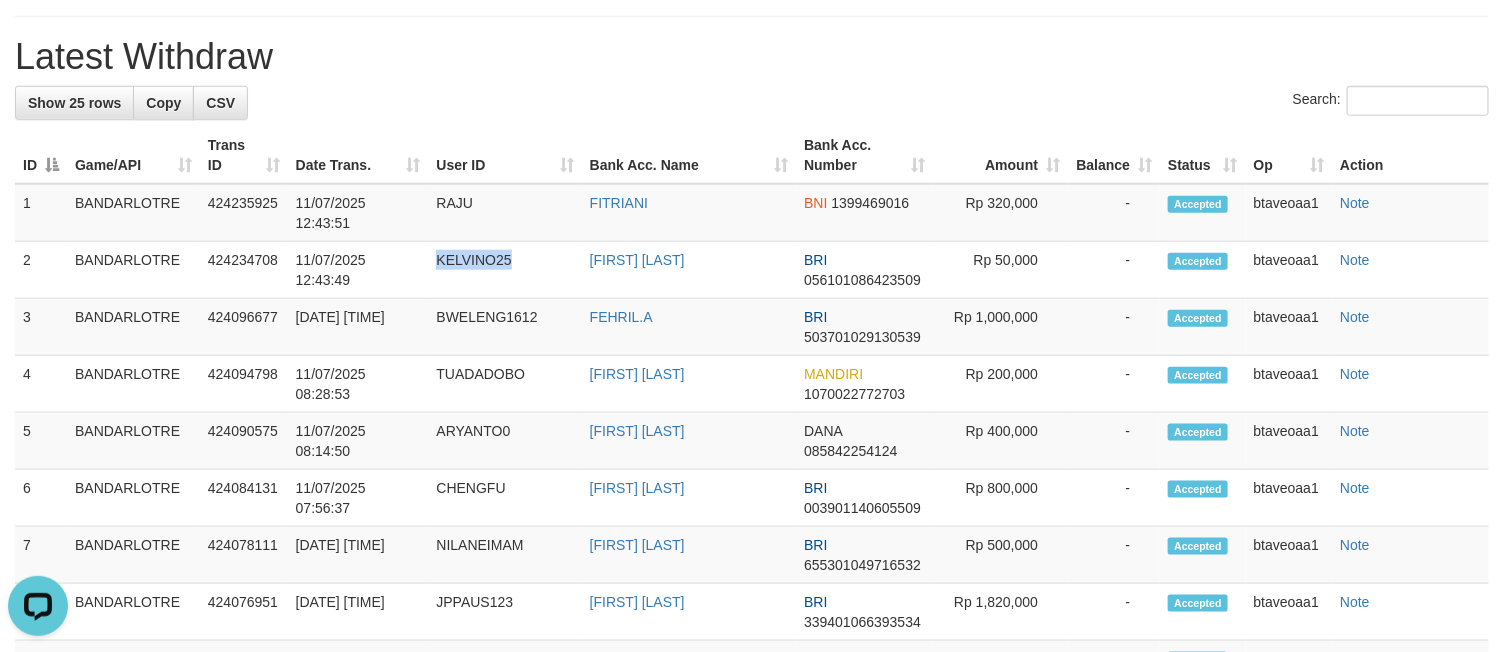 copy on "KELVINO25" 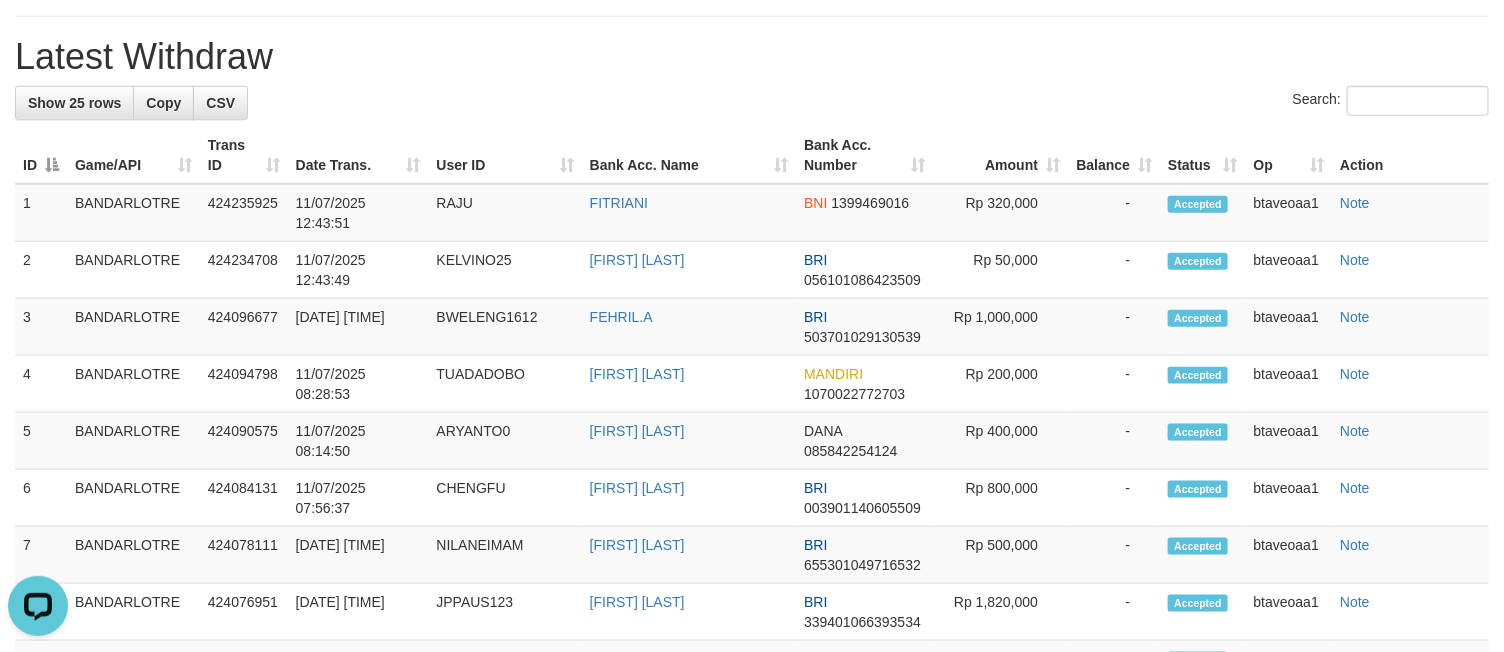 click on "**********" at bounding box center [752, 432] 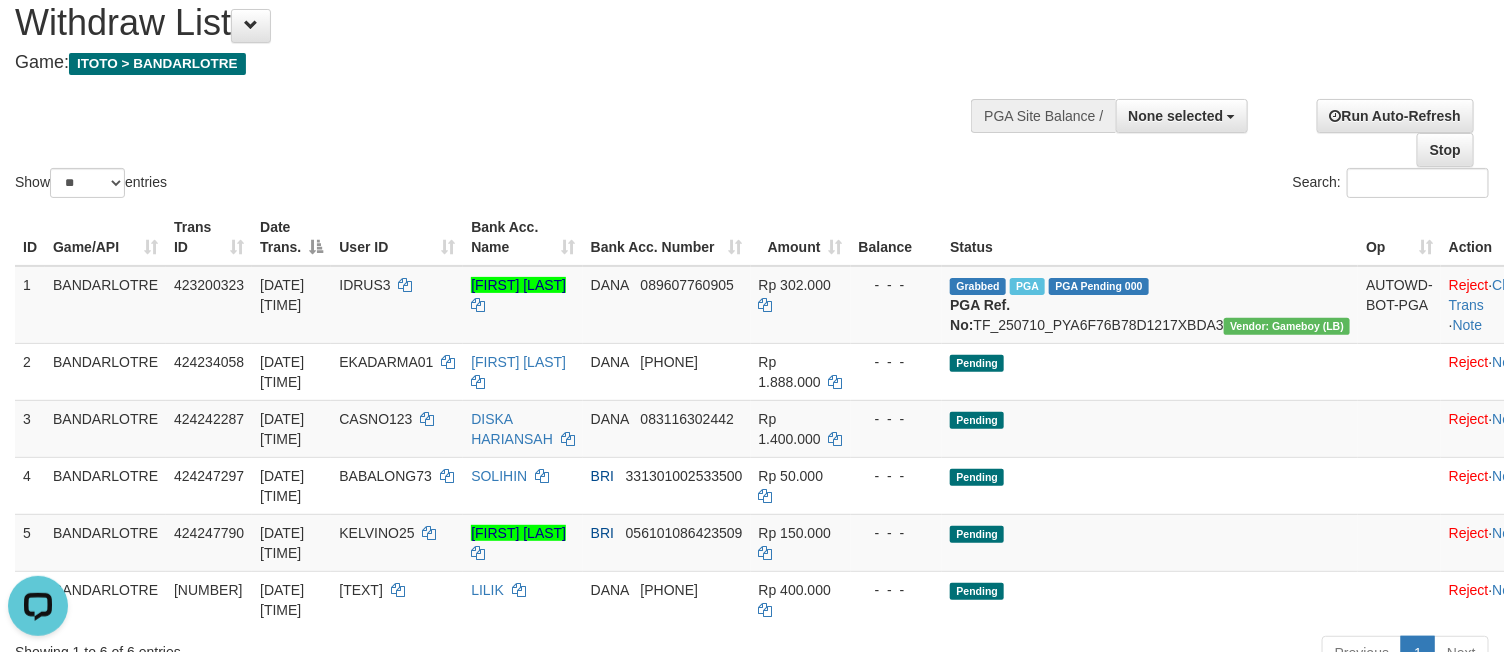 scroll, scrollTop: 0, scrollLeft: 0, axis: both 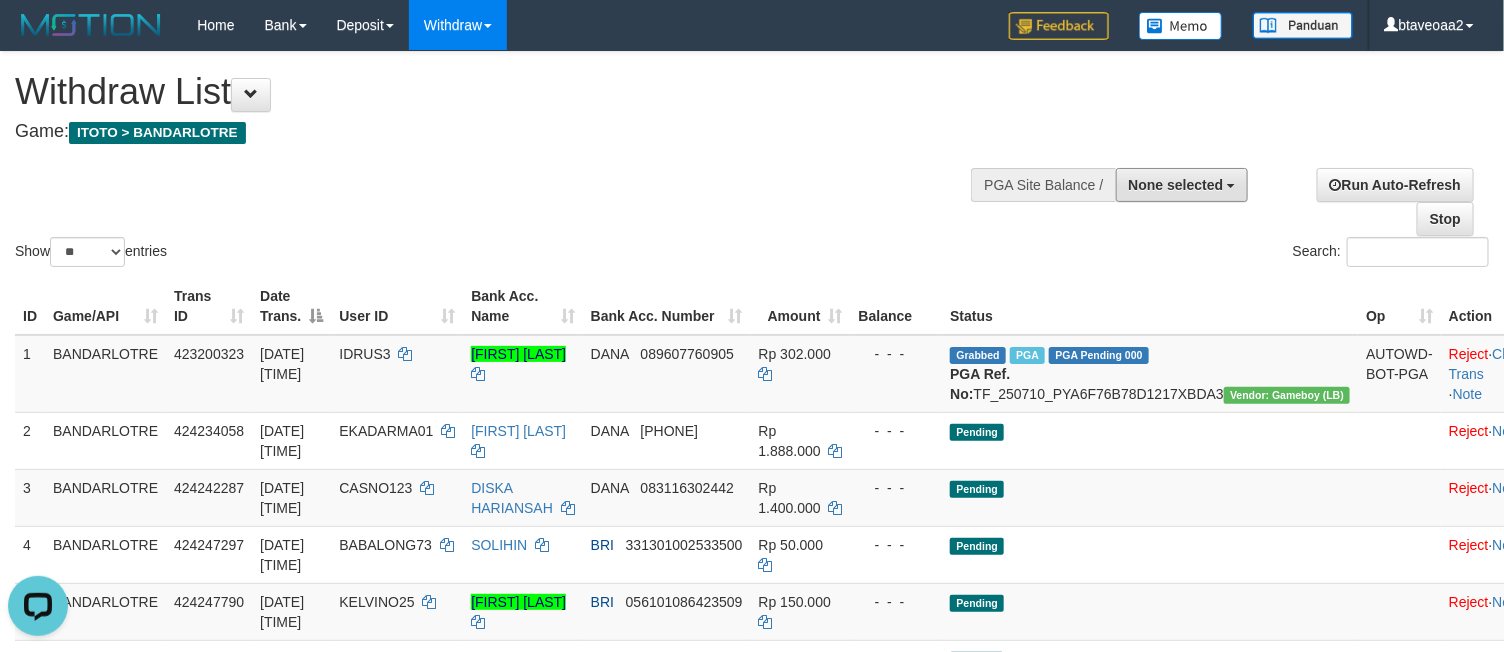 drag, startPoint x: 1213, startPoint y: 187, endPoint x: 1173, endPoint y: 244, distance: 69.63476 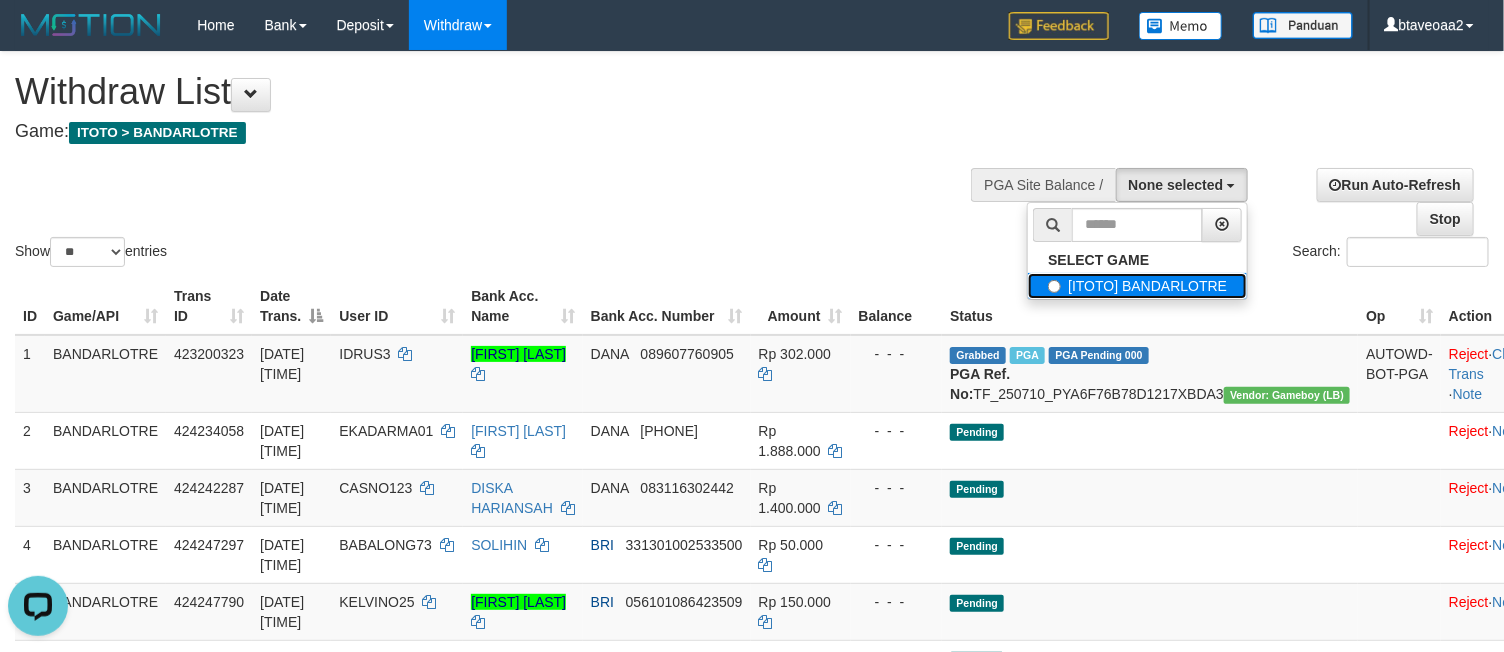 click on "[ITOTO] BANDARLOTRE" at bounding box center [1137, 286] 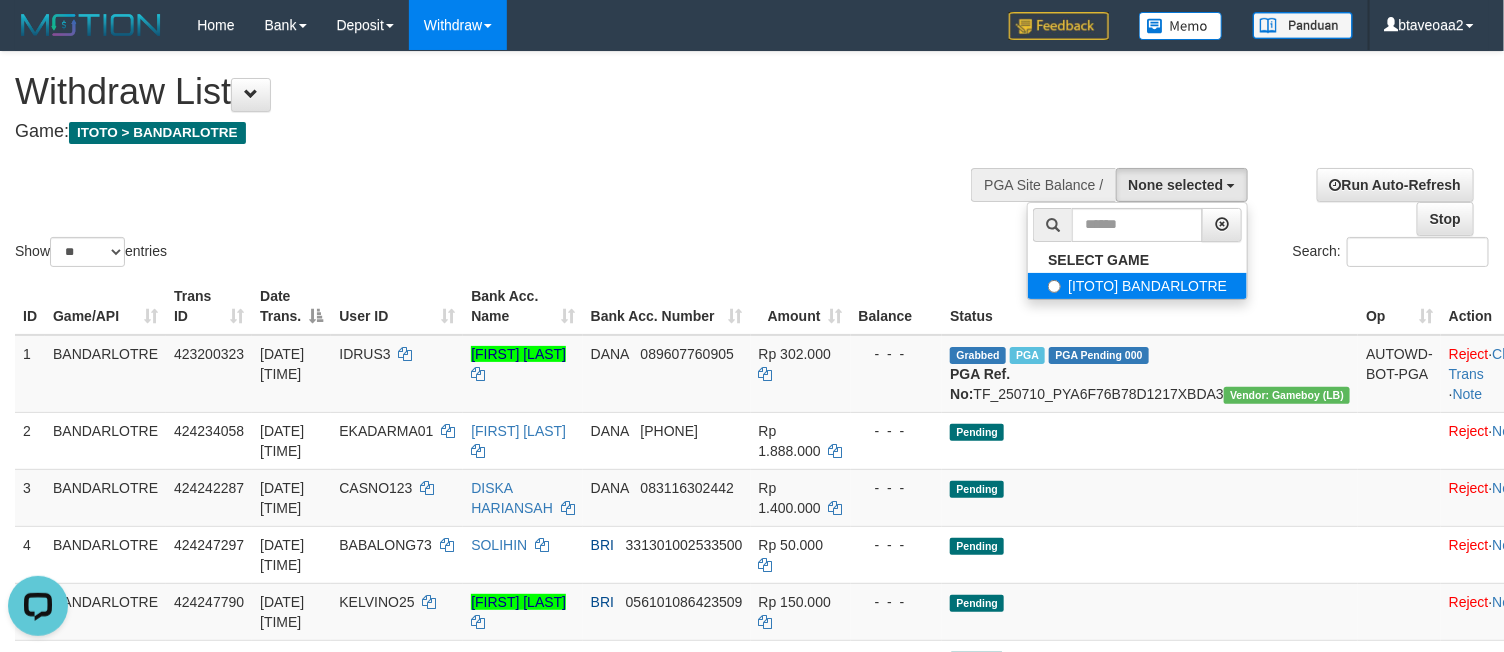 select on "****" 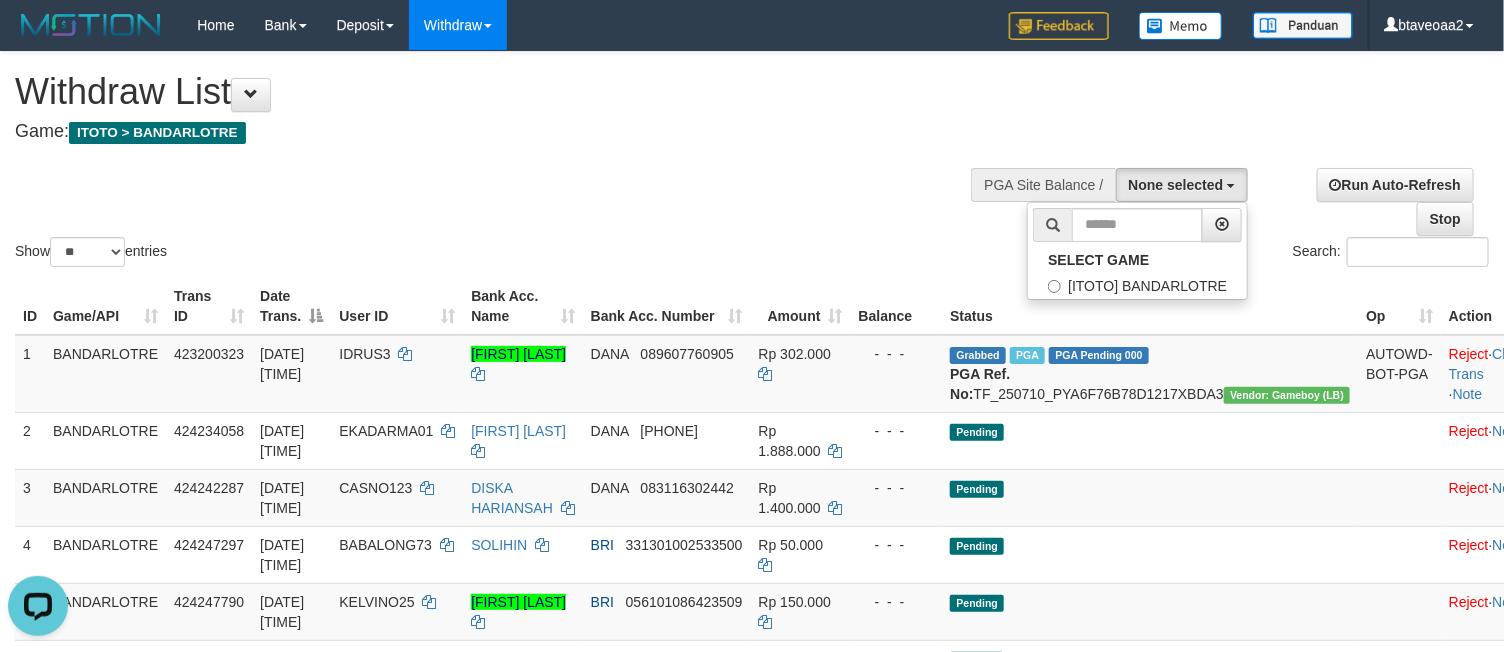 scroll, scrollTop: 18, scrollLeft: 0, axis: vertical 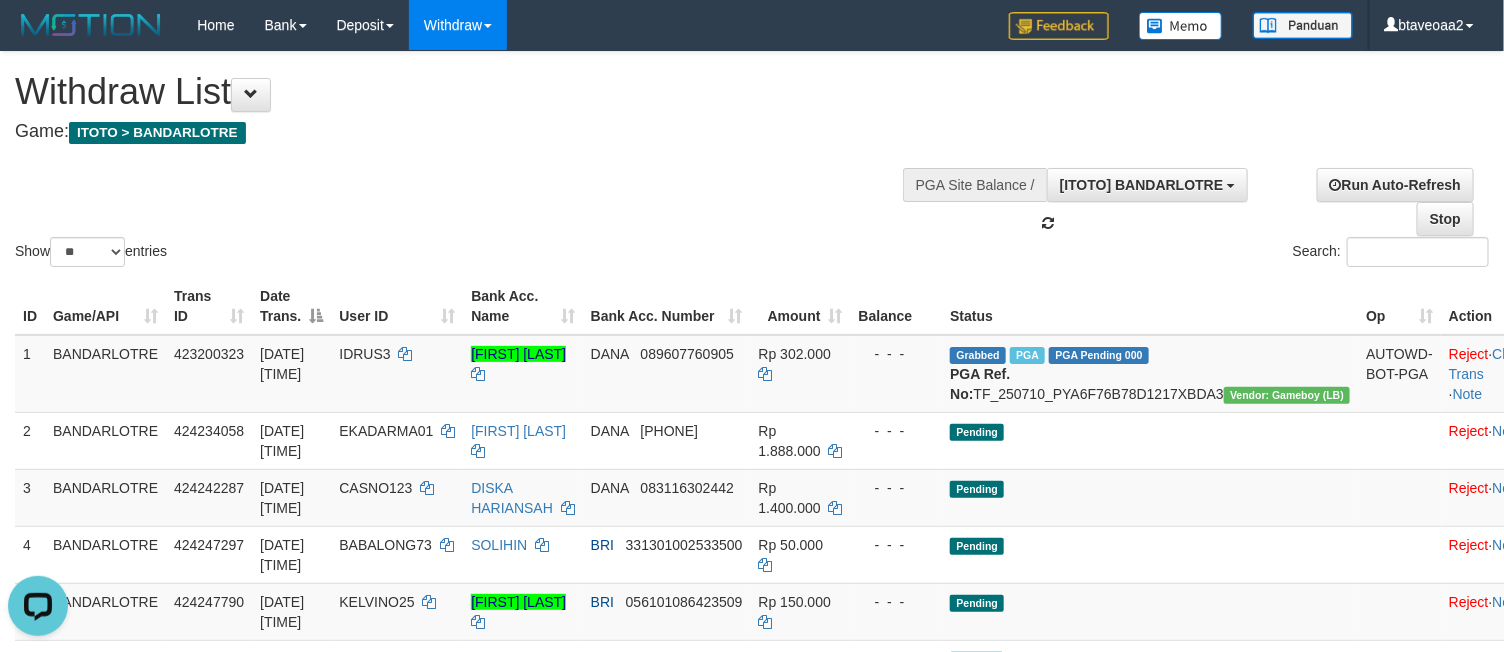 click on "Show  ** ** ** ***  entries Search:" at bounding box center (752, 161) 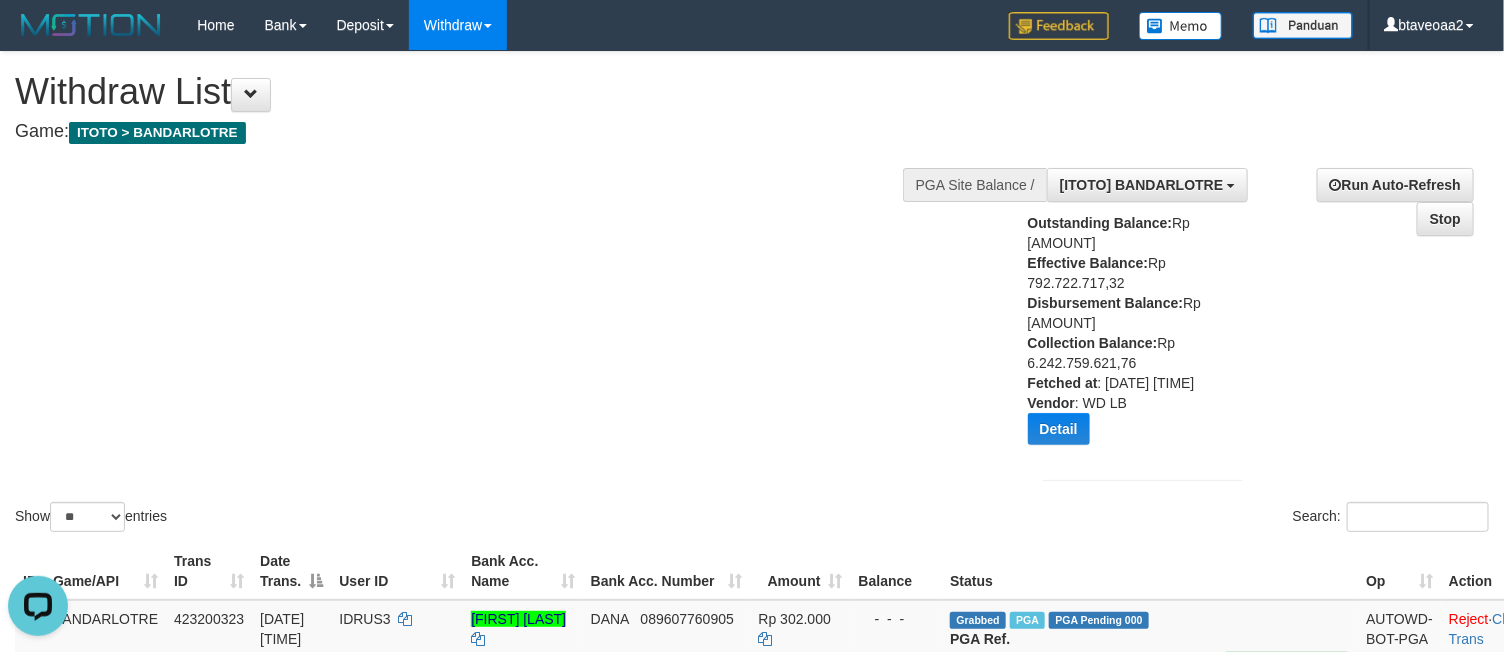 click on "Outstanding Balance:  Rp 214.888.390,80
Effective Balance:  Rp 792.722.717,32
Disbursement Balance:  Rp 149.587.000,00
Collection Balance:  Rp 6.242.759.621,76
Fetched at : 2025-07-11 12:49:45
Vendor : WD LB
Detail
Vendor Name
Outstanding Balance
Effective Balance
Disbursment Balance
Collection Balance
Aladin
Rp 100.152.400,11
Rp 393.683.098,46
Rp 73.616.000,00
Rp 2.925.032.621,21
Gameboy
Rp 106.386.775,08
Rp 371.293.727,11
Rp 75.971.000,00
Rp 3.231.934.197,82
Selat  WD LB" at bounding box center [1124, 336] 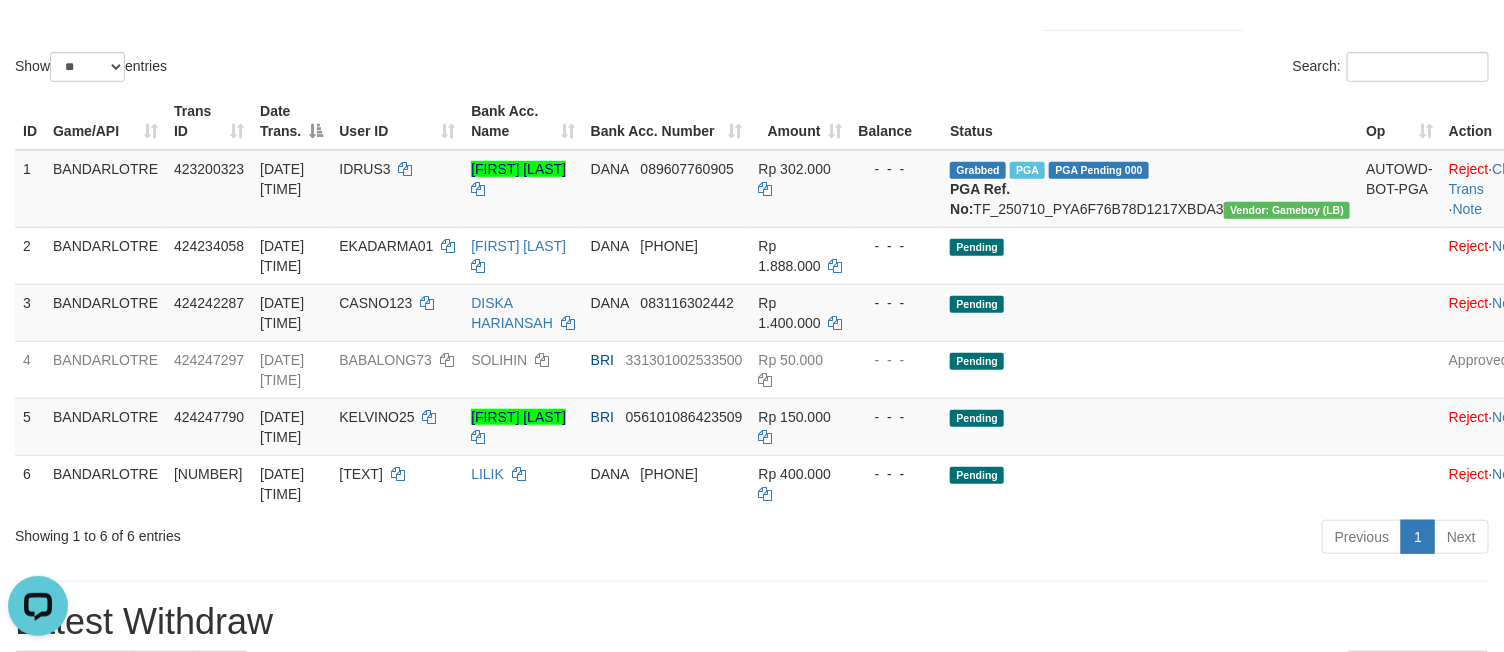 click on "Search:" at bounding box center [1128, 69] 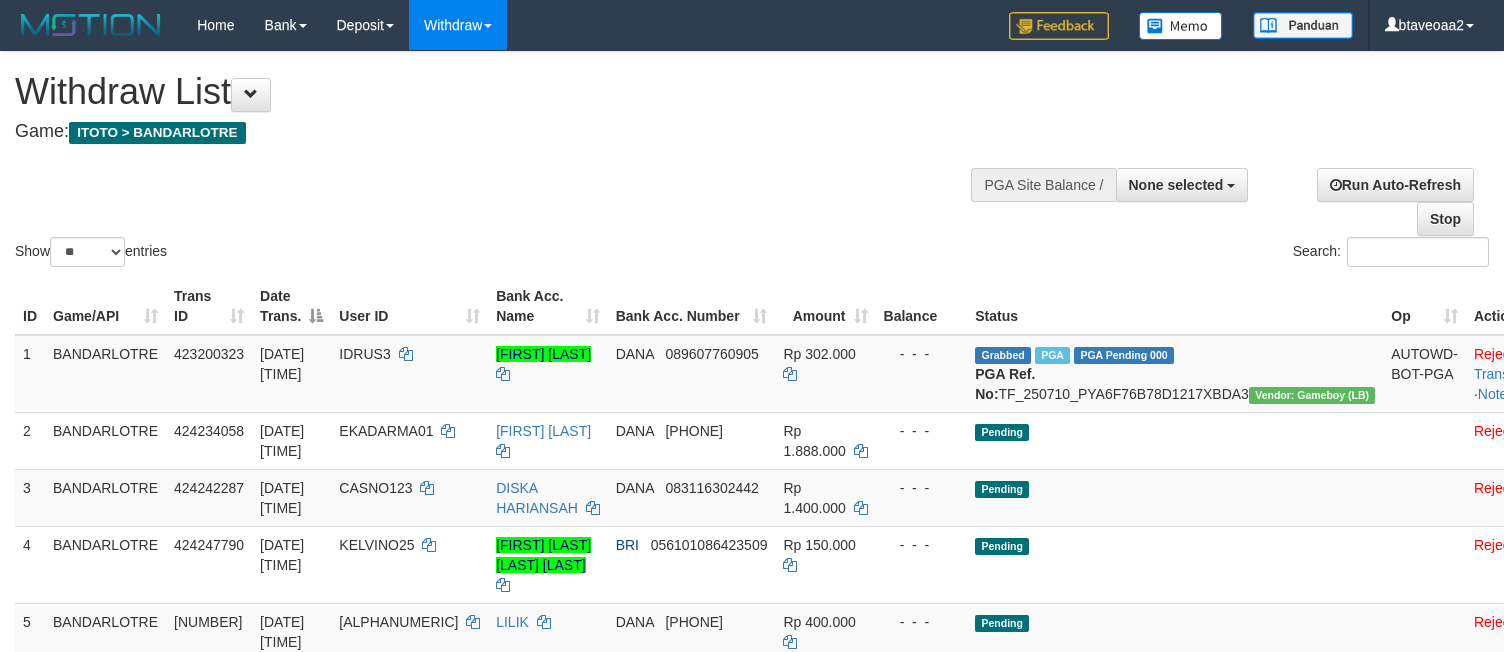 select 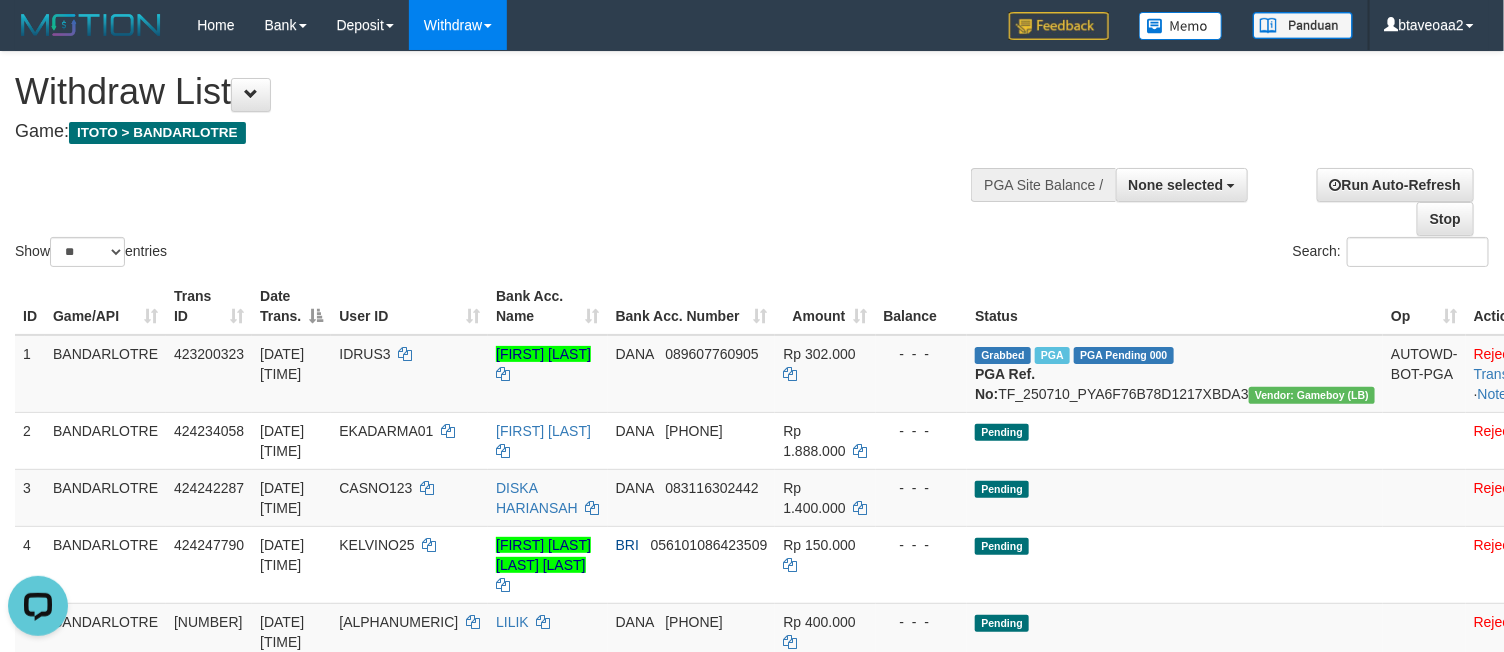 scroll, scrollTop: 0, scrollLeft: 0, axis: both 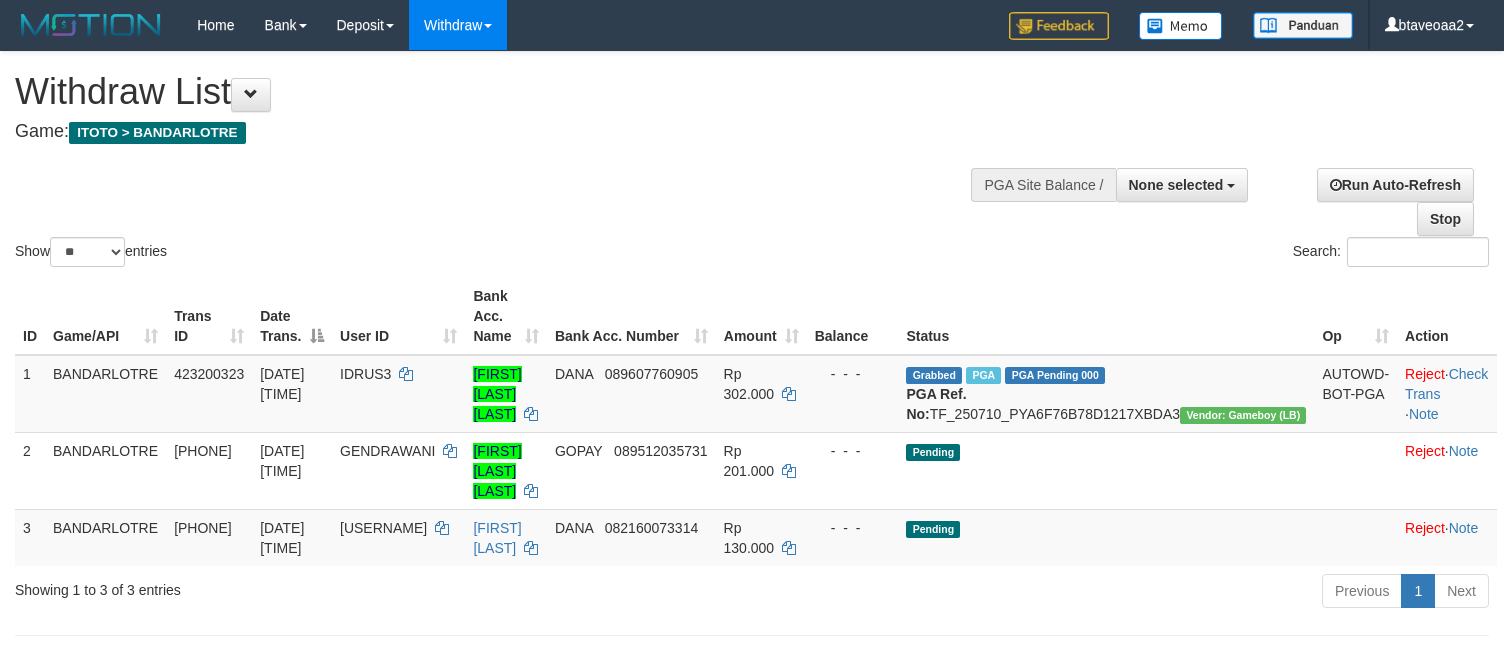 select 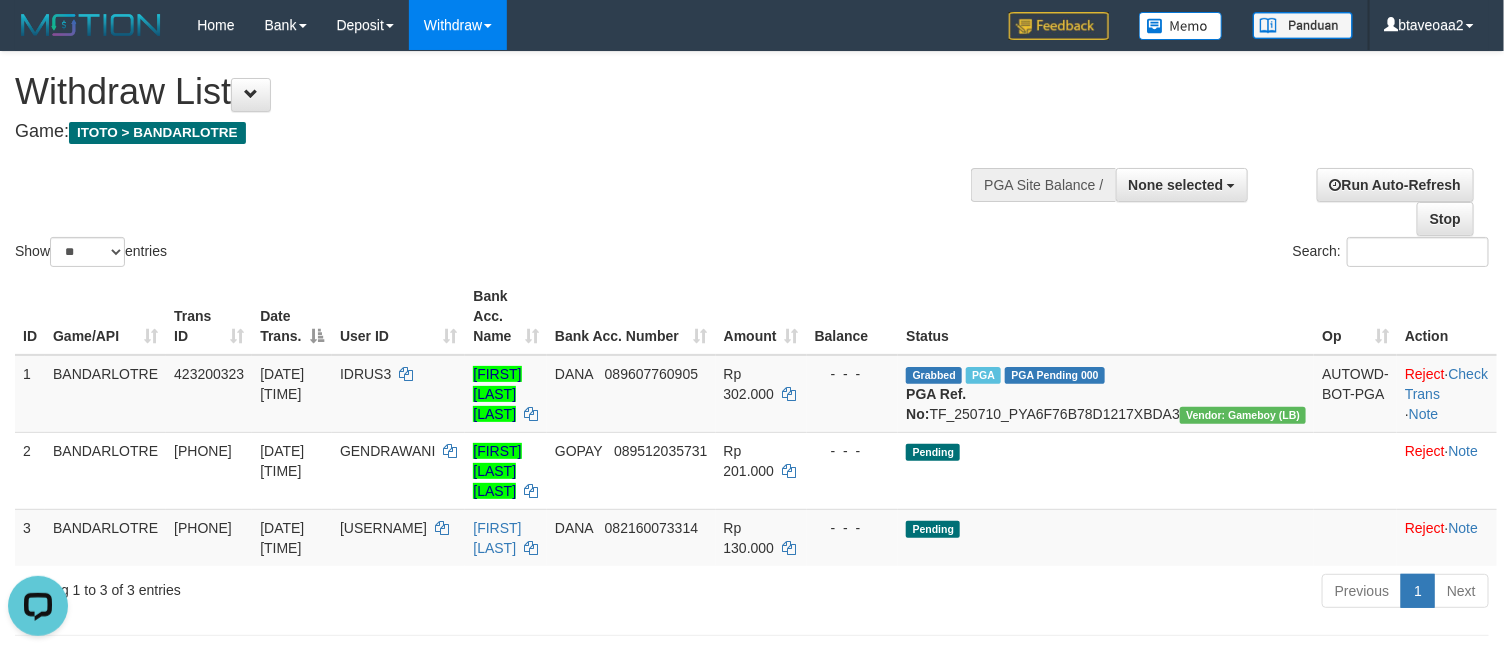 scroll, scrollTop: 0, scrollLeft: 0, axis: both 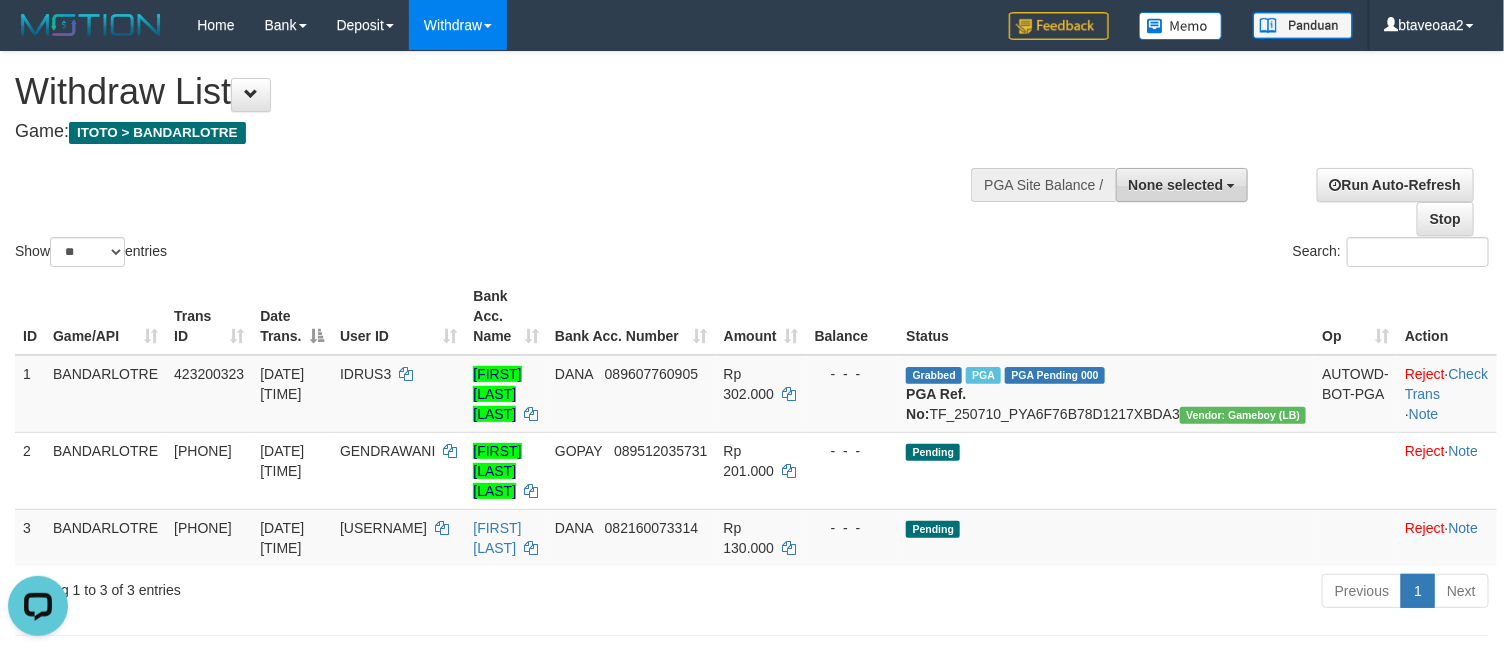 click on "None selected" at bounding box center [1182, 185] 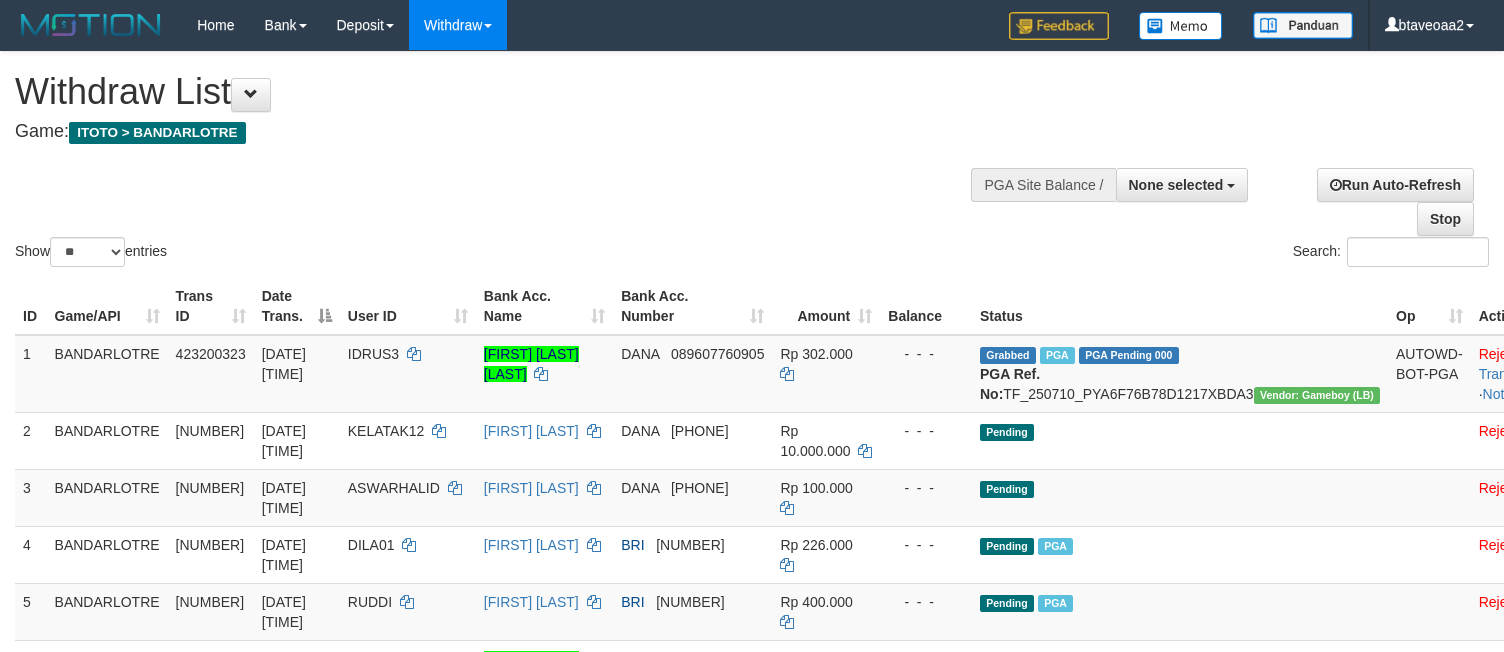 select 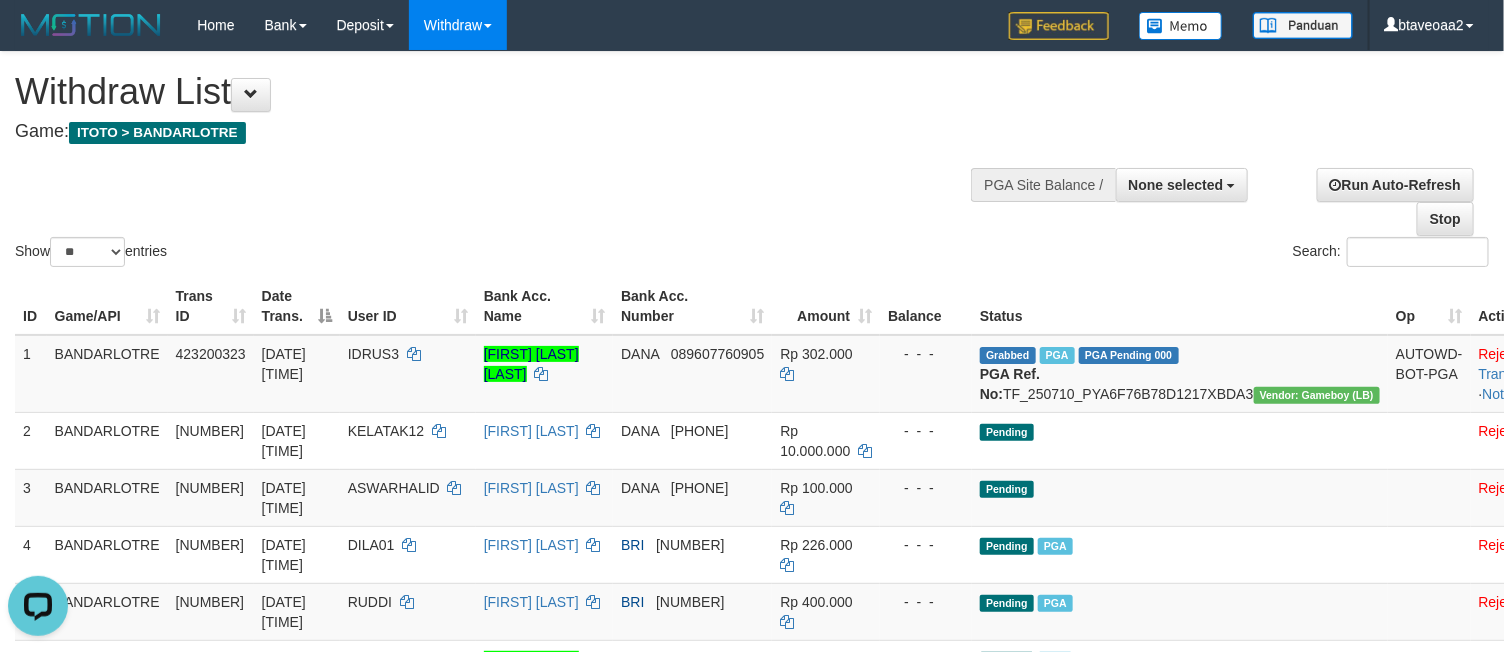 scroll, scrollTop: 0, scrollLeft: 0, axis: both 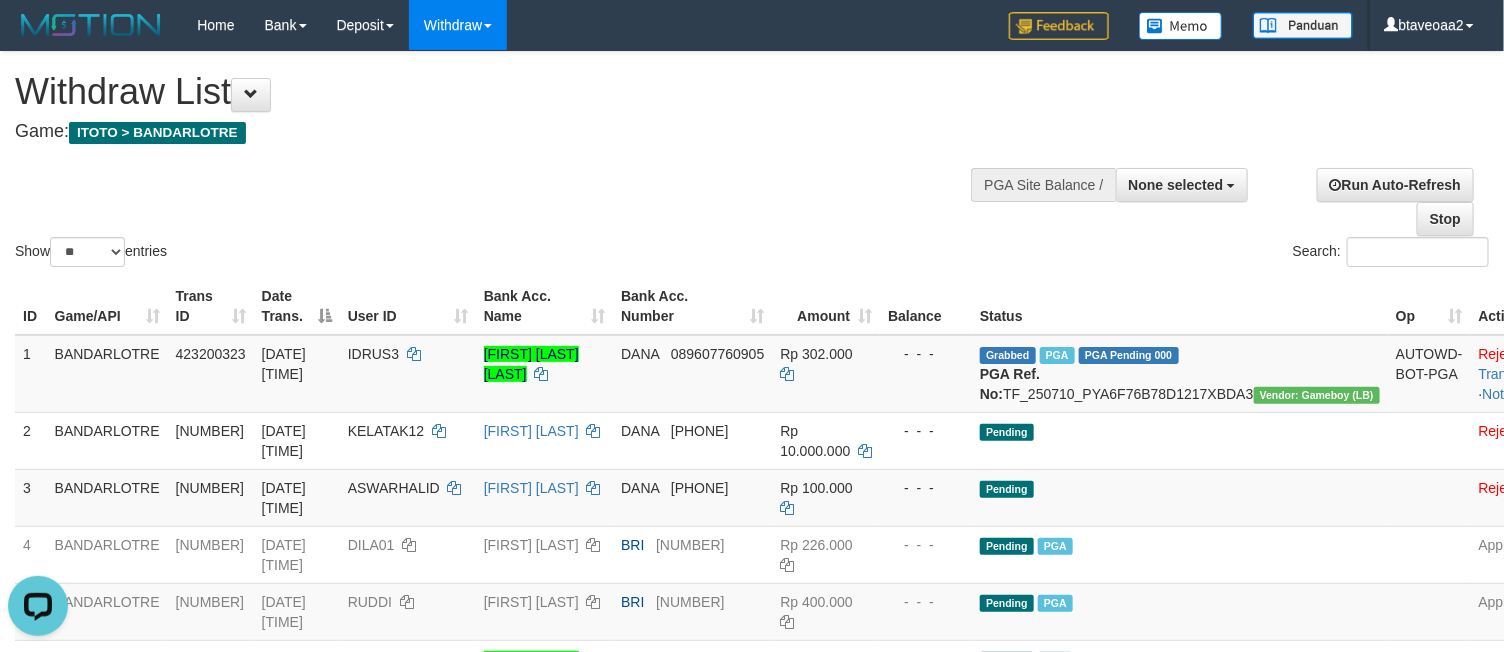 click on "Show  ** ** ** ***  entries Search:" at bounding box center [752, 161] 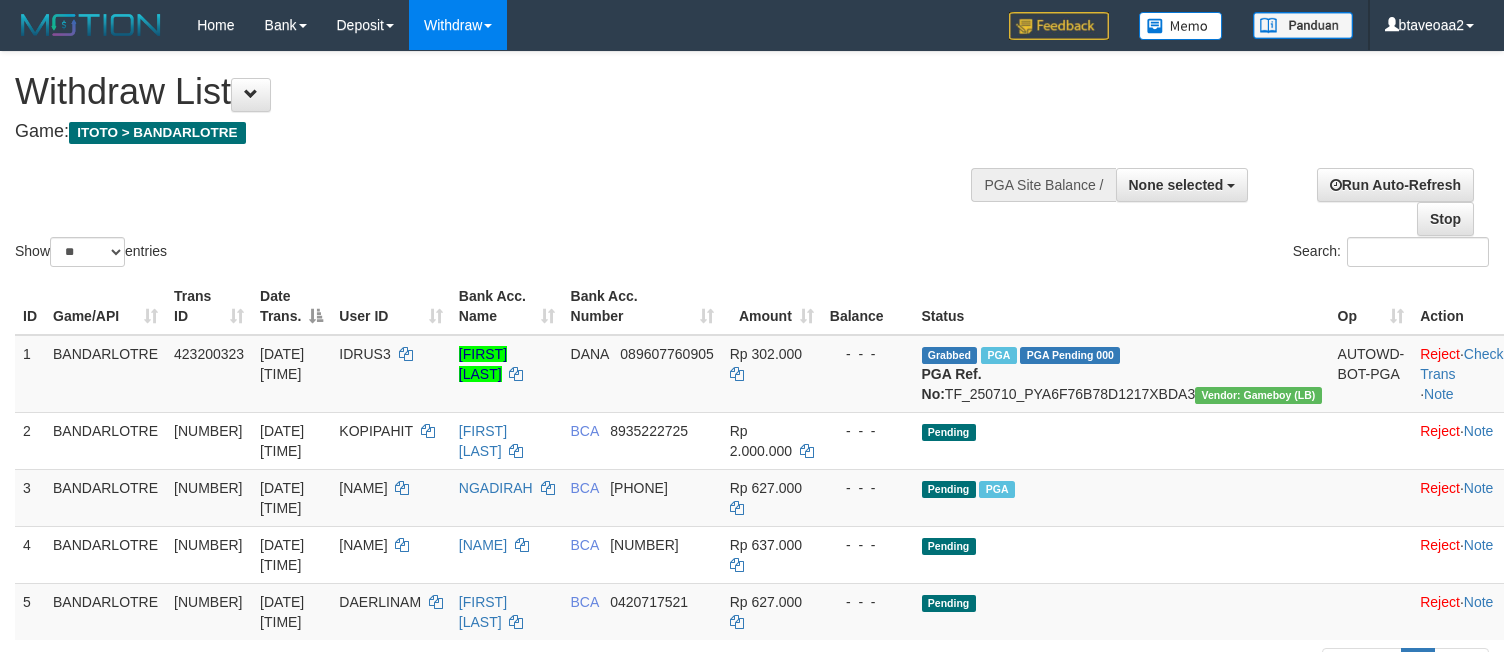 select 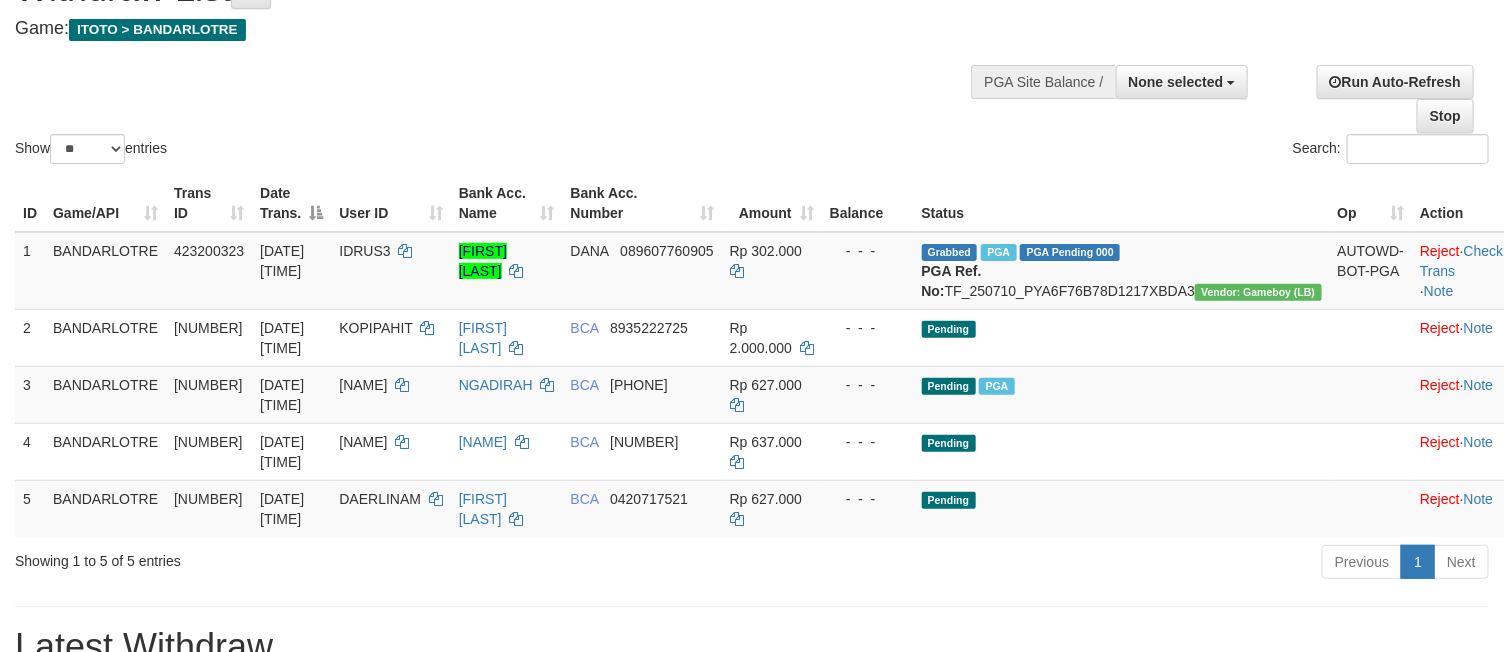 scroll, scrollTop: 150, scrollLeft: 0, axis: vertical 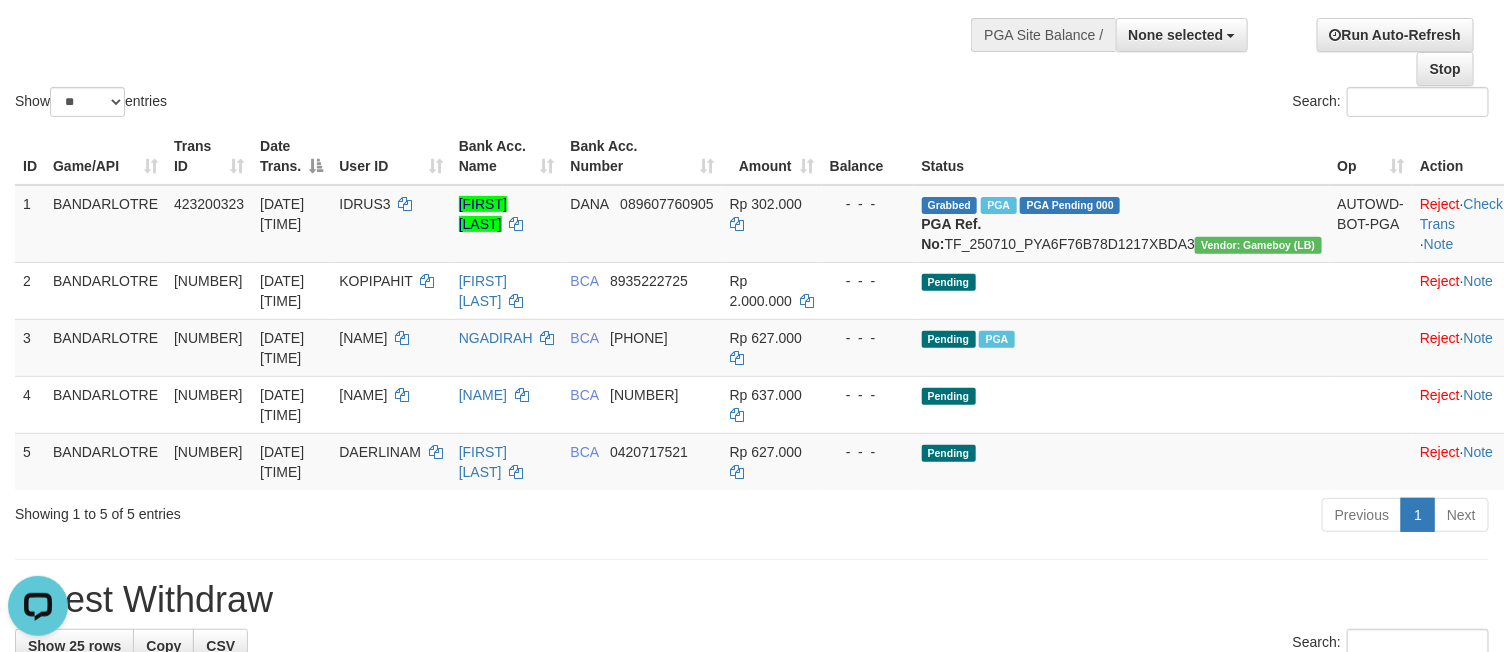click on "Action" at bounding box center [1461, 156] 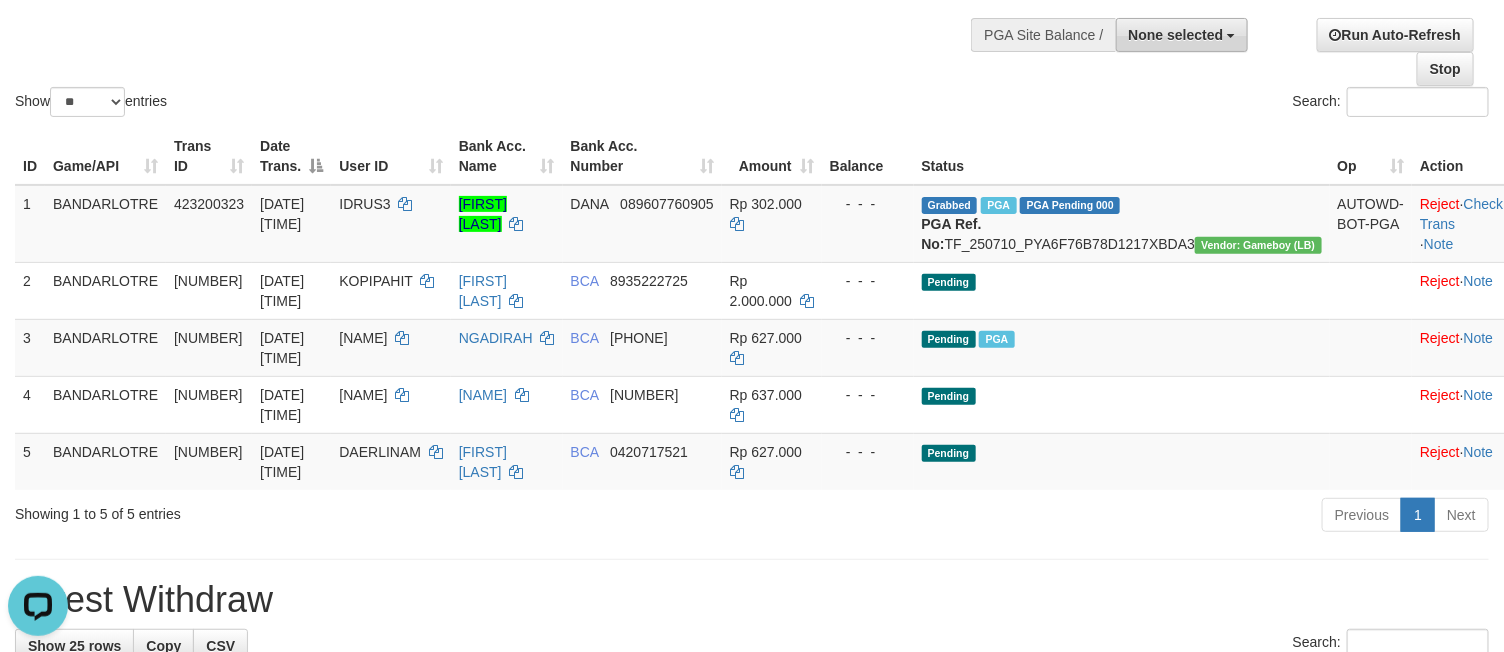 click on "None selected" at bounding box center [1182, 35] 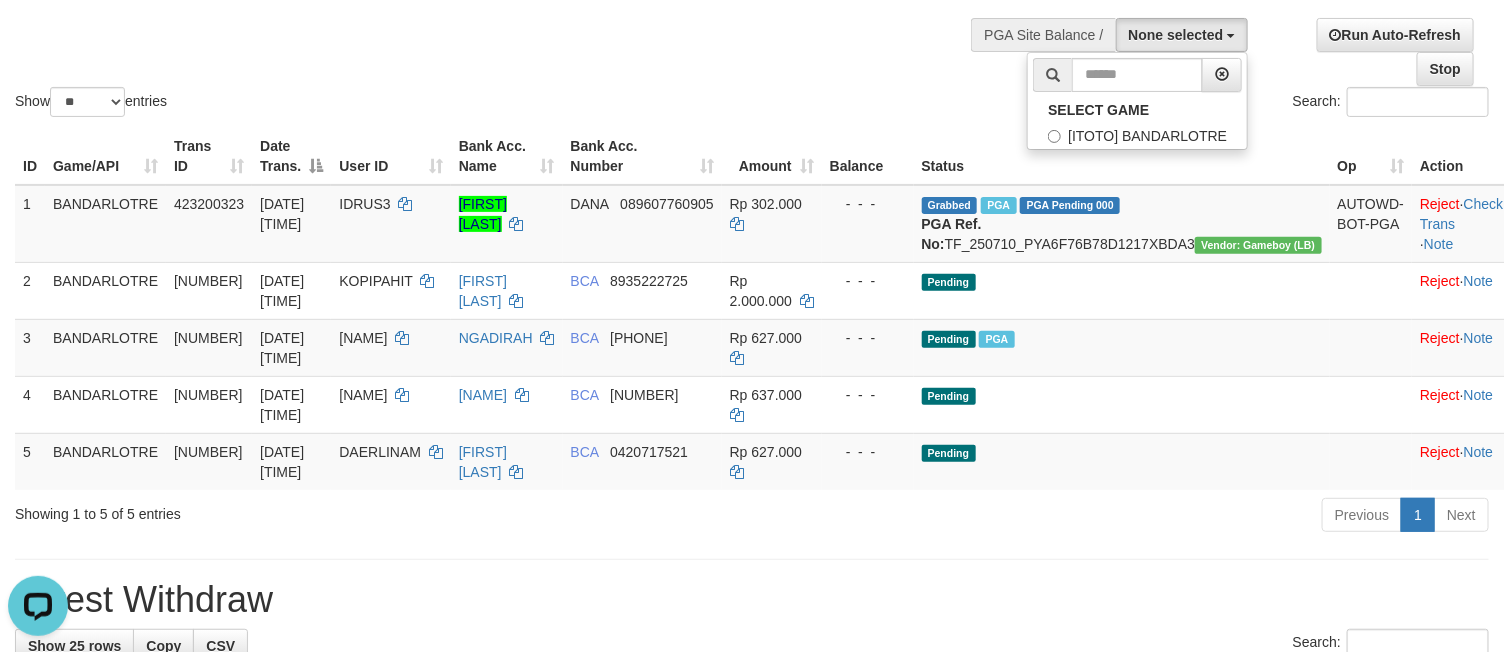 drag, startPoint x: 1146, startPoint y: 153, endPoint x: 1141, endPoint y: 139, distance: 14.866069 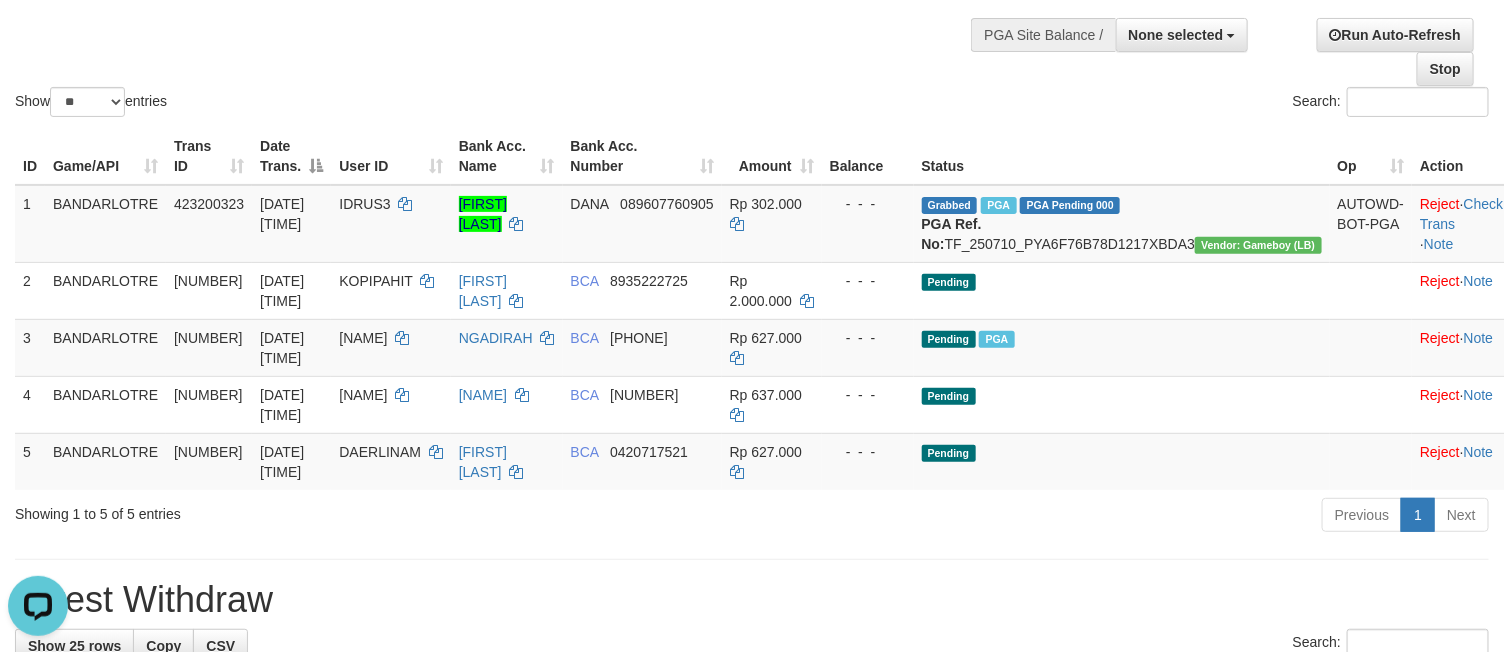 click on "Status" at bounding box center [1122, 156] 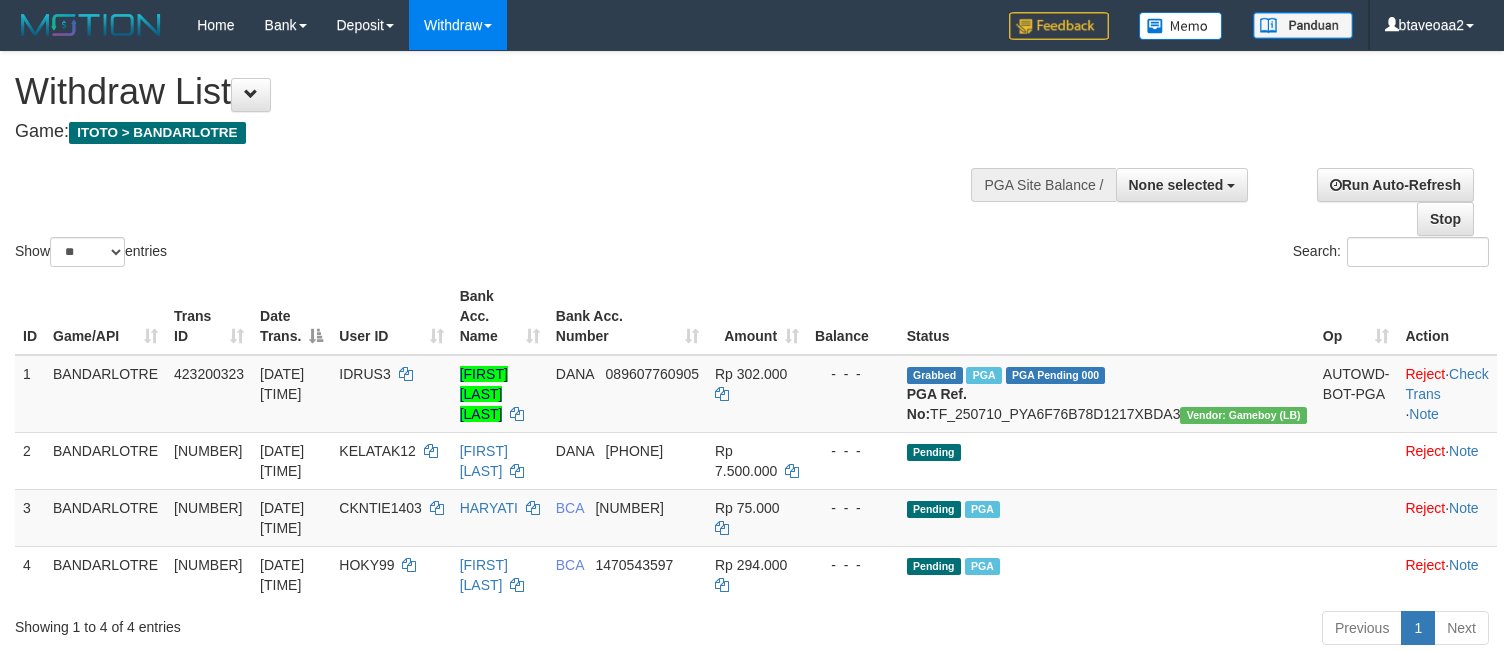 select 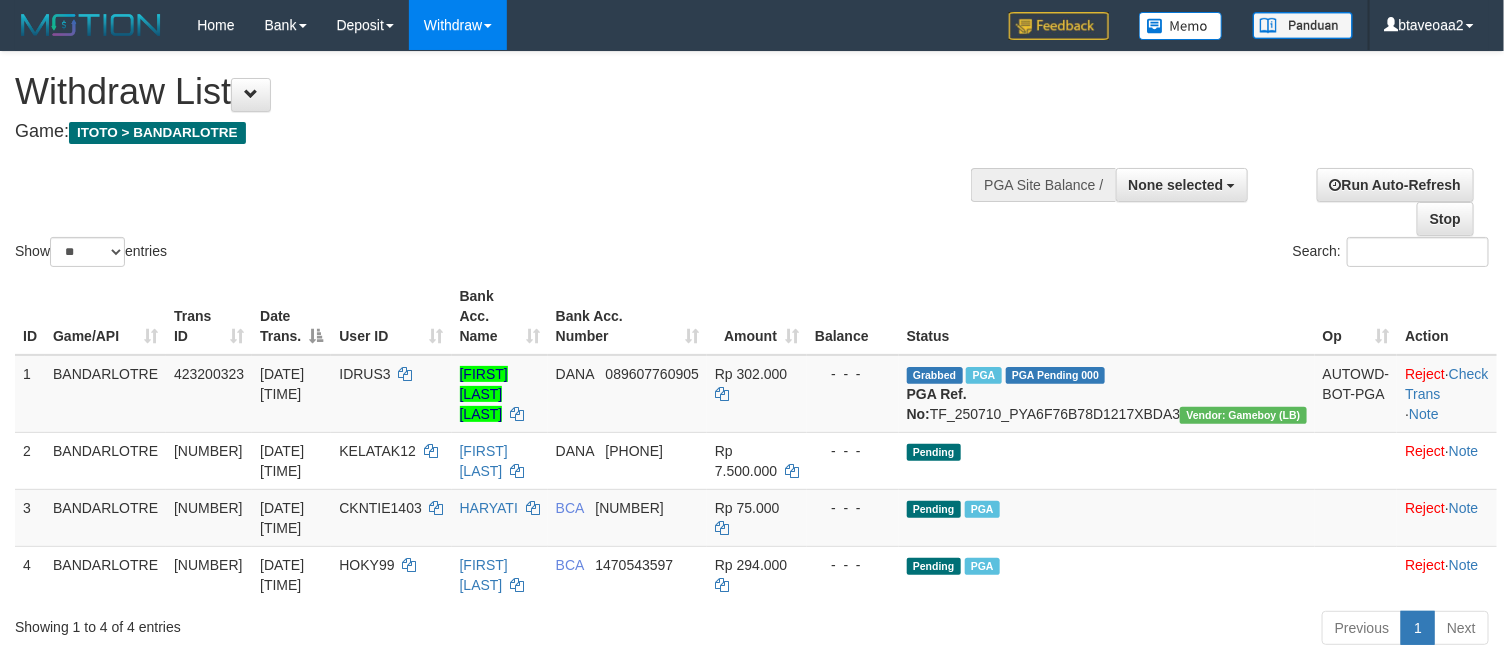 scroll, scrollTop: 150, scrollLeft: 0, axis: vertical 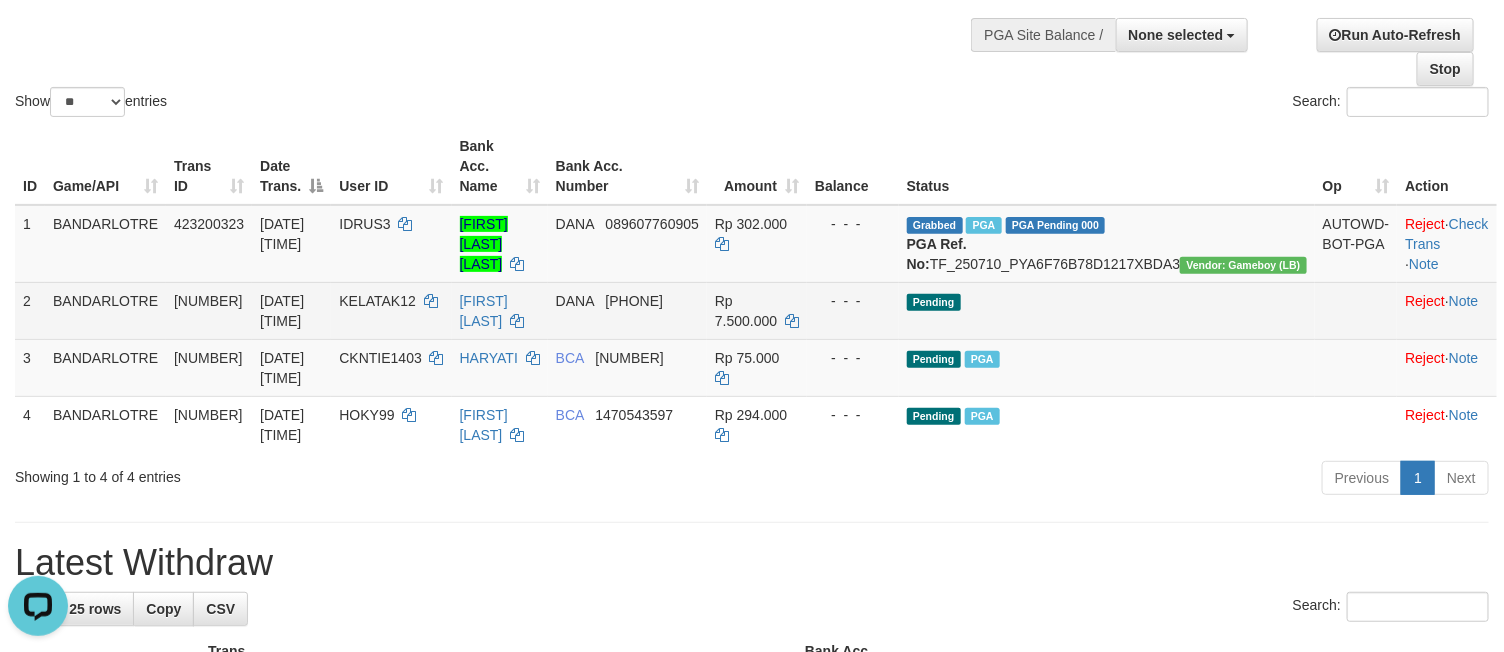 click on "Reject ·    Note" at bounding box center (1446, 310) 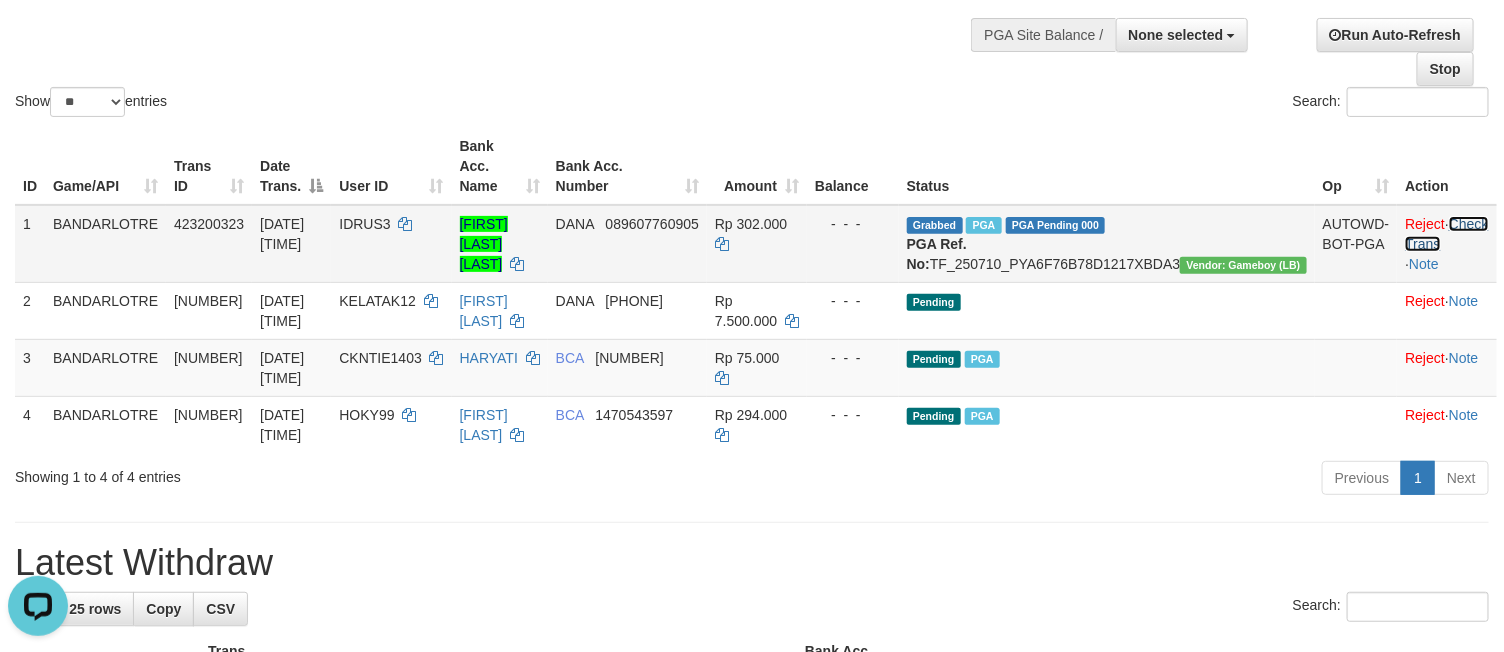 click on "Check Trans" at bounding box center [1446, 234] 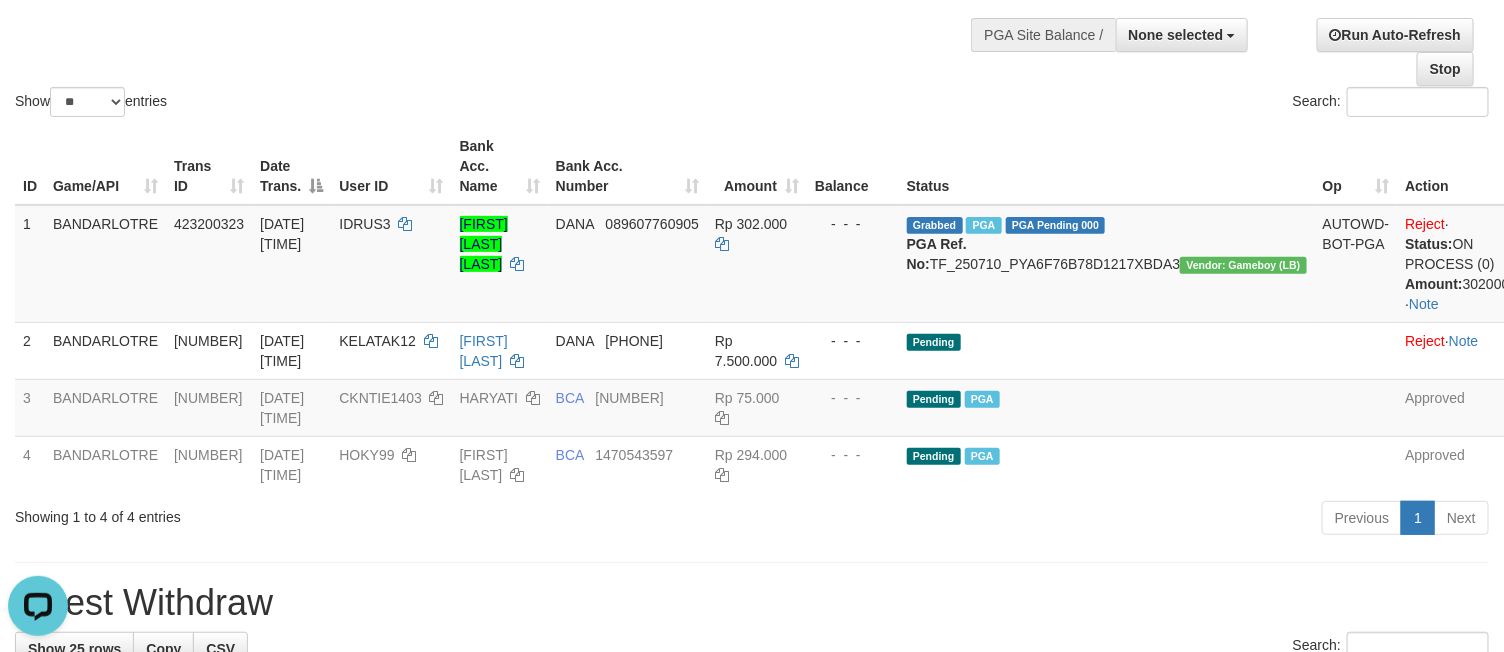 click on "Action" at bounding box center (1467, 166) 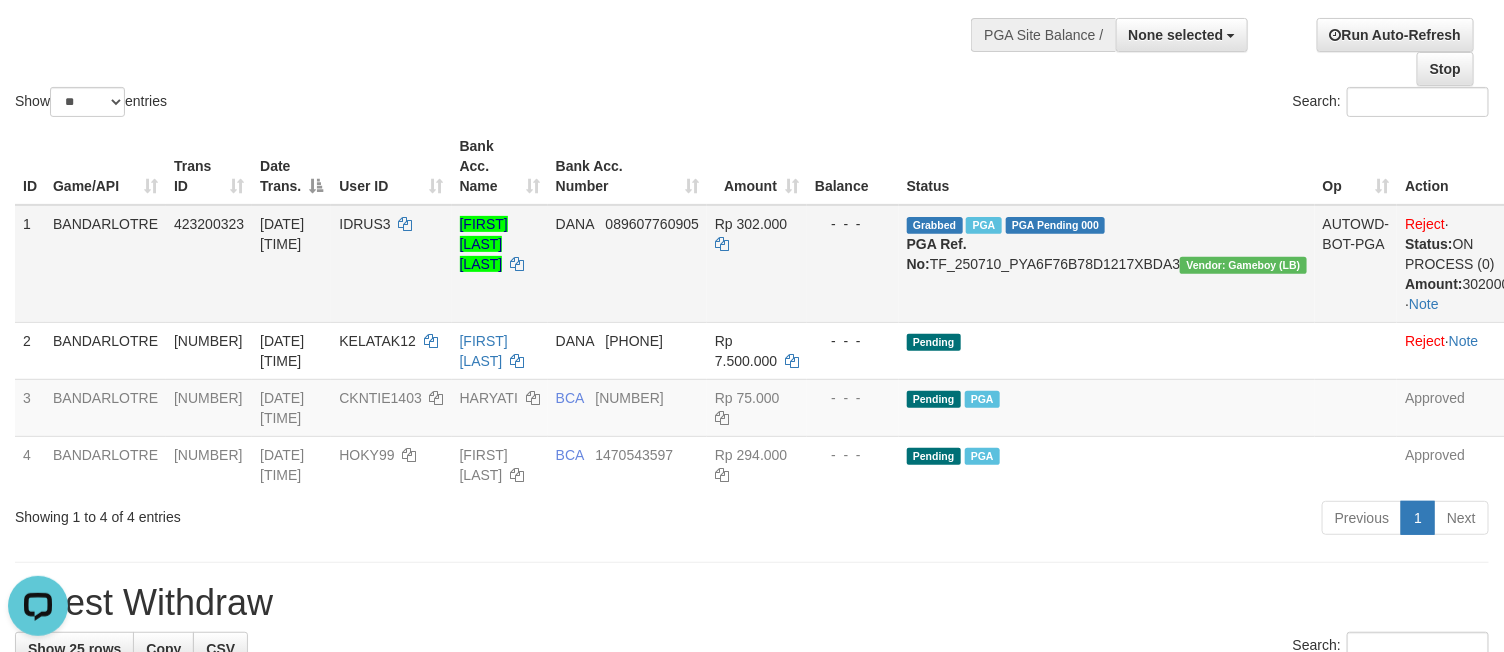 click on "IDRUS3" at bounding box center (364, 224) 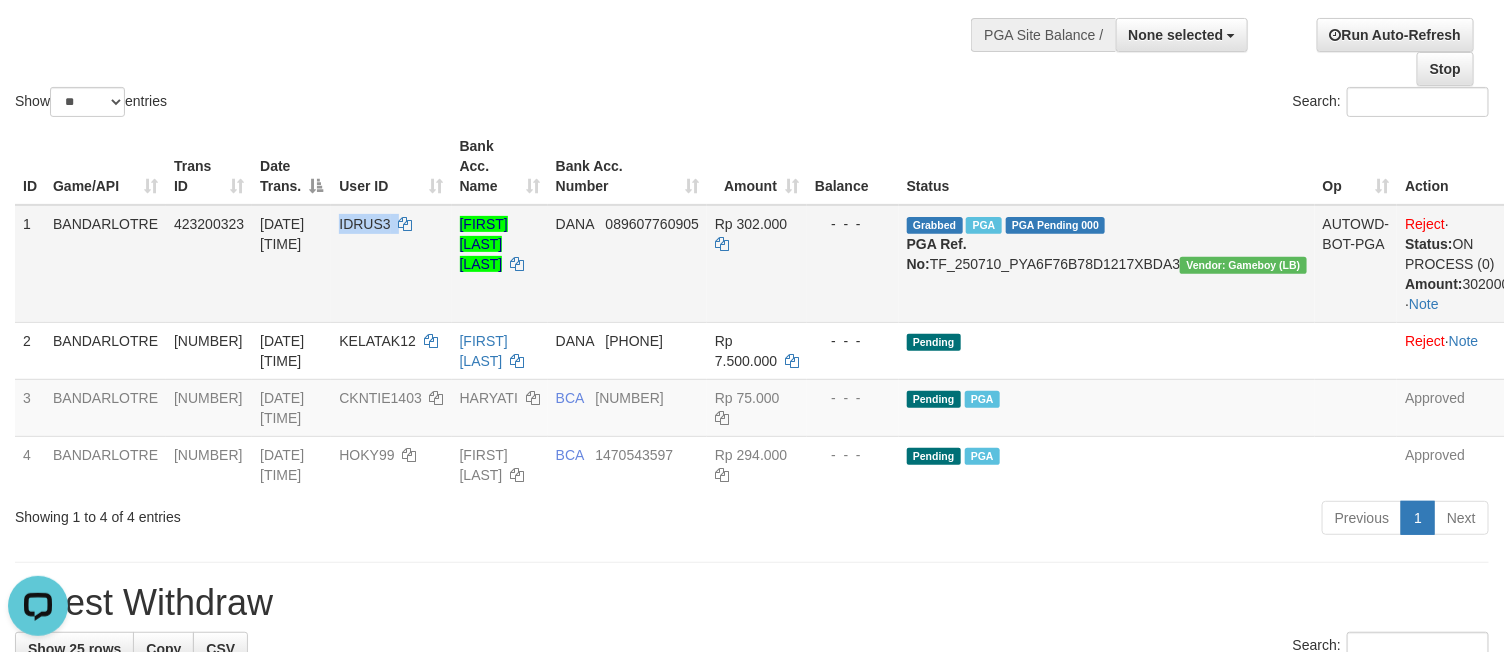 drag, startPoint x: 414, startPoint y: 207, endPoint x: 403, endPoint y: 202, distance: 12.083046 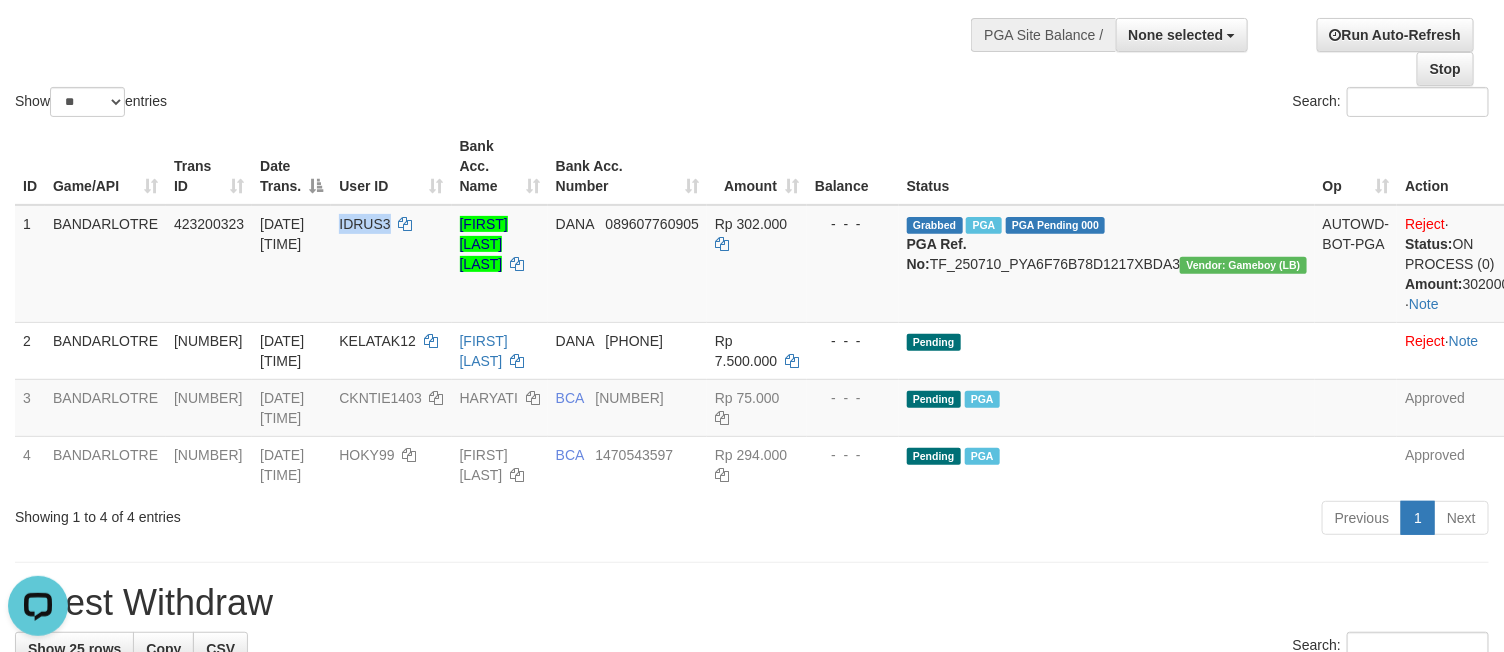copy on "IDRUS3" 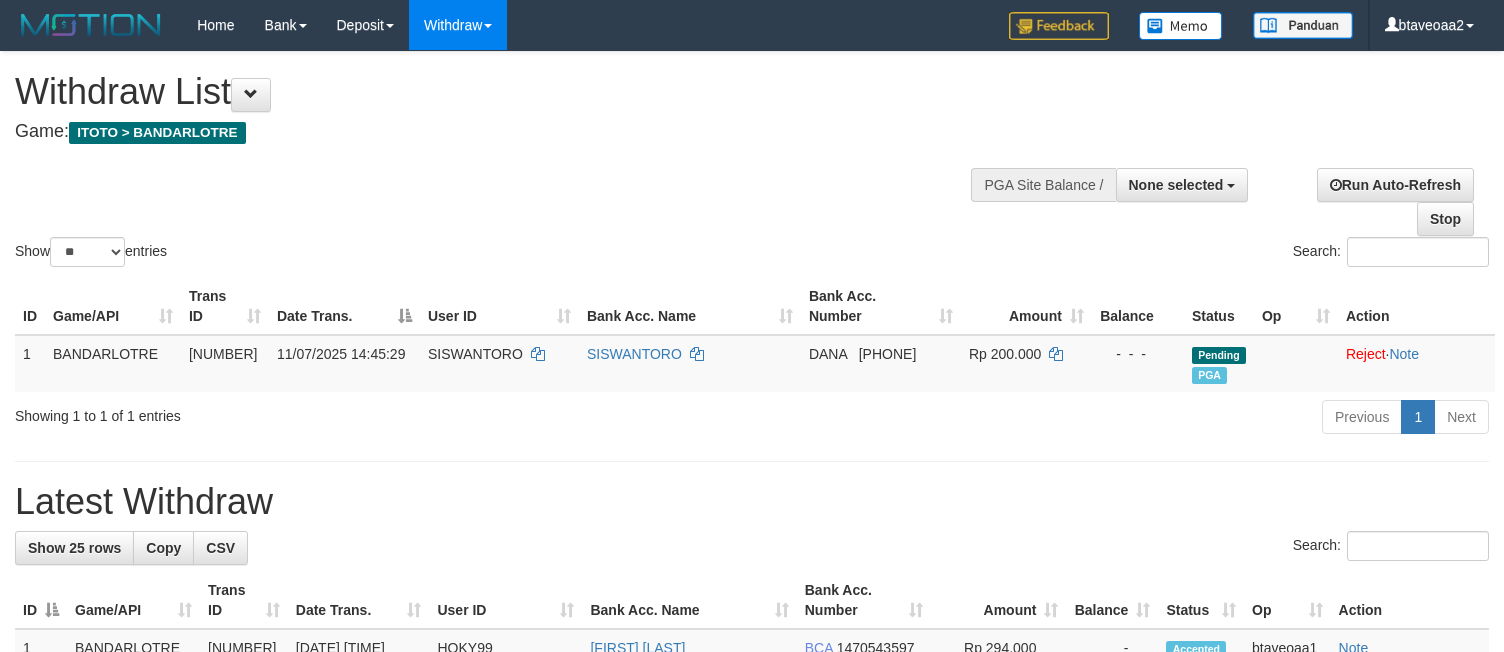 select 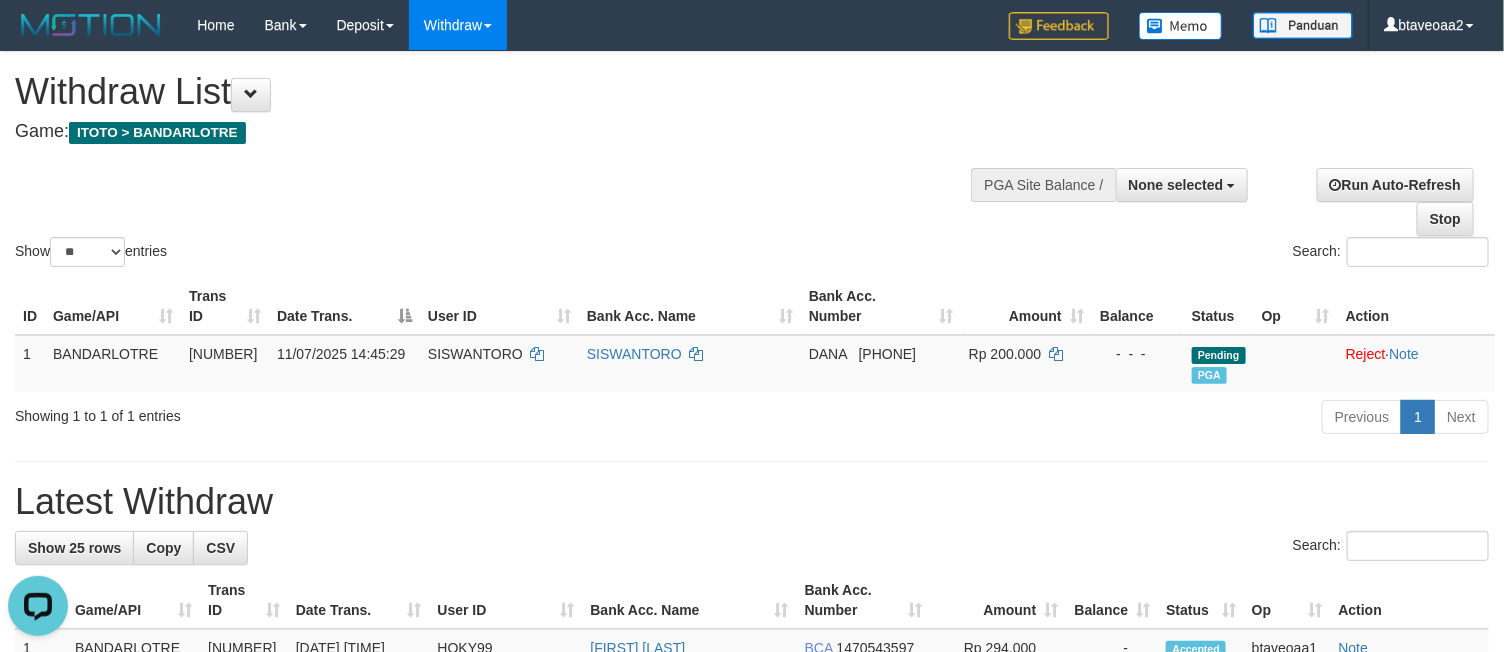 scroll, scrollTop: 0, scrollLeft: 0, axis: both 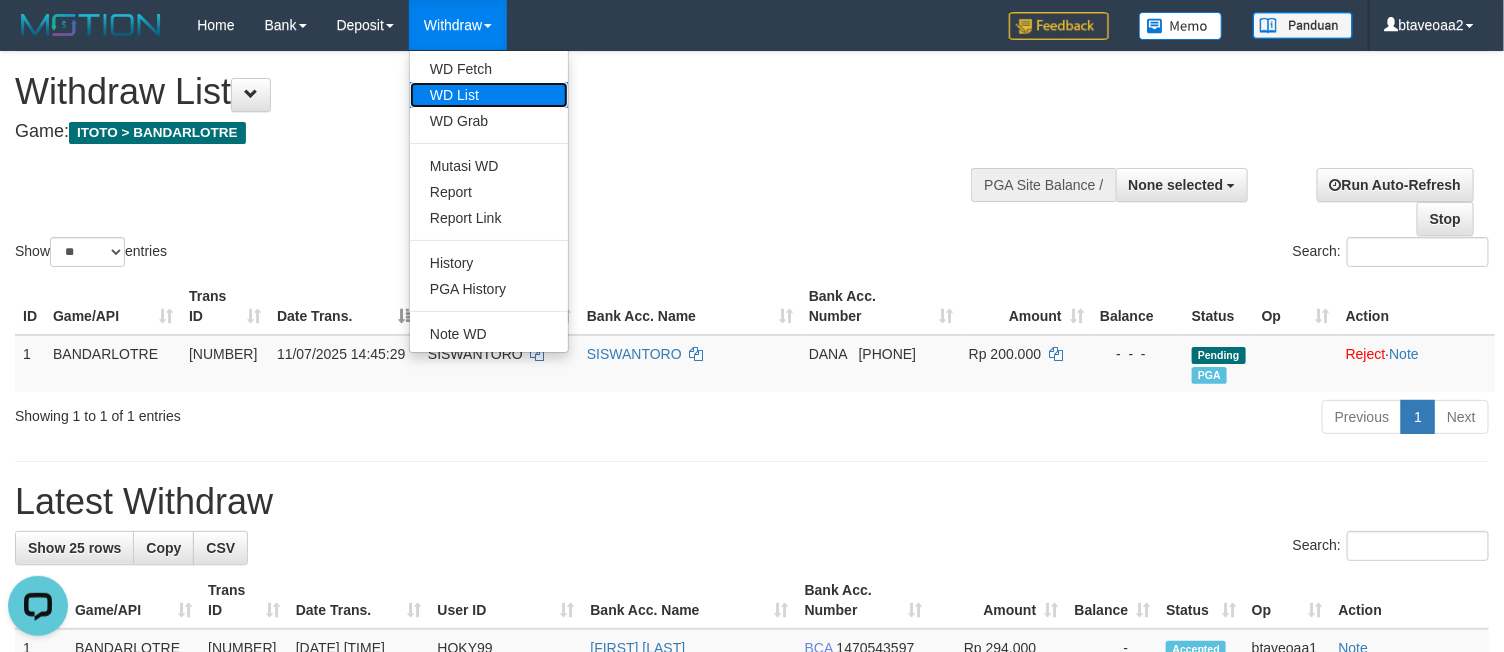 click on "WD List" at bounding box center [489, 95] 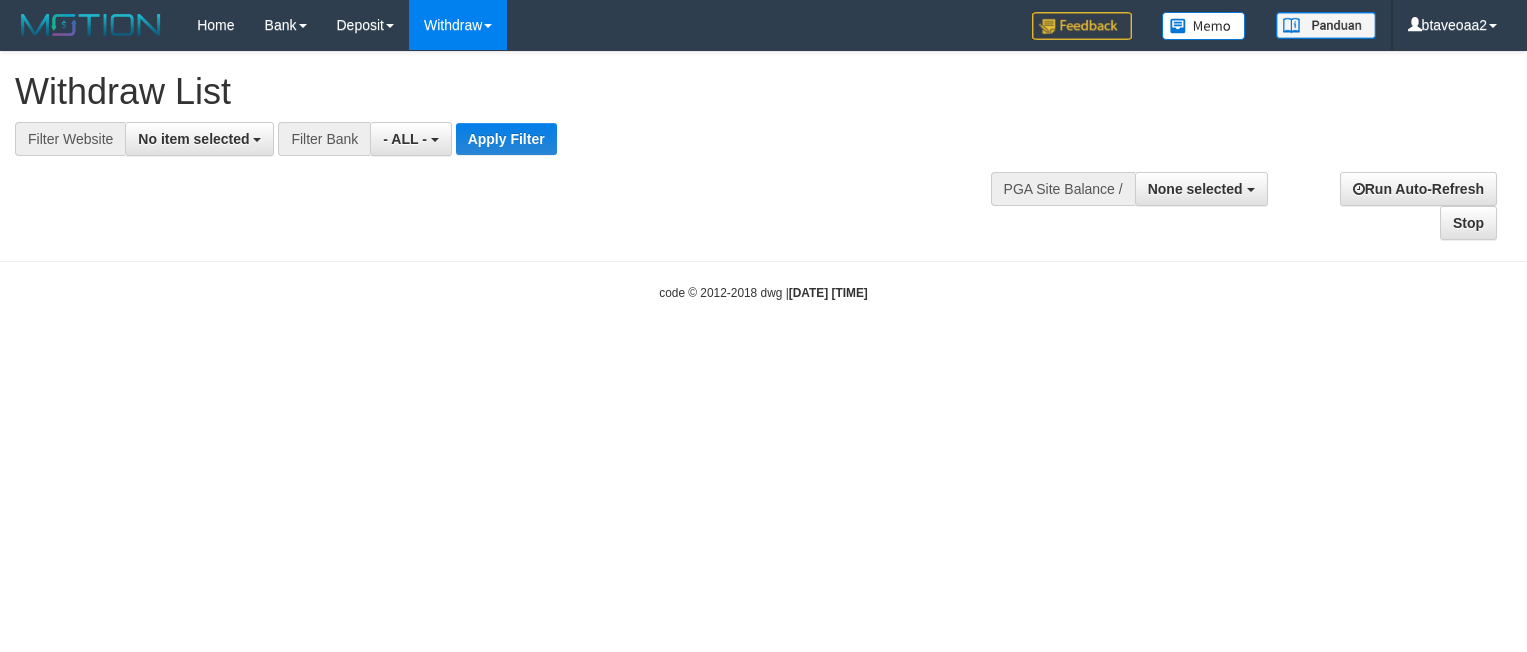 select 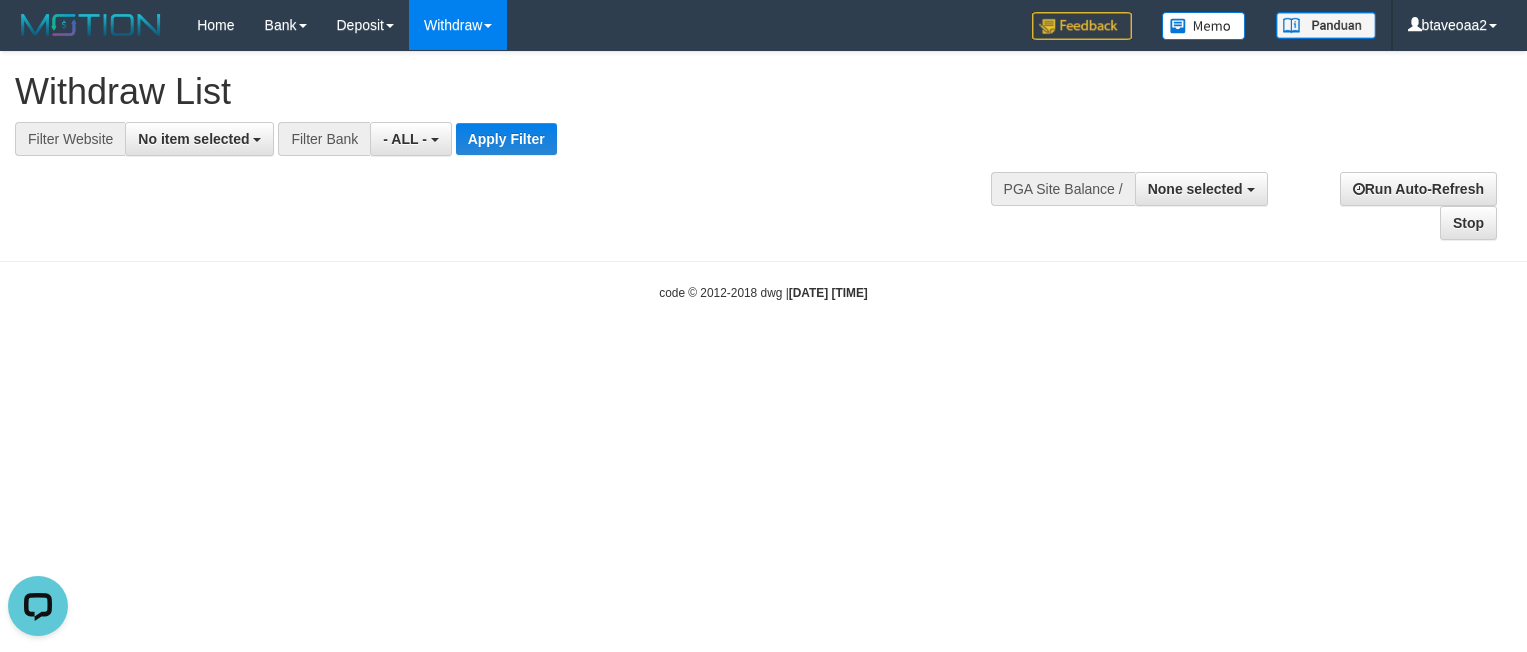 scroll, scrollTop: 0, scrollLeft: 0, axis: both 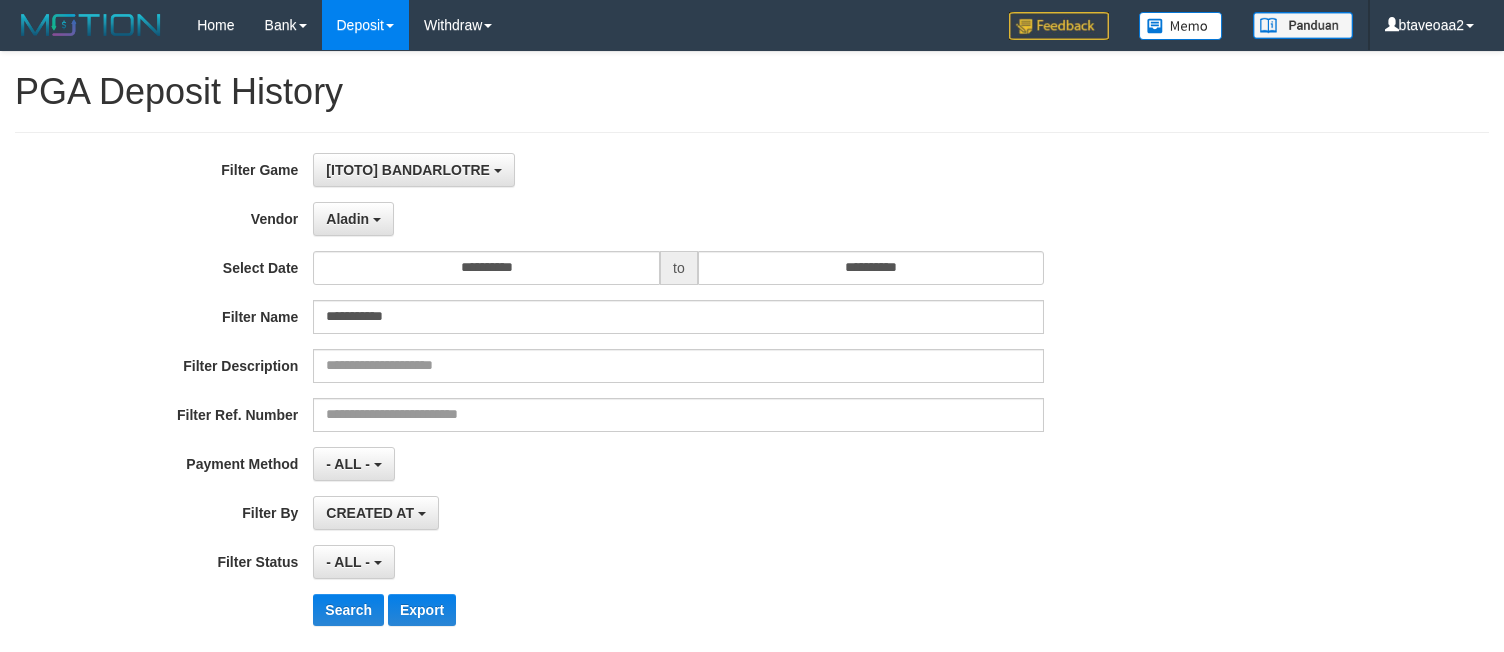 select on "**********" 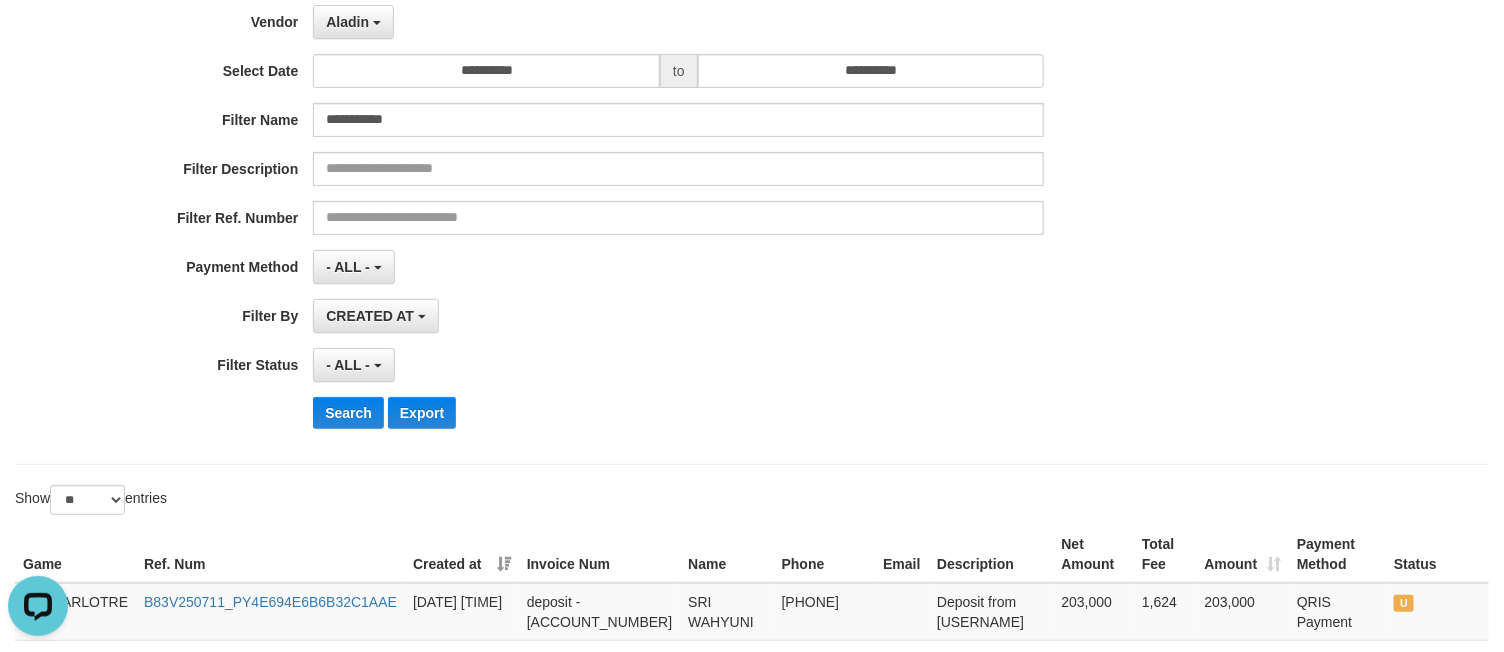 scroll, scrollTop: 0, scrollLeft: 0, axis: both 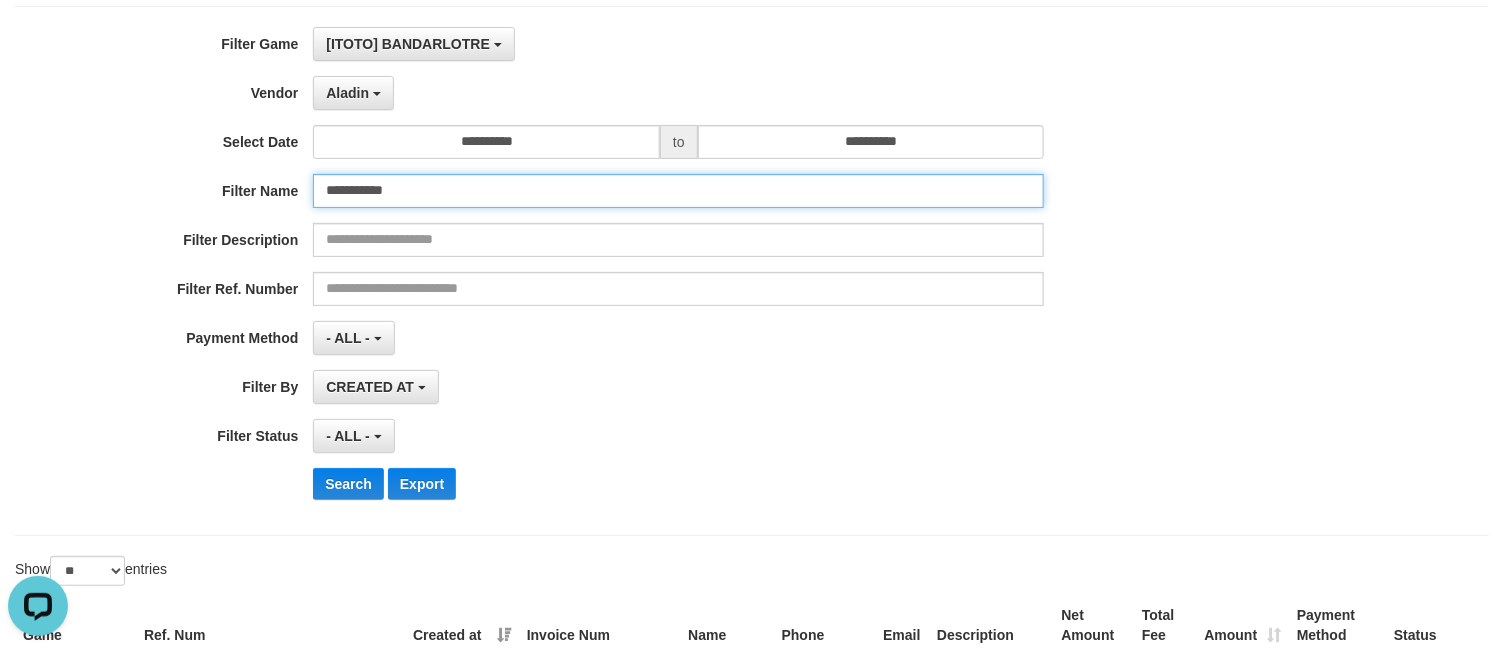 click on "**********" at bounding box center (678, 191) 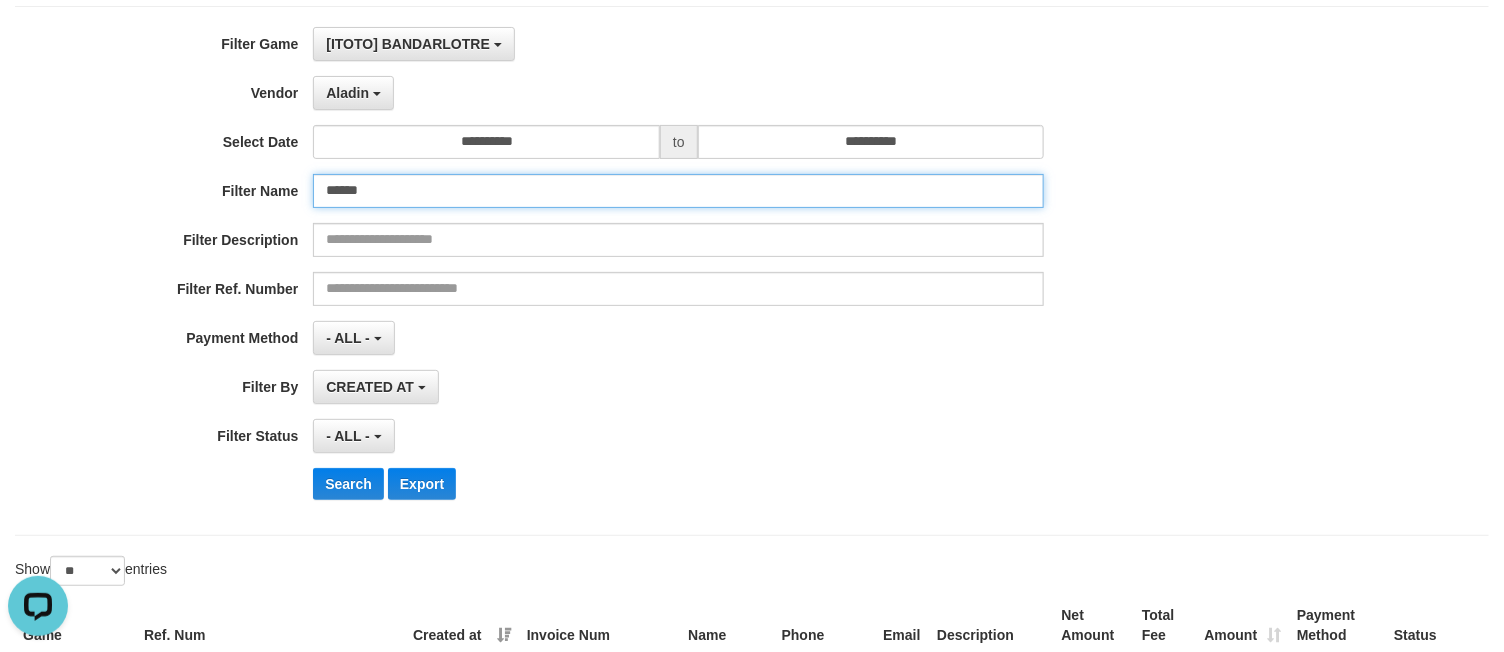 click on "******" at bounding box center (678, 191) 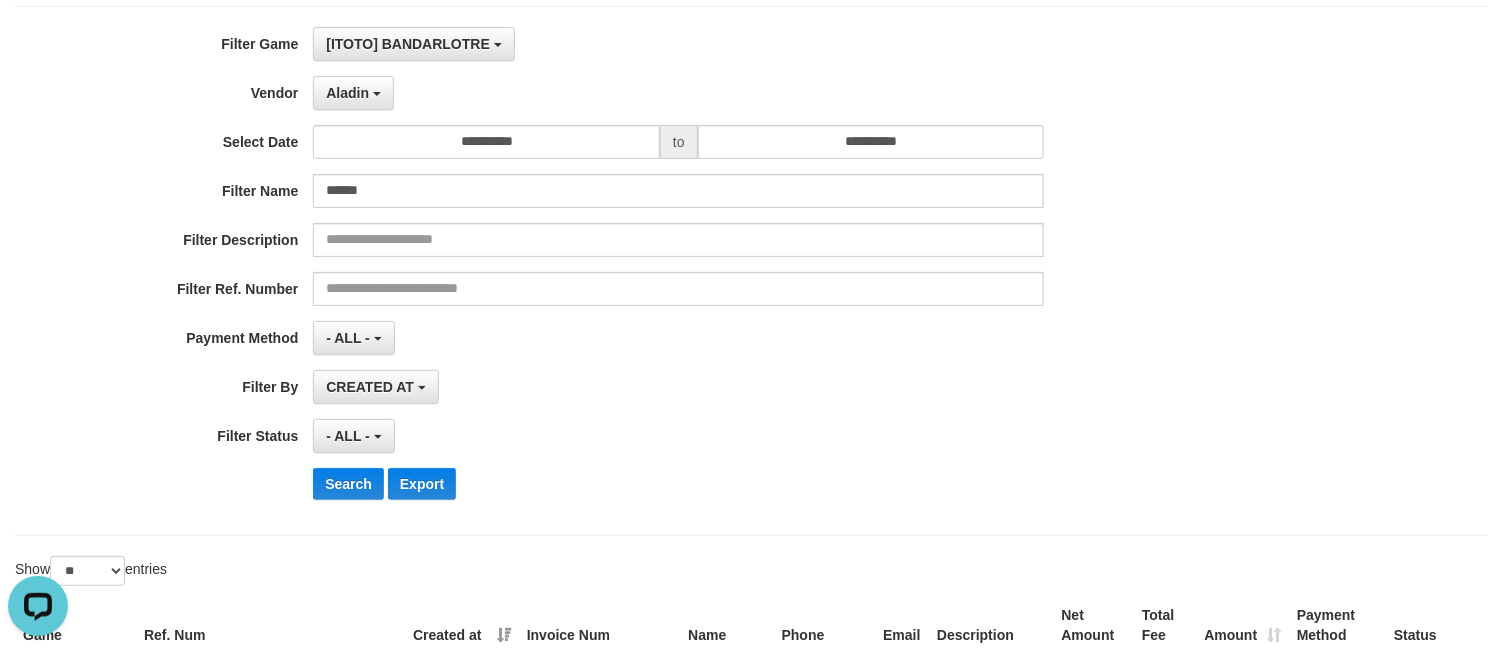 click on "**********" at bounding box center (752, 271) 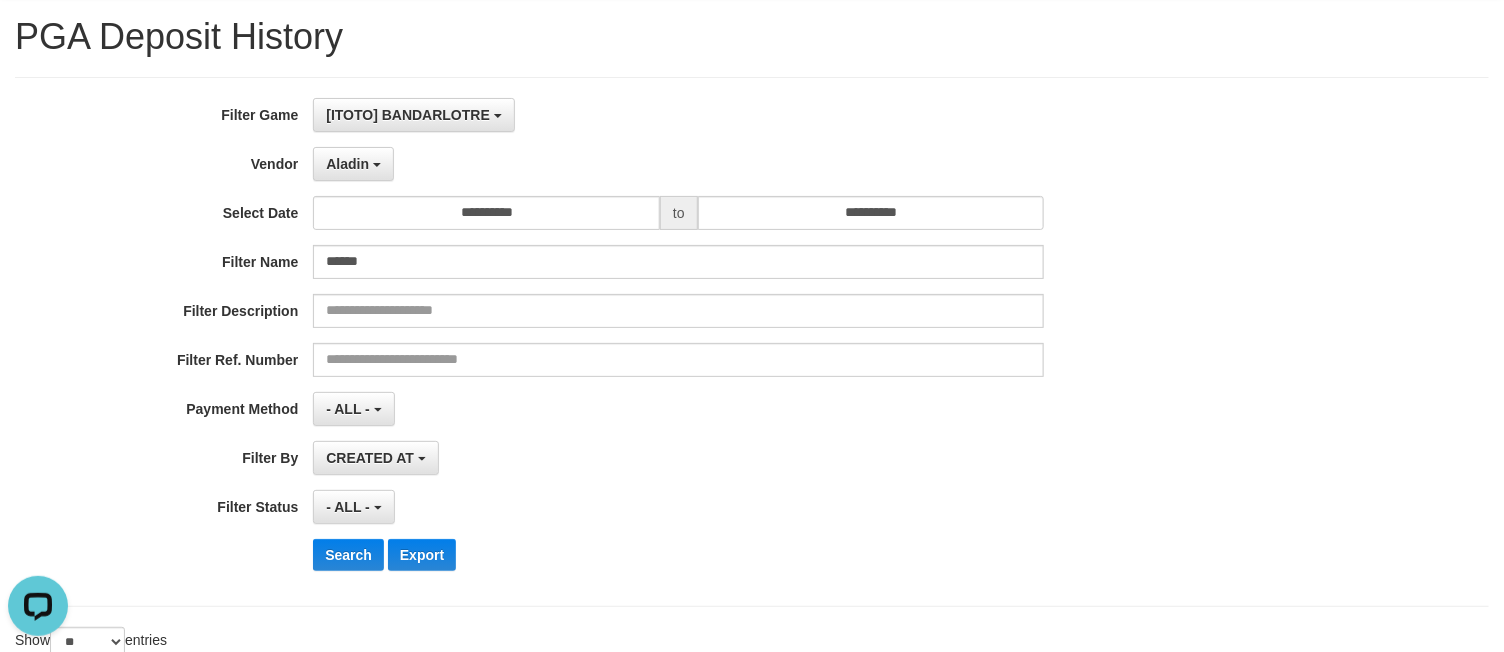 scroll, scrollTop: 0, scrollLeft: 0, axis: both 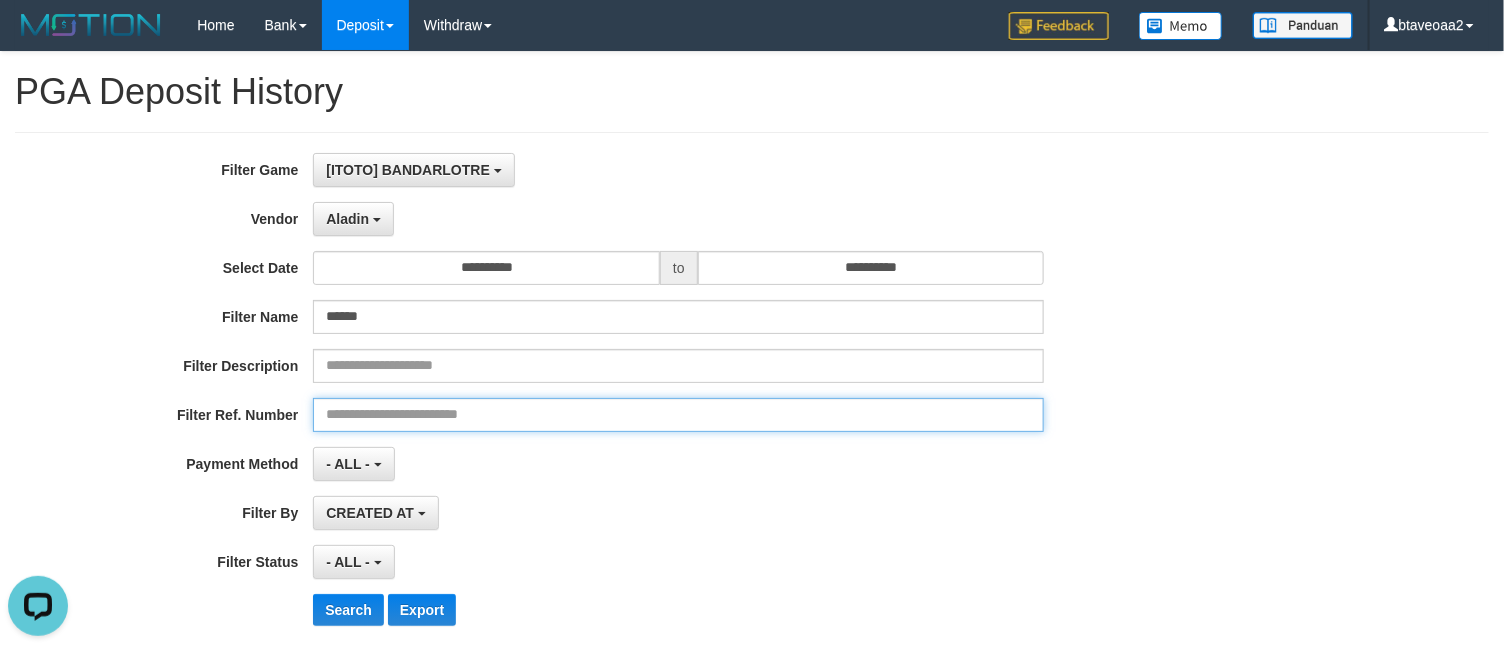 drag, startPoint x: 457, startPoint y: 415, endPoint x: 457, endPoint y: 400, distance: 15 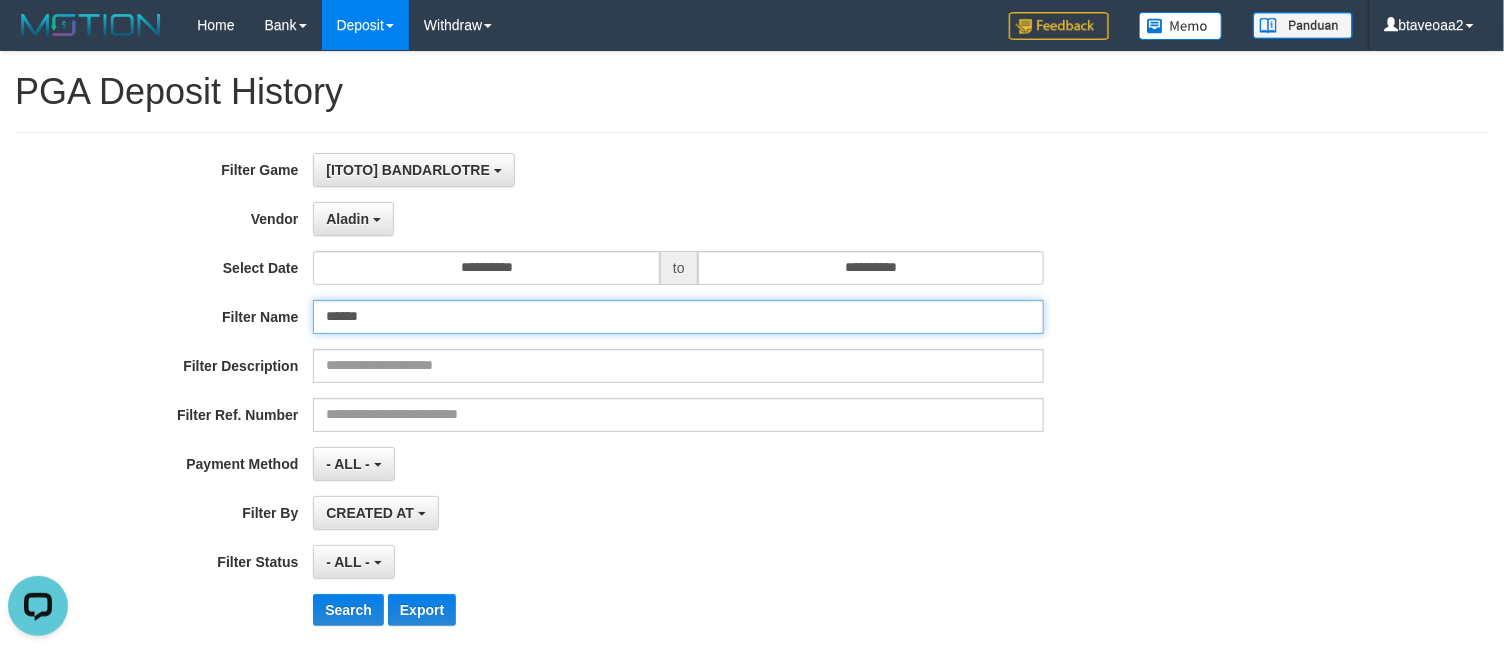 click on "******" at bounding box center [678, 317] 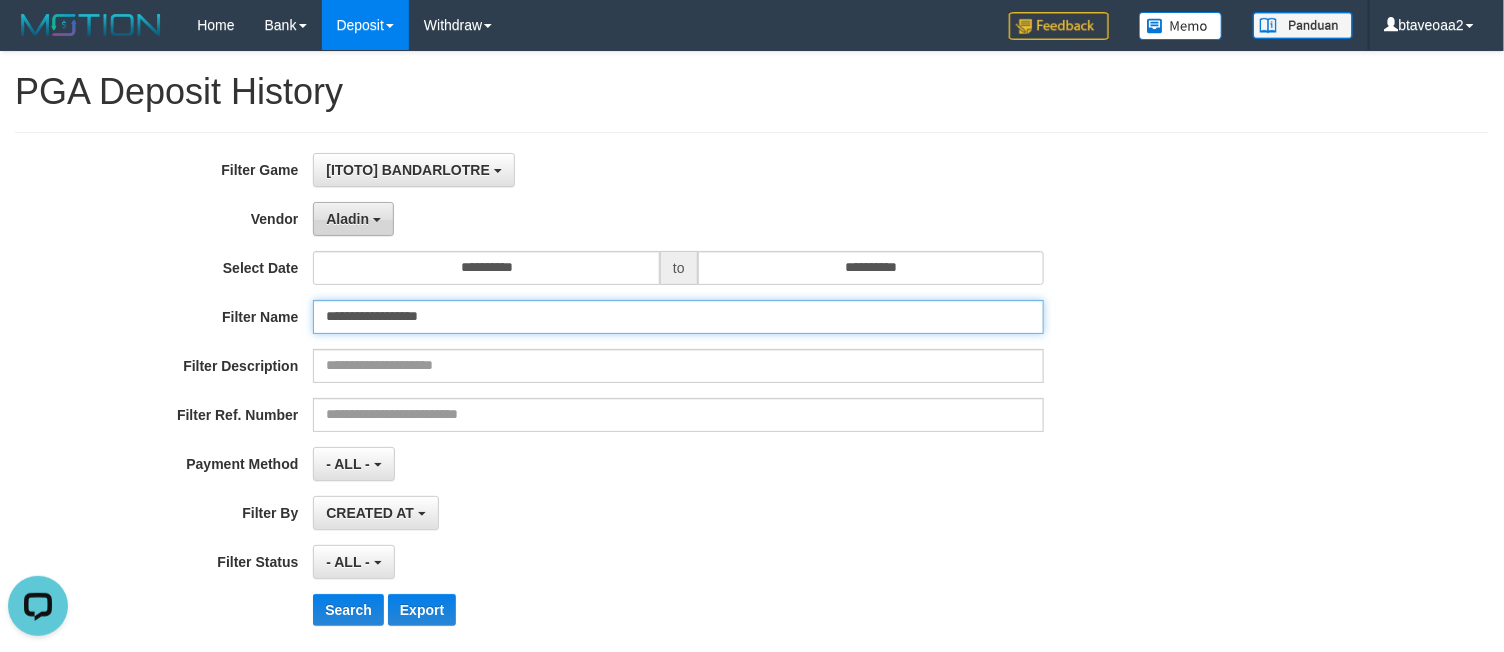 type on "**********" 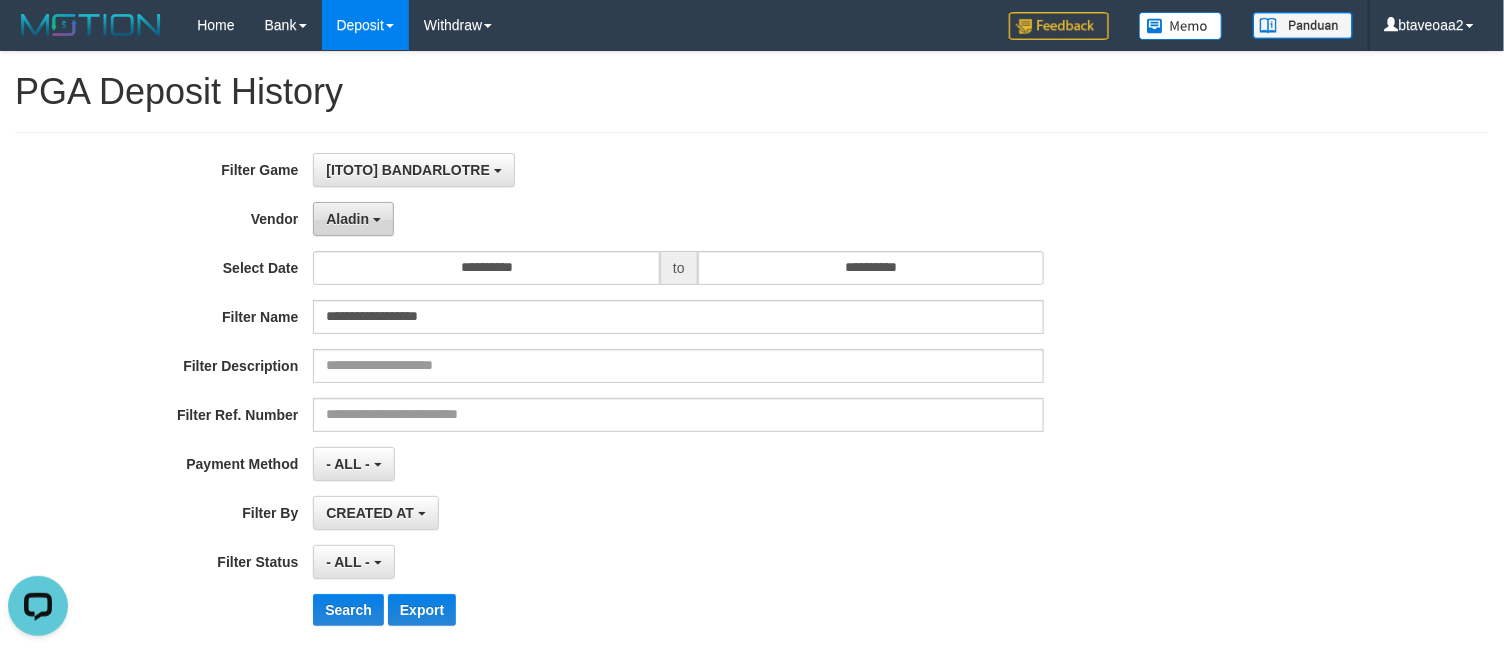click on "Aladin" at bounding box center [353, 219] 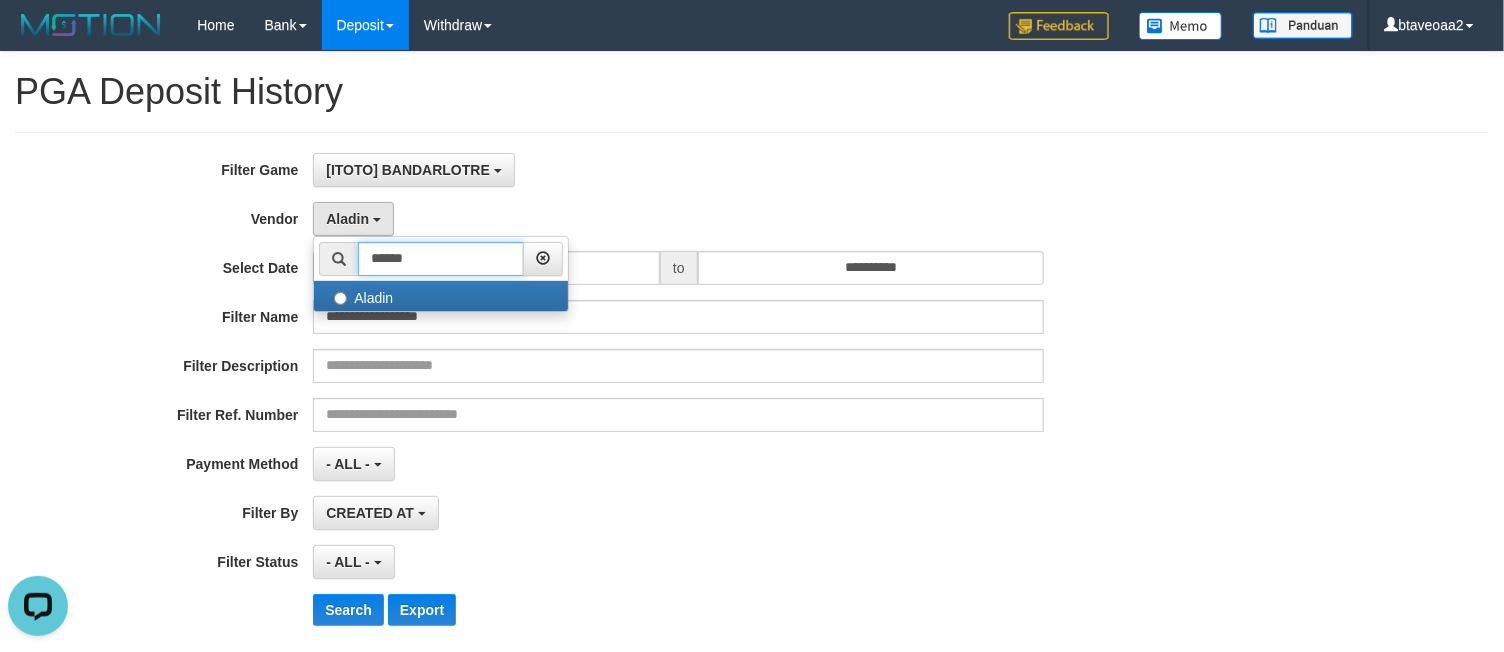 click on "******" at bounding box center (441, 259) 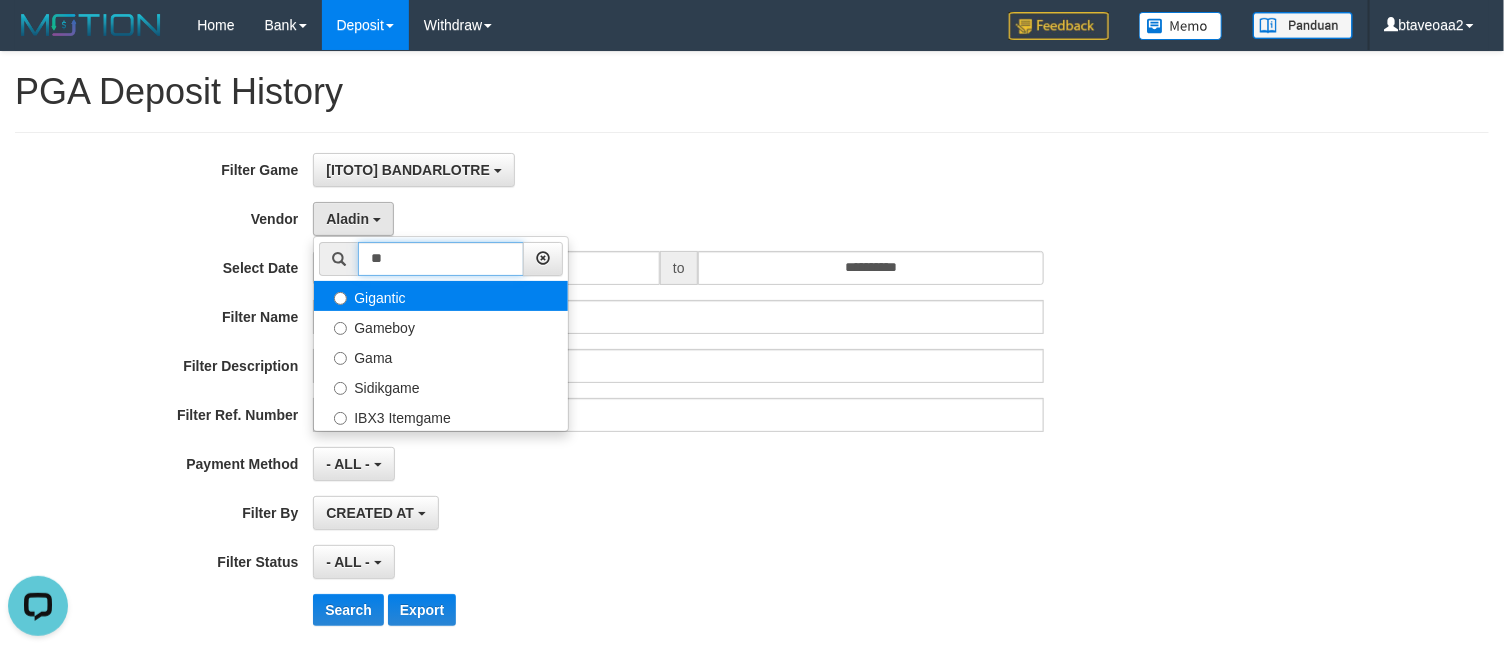 type on "**" 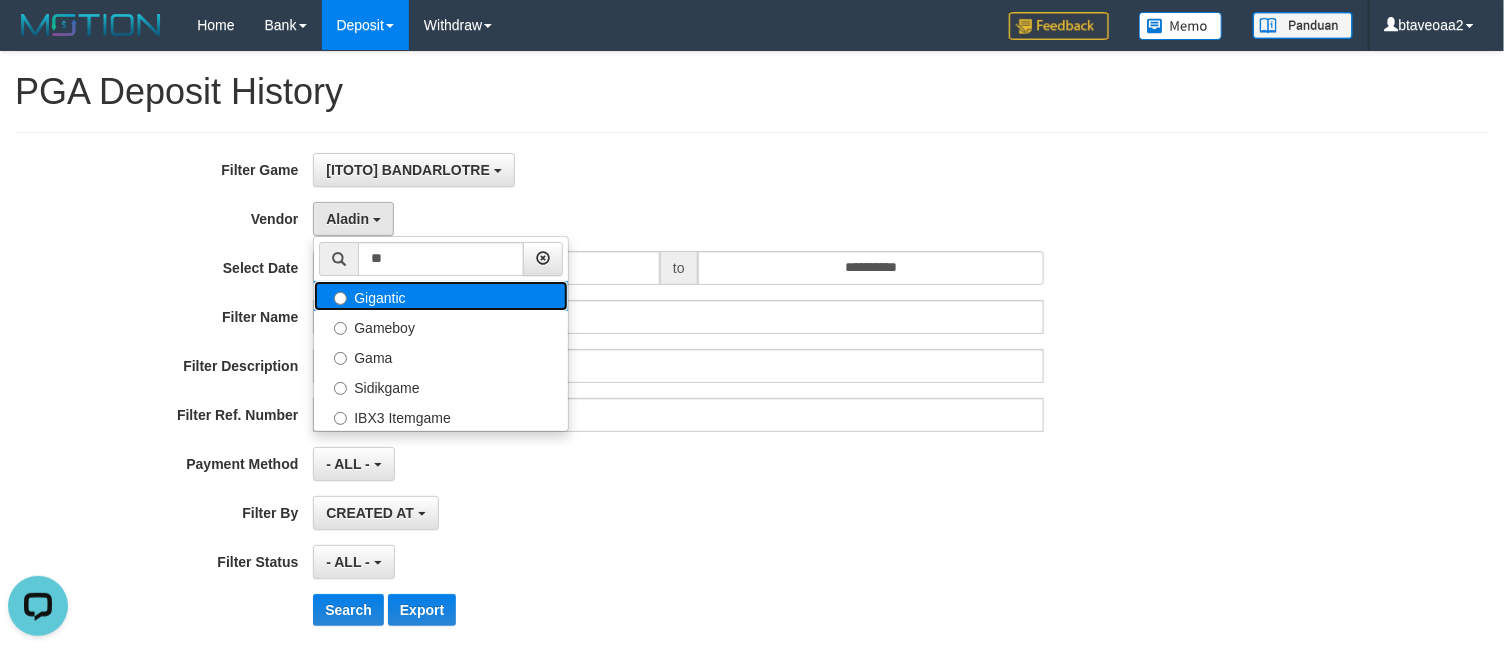 click on "Gigantic" at bounding box center [441, 296] 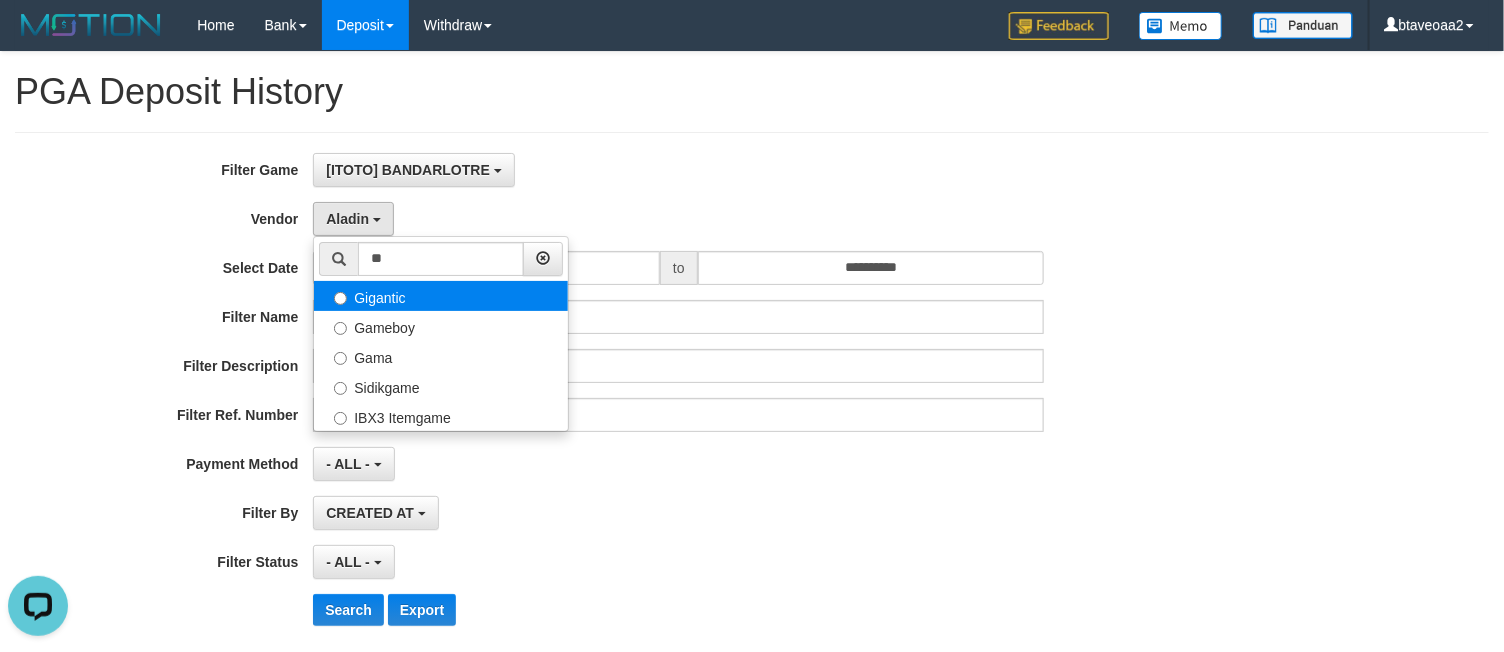 select on "**********" 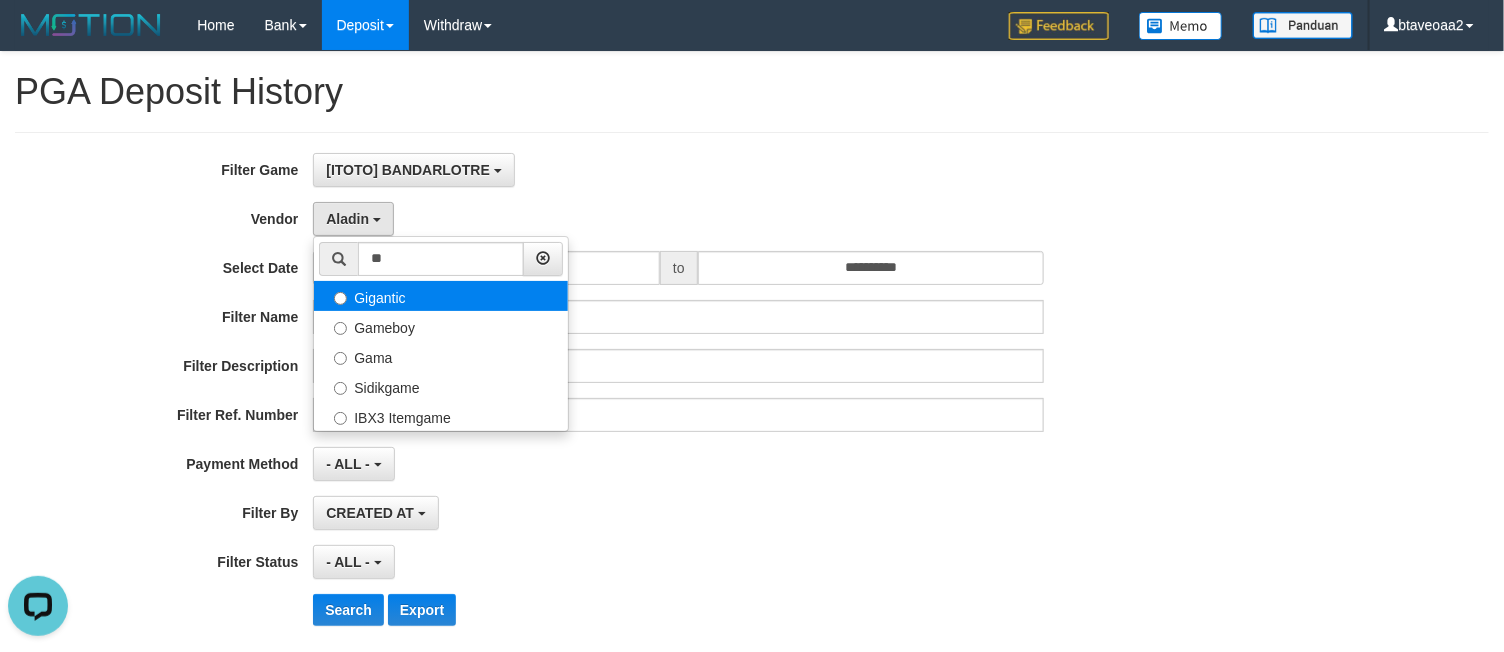 type on "**" 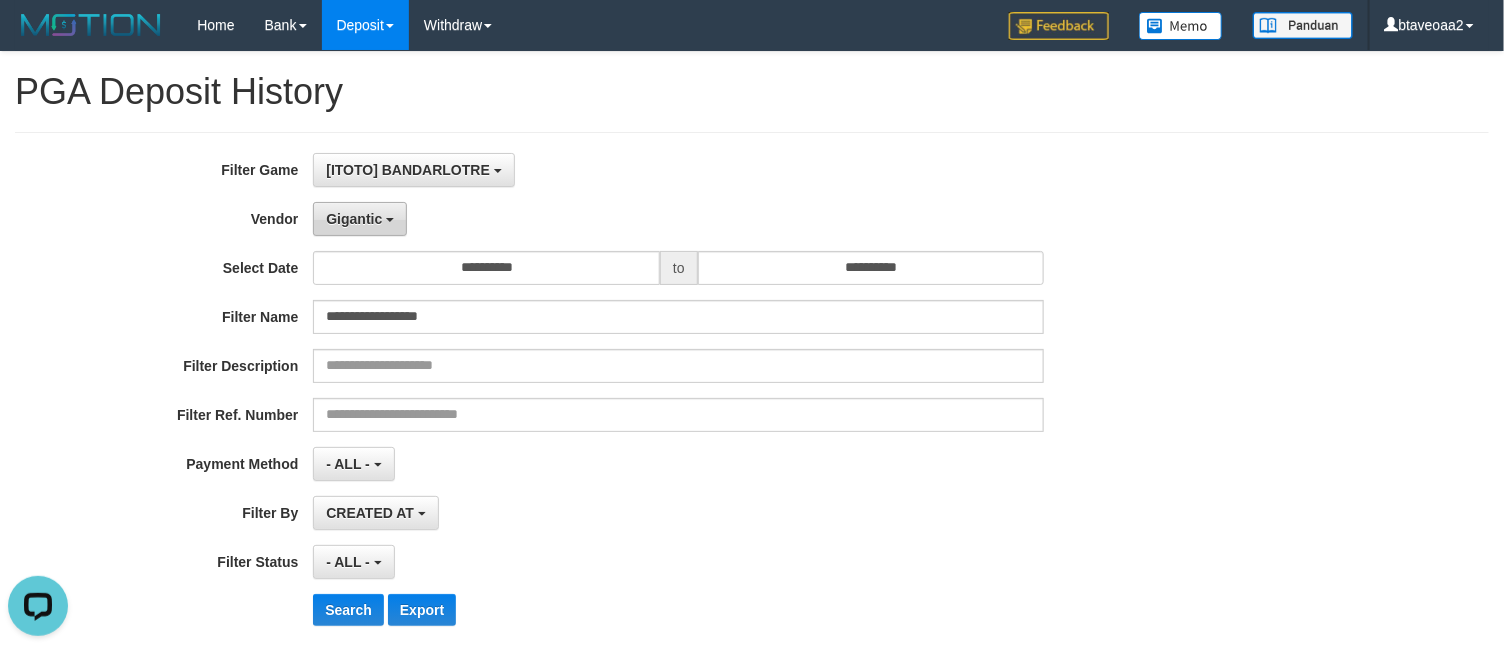click on "Gigantic" at bounding box center (360, 219) 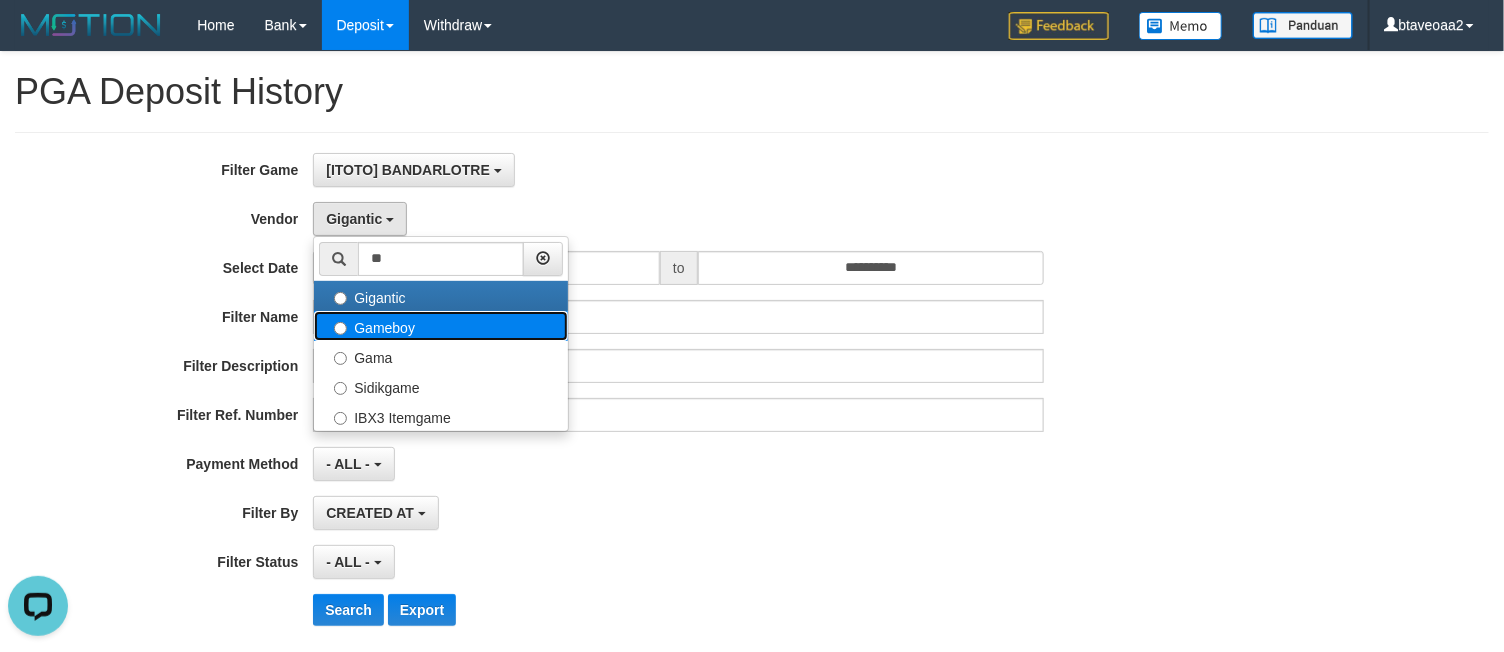 click on "Gameboy" at bounding box center (441, 326) 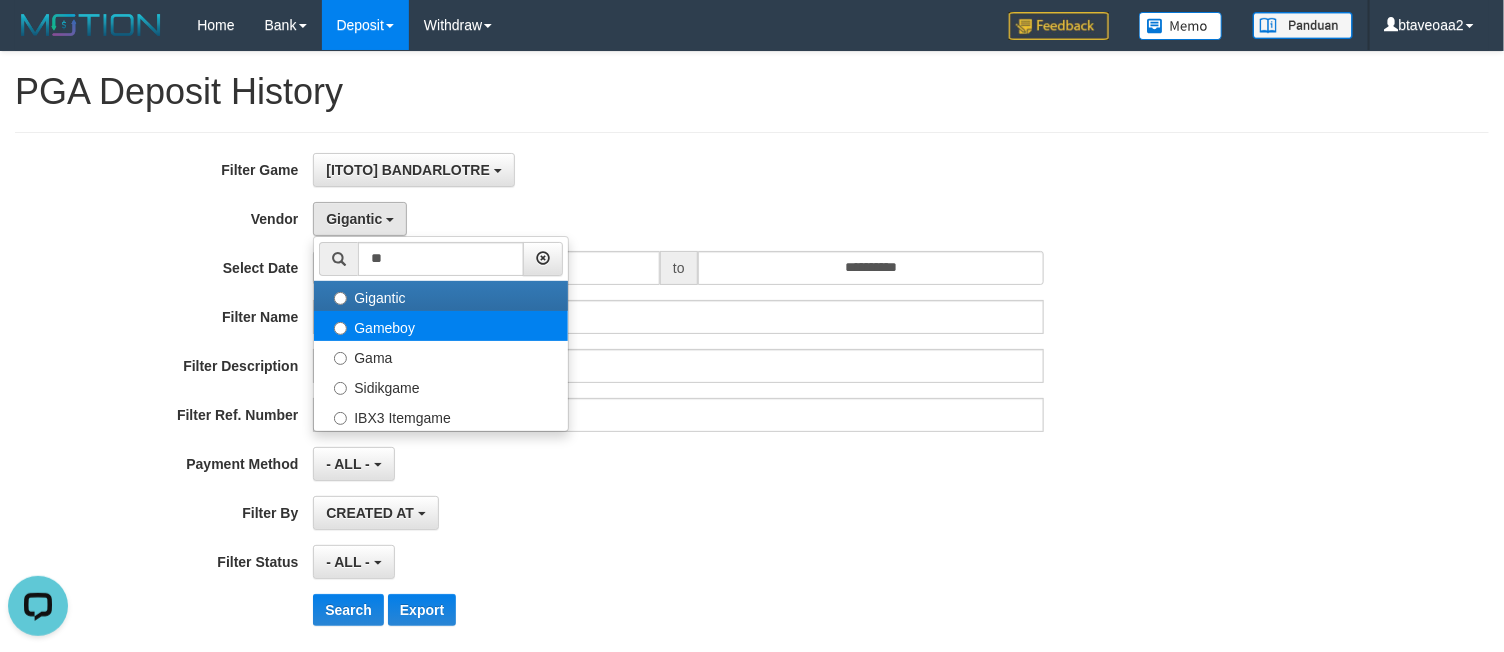 select on "**********" 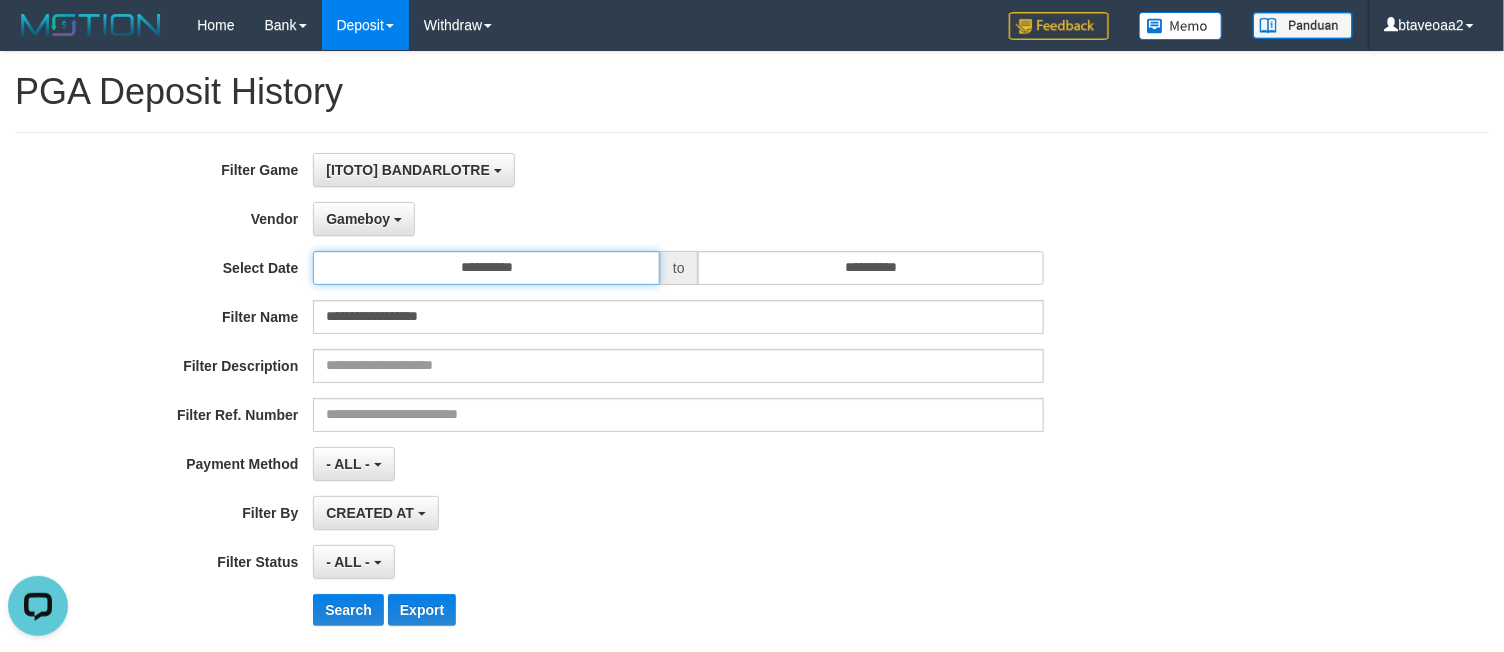 click on "**********" at bounding box center [486, 268] 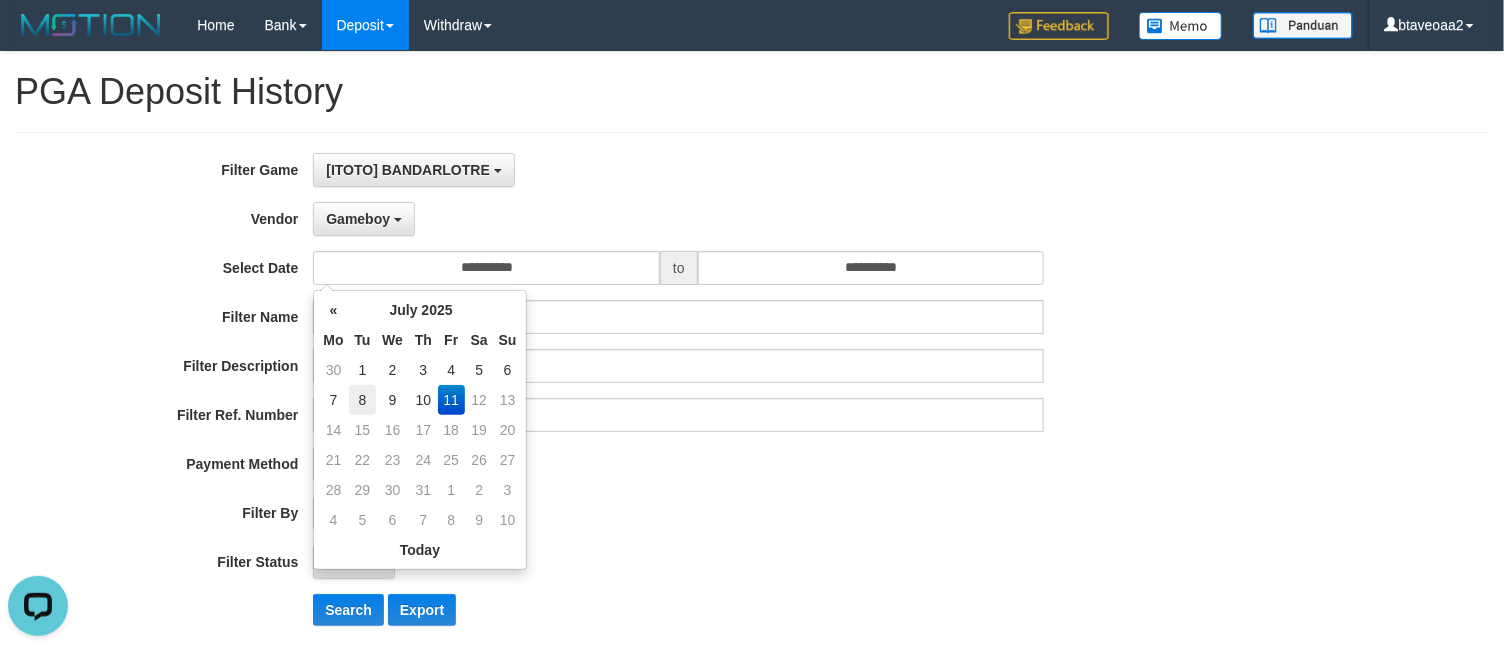 click on "8" at bounding box center [363, 400] 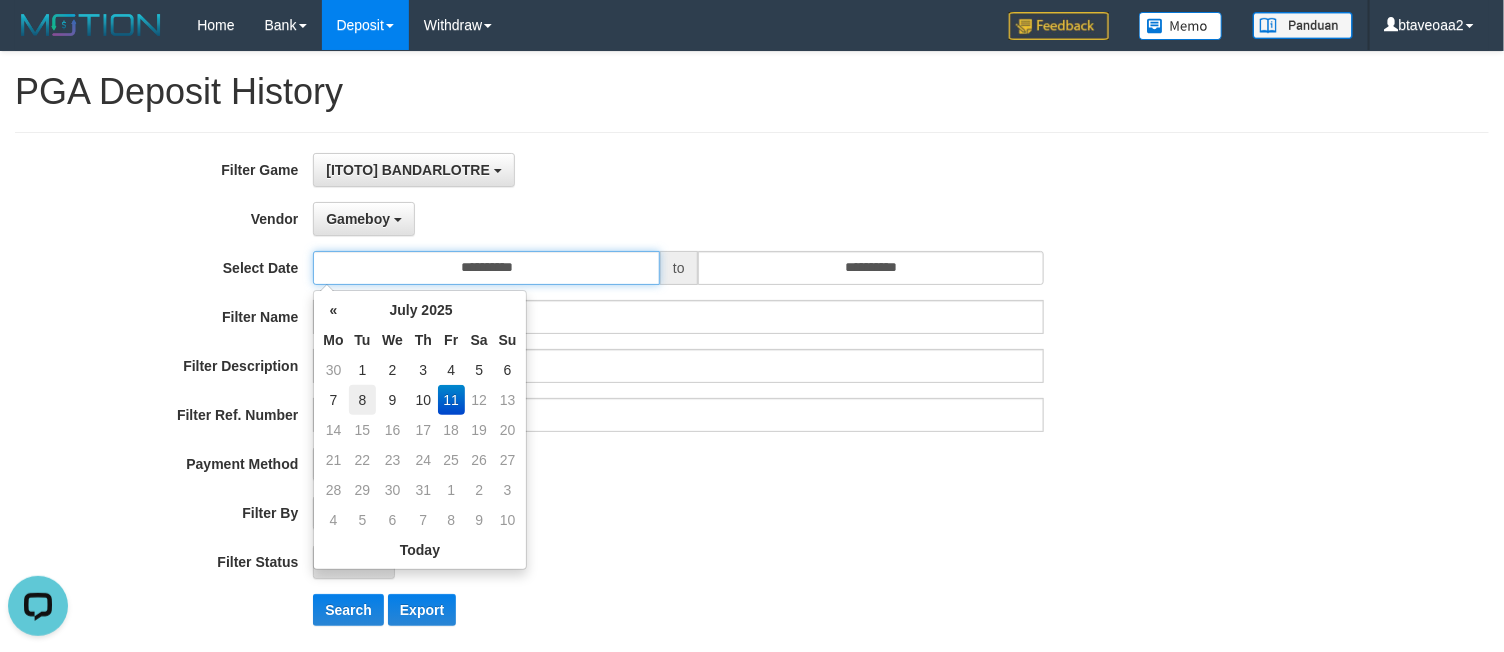 type on "**********" 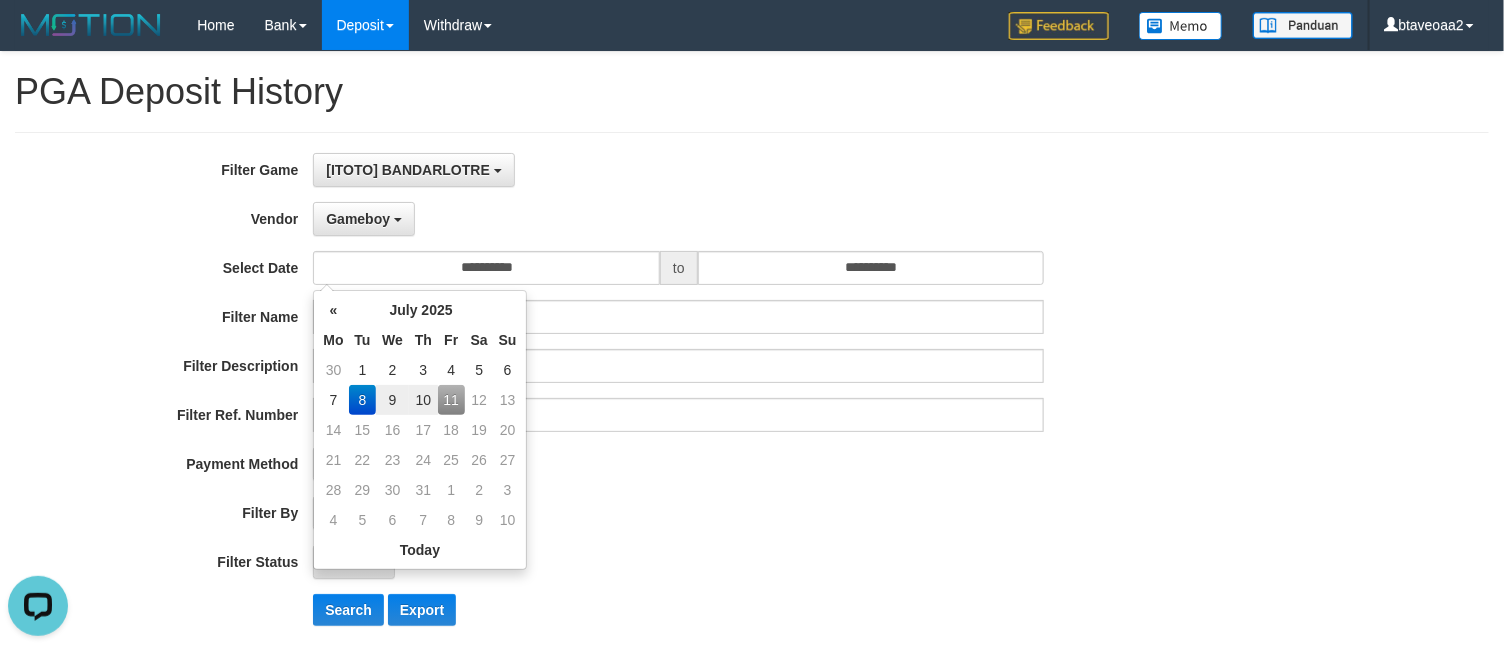 click on "**********" at bounding box center (626, 397) 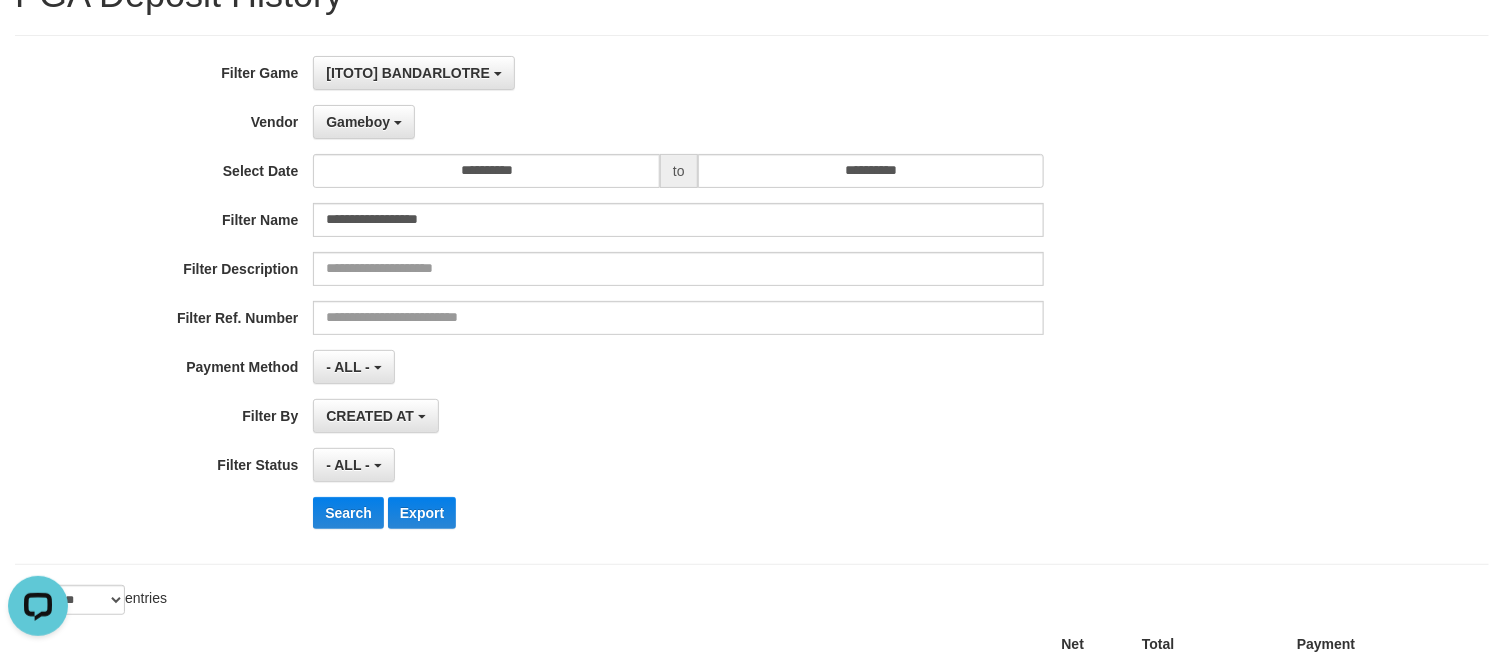scroll, scrollTop: 150, scrollLeft: 0, axis: vertical 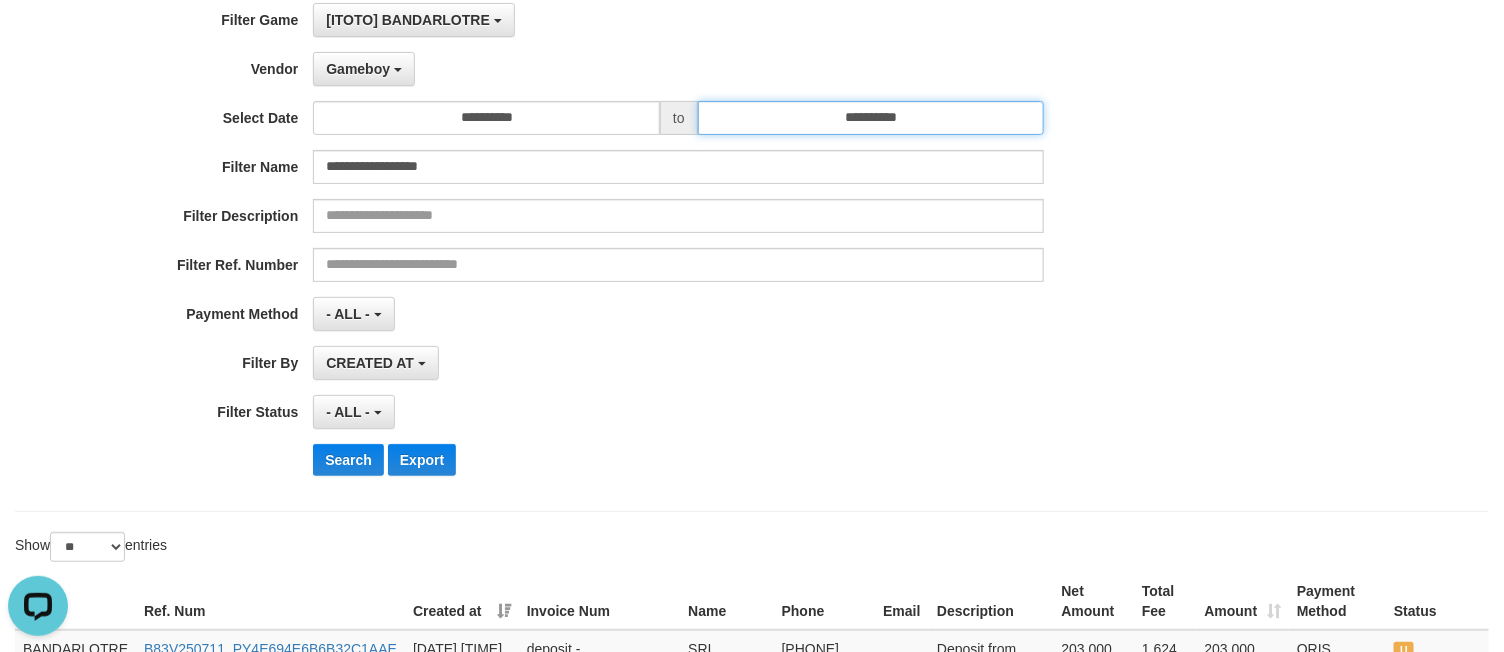 click on "**********" at bounding box center [871, 118] 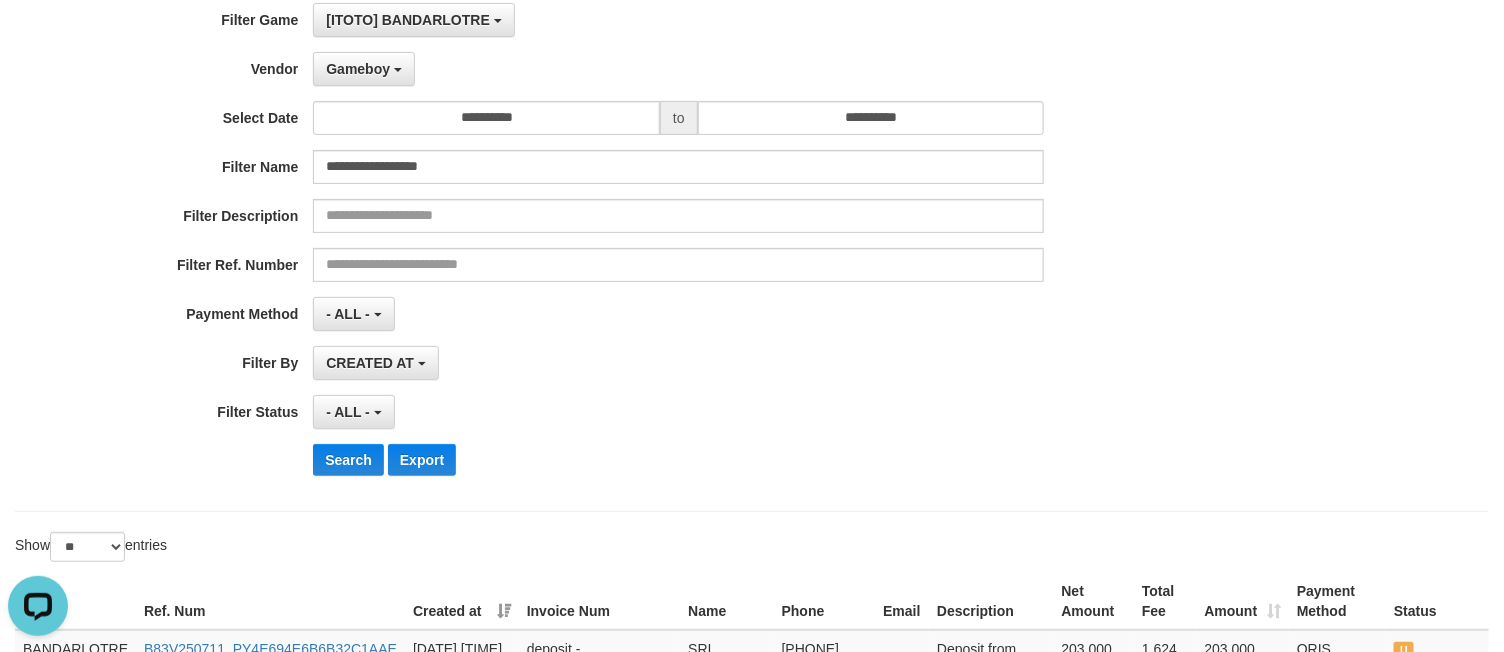 click on "**********" at bounding box center (626, 363) 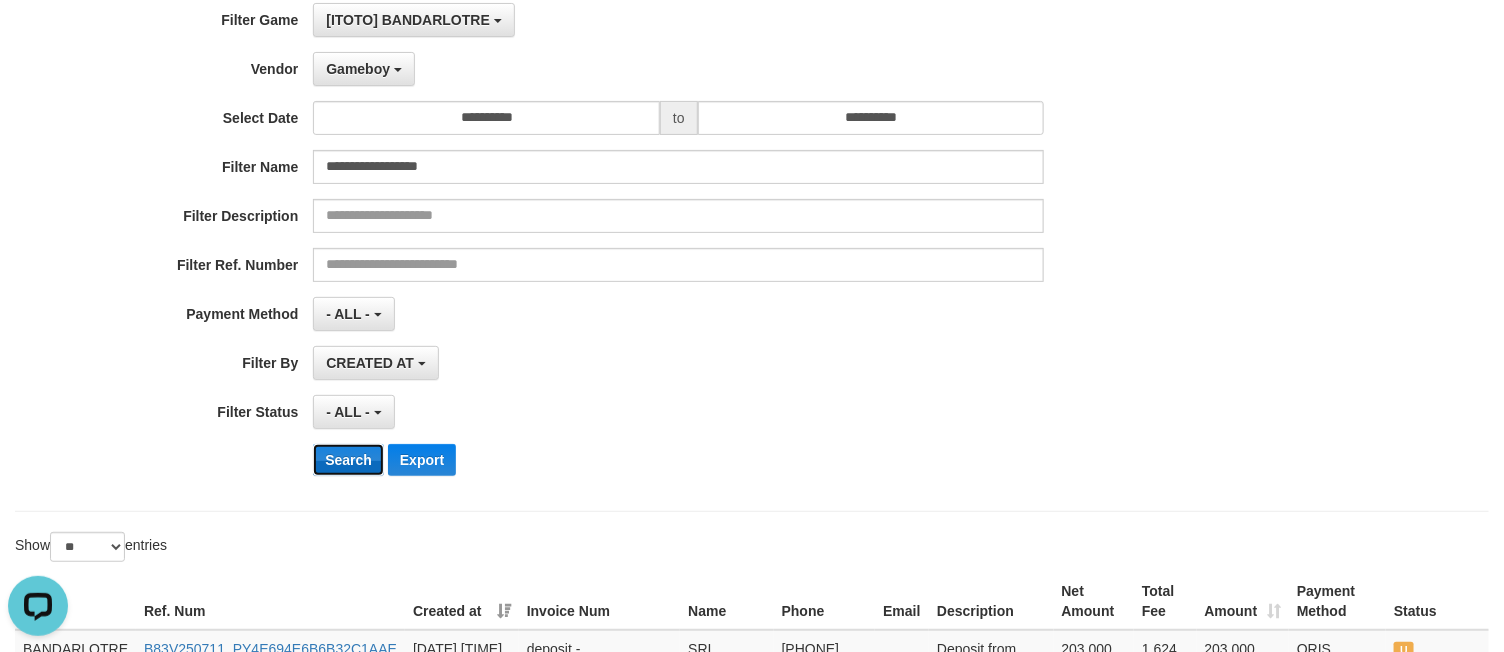 click on "Search" at bounding box center (348, 460) 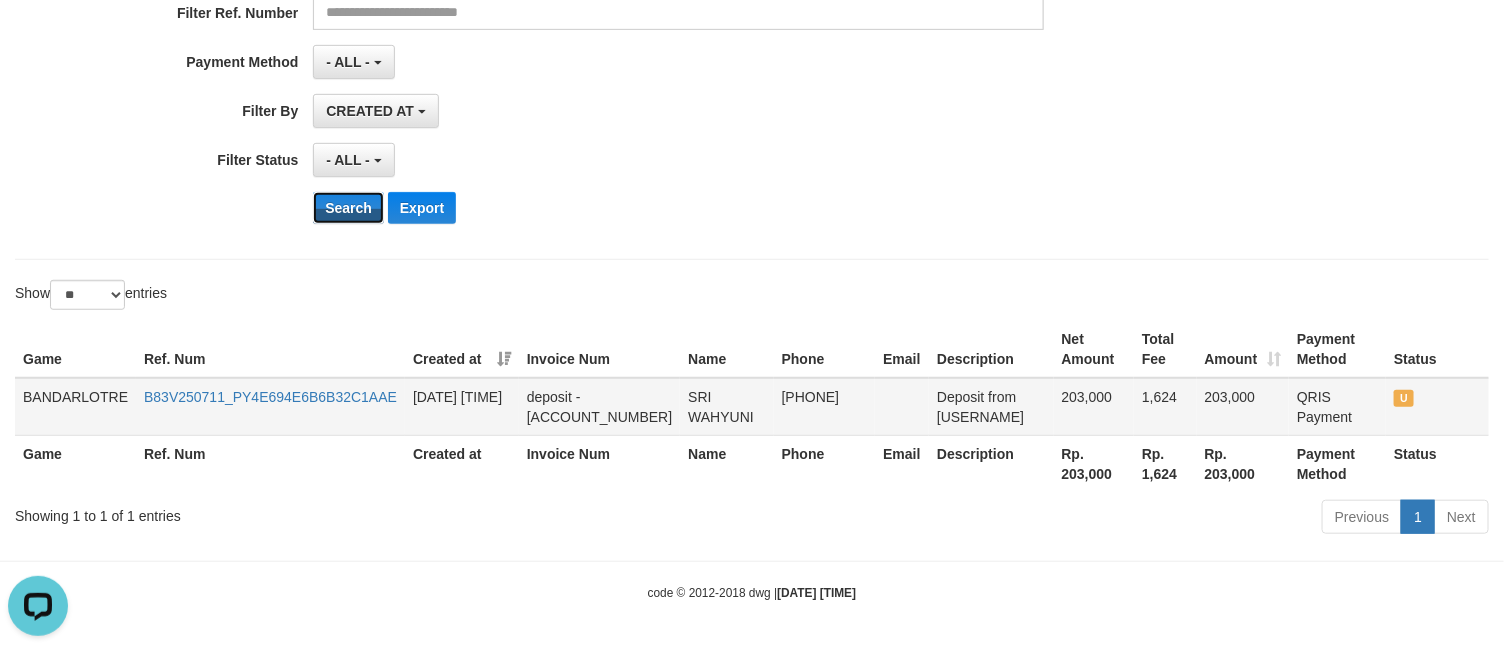scroll, scrollTop: 0, scrollLeft: 0, axis: both 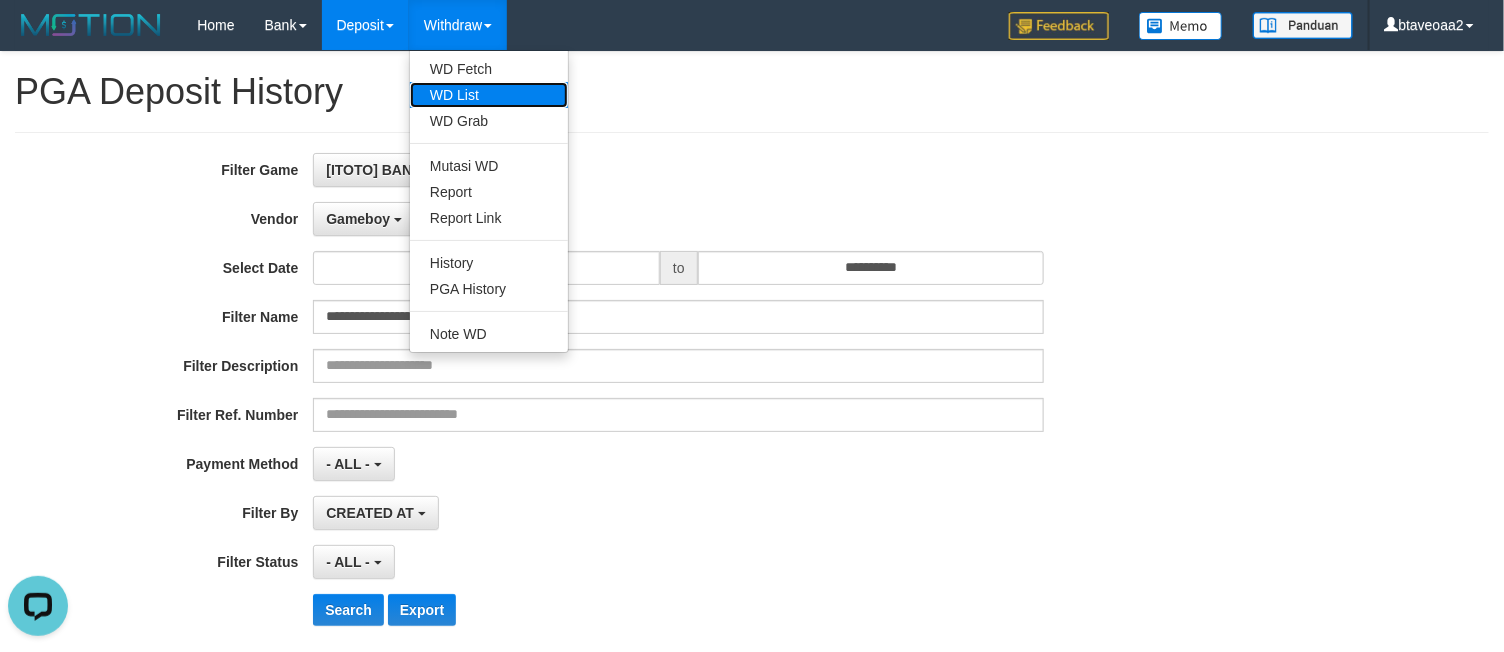 click on "WD List" at bounding box center (489, 95) 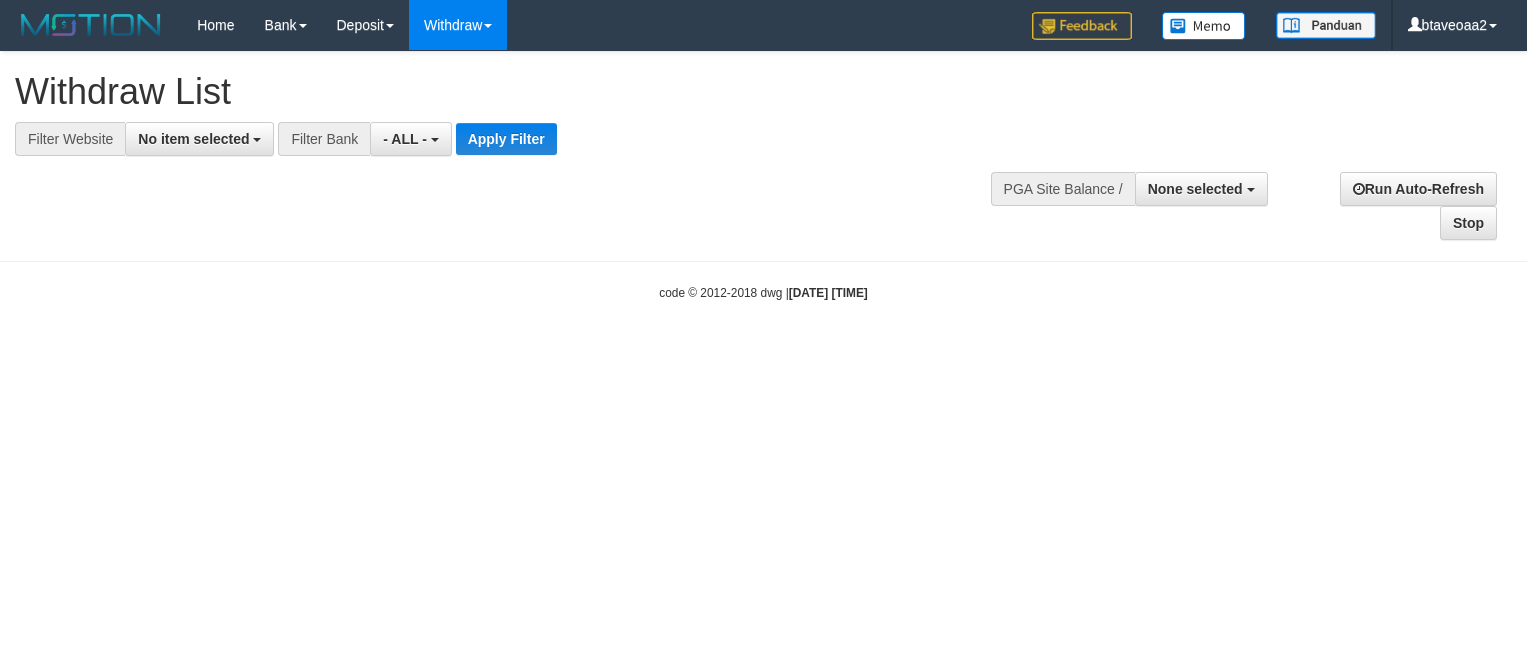select 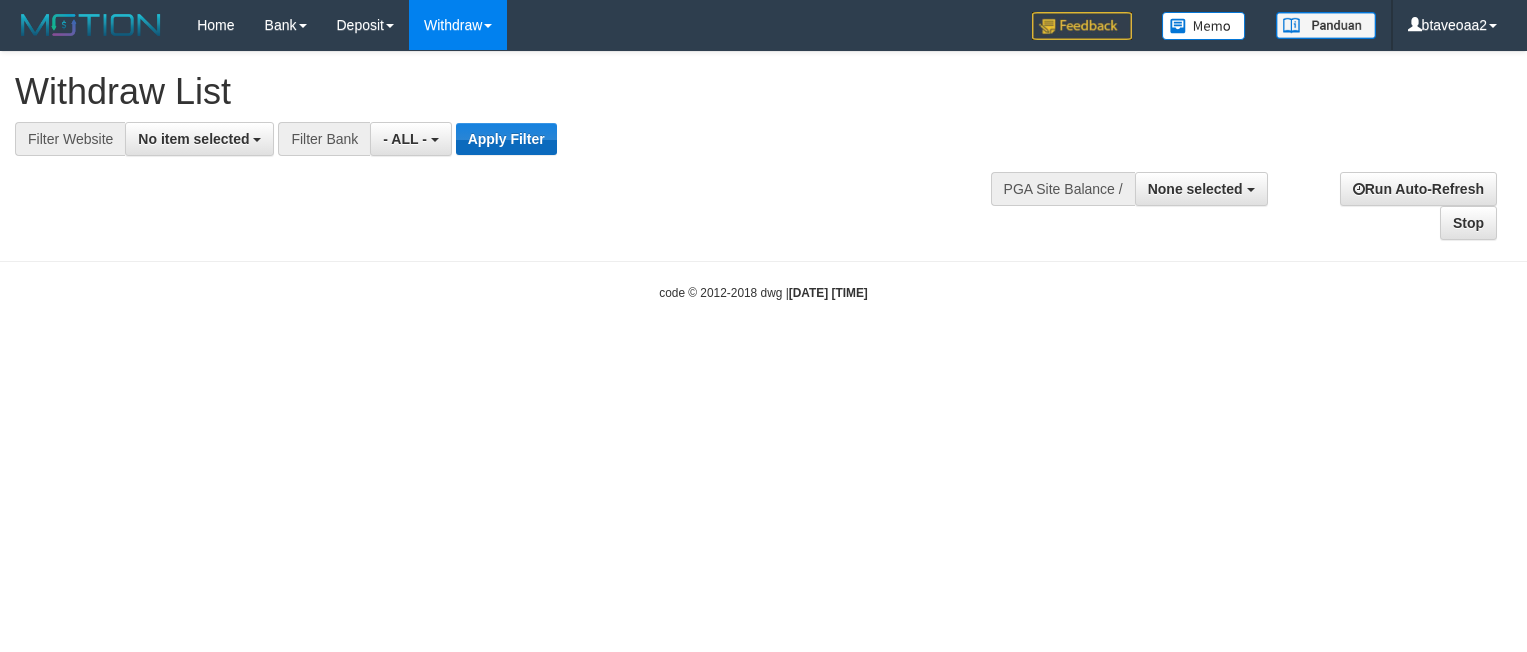scroll, scrollTop: 0, scrollLeft: 0, axis: both 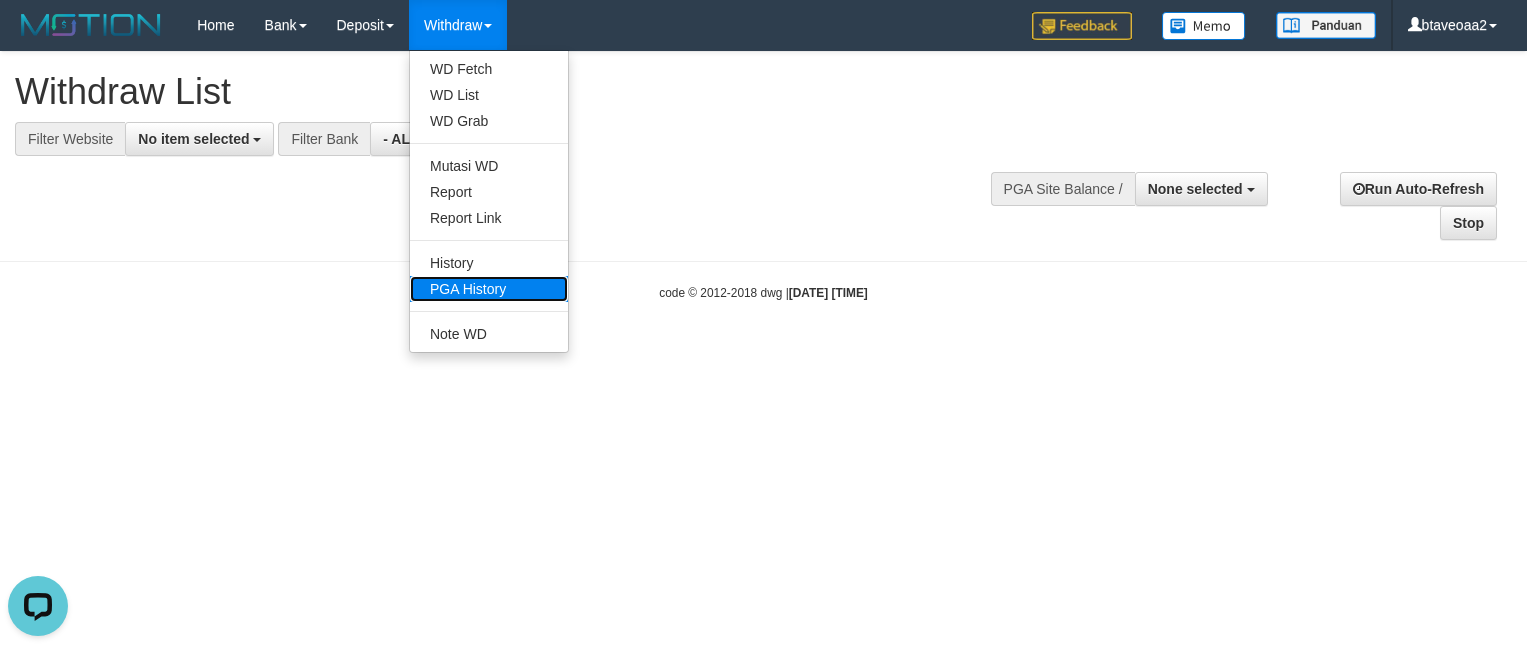 click on "PGA History" at bounding box center [489, 289] 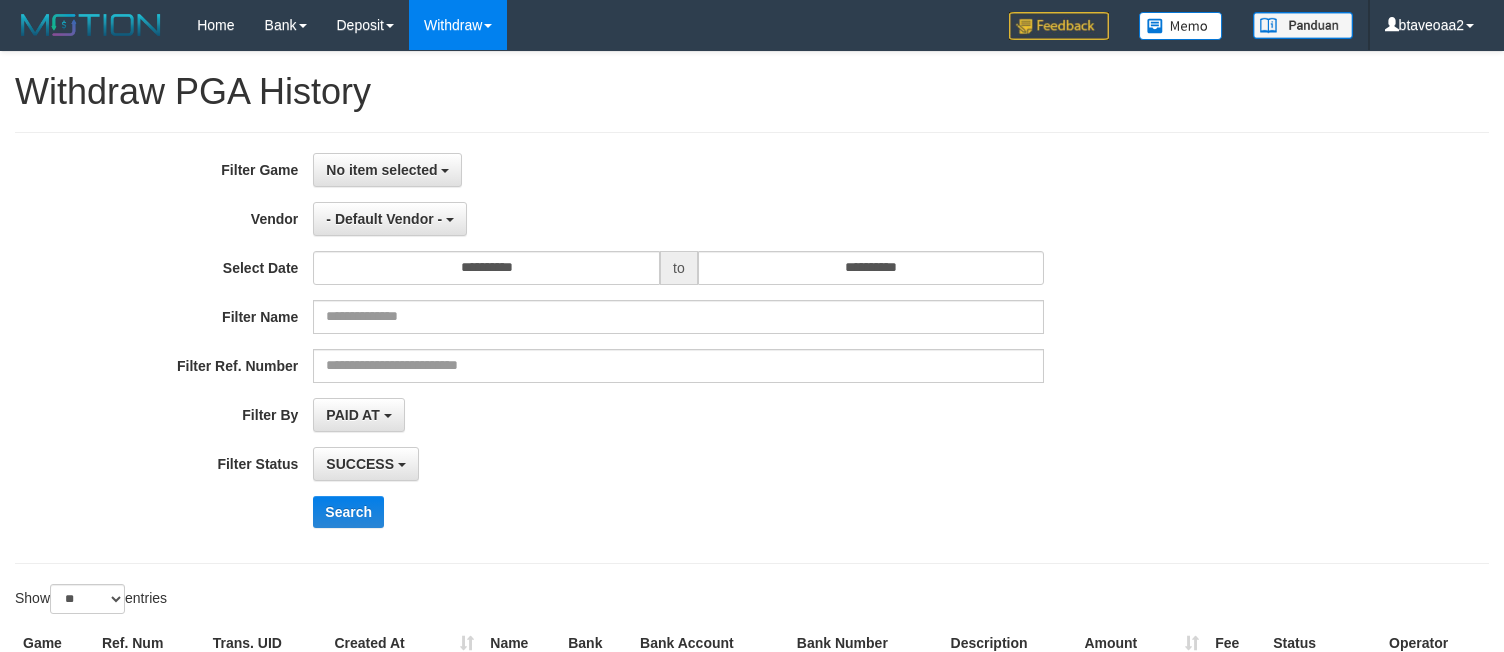 select 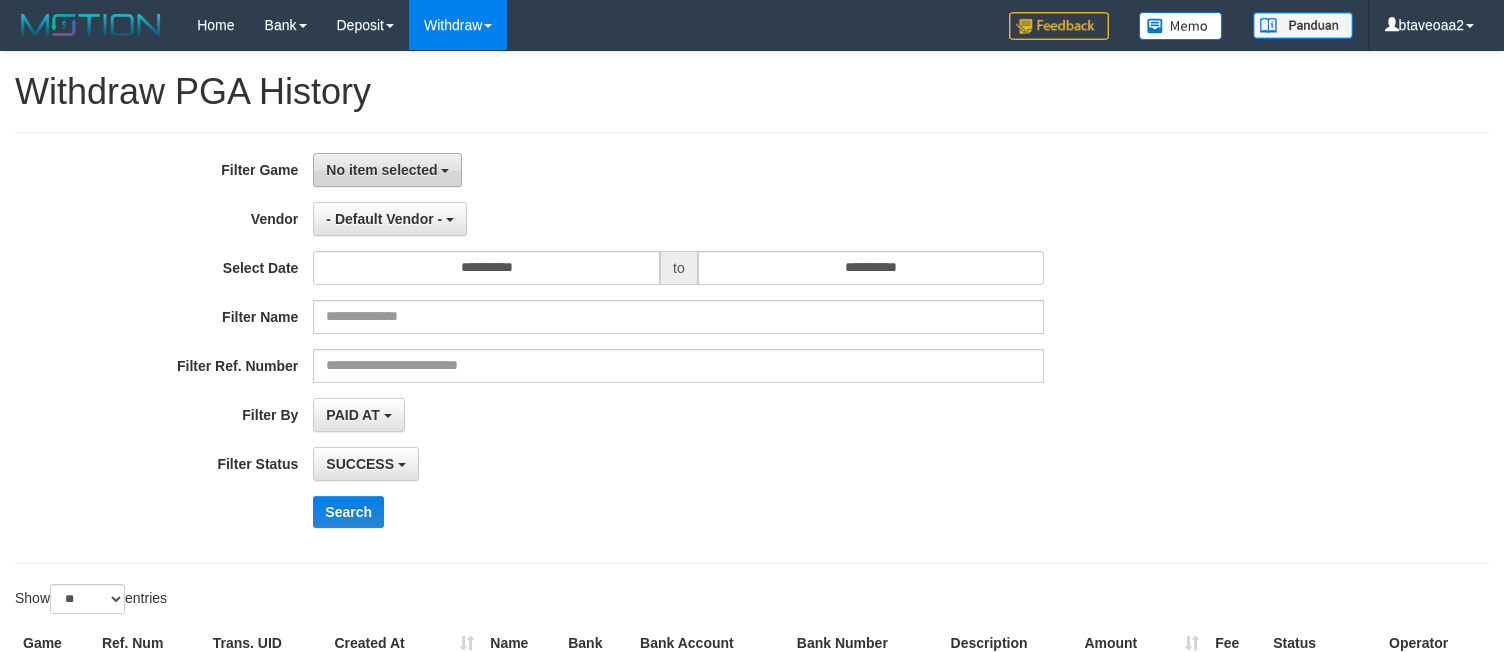scroll, scrollTop: 0, scrollLeft: 0, axis: both 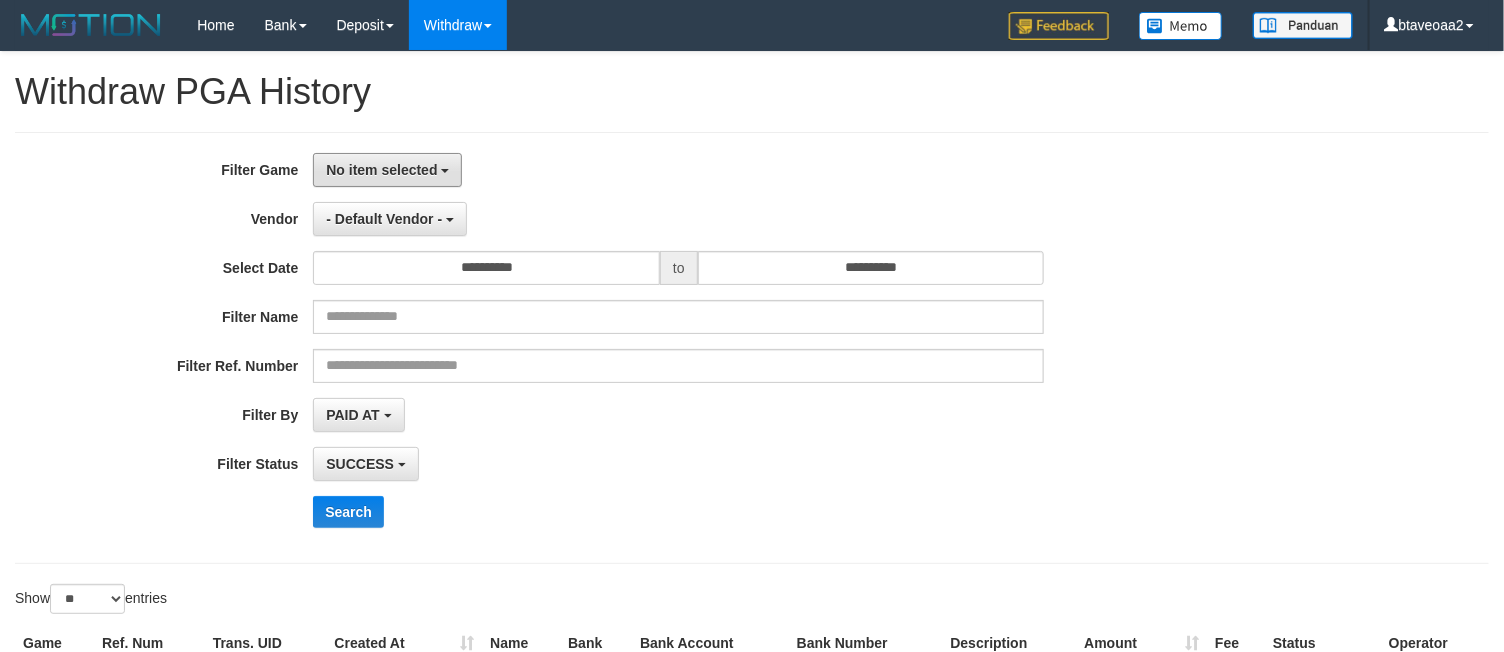 drag, startPoint x: 420, startPoint y: 180, endPoint x: 439, endPoint y: 259, distance: 81.25269 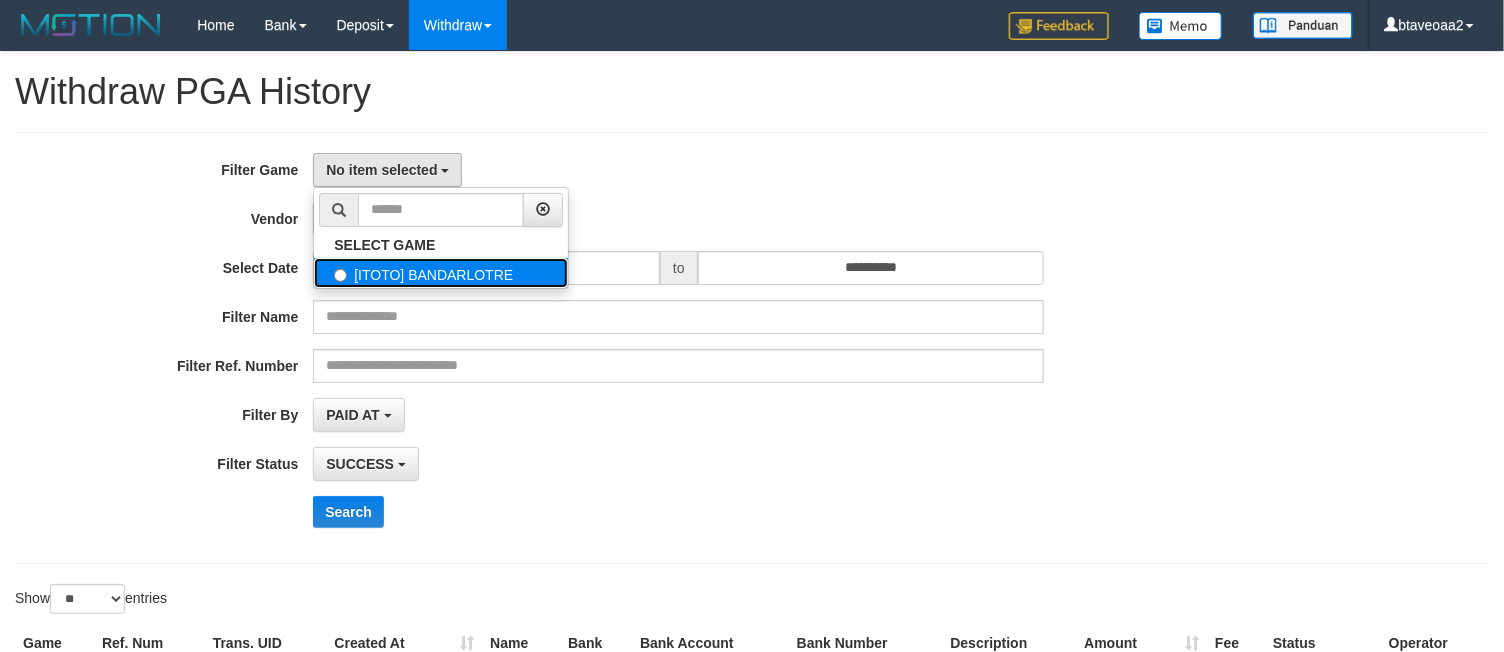 click on "[ITOTO] BANDARLOTRE" at bounding box center (441, 273) 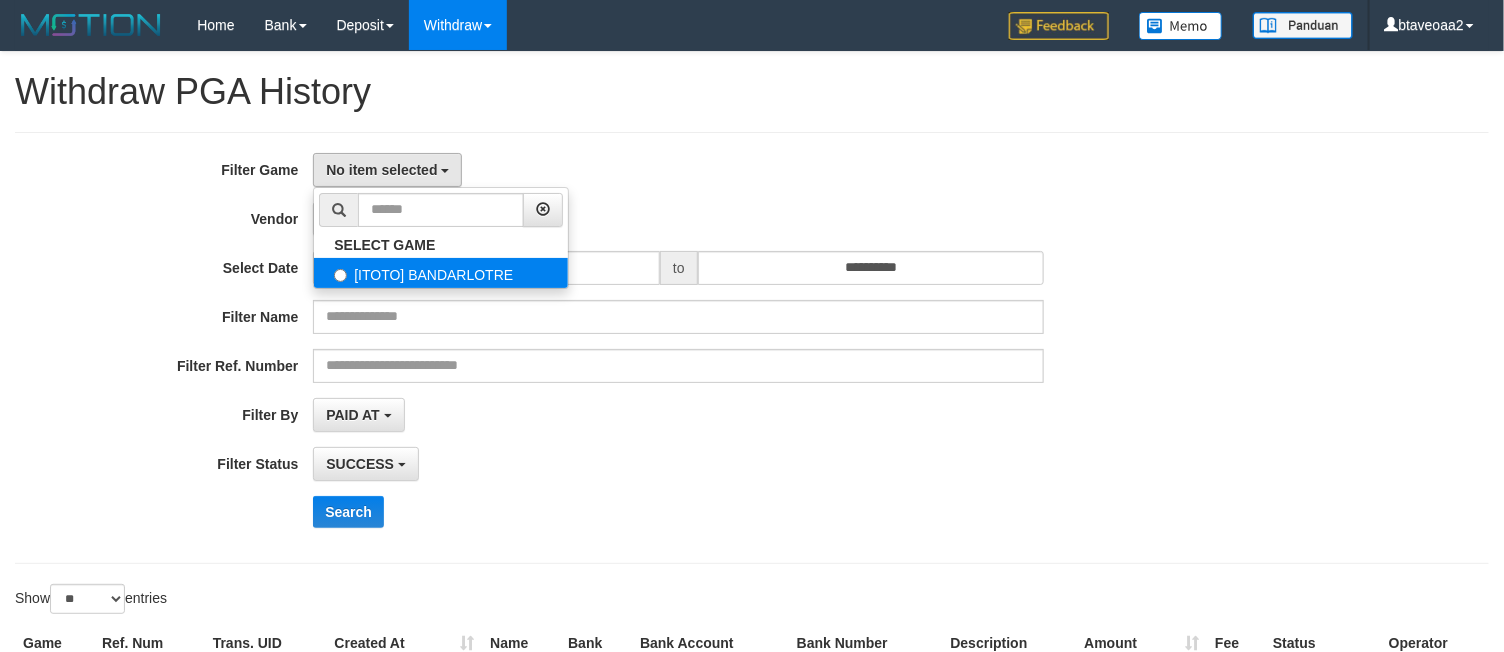 select on "****" 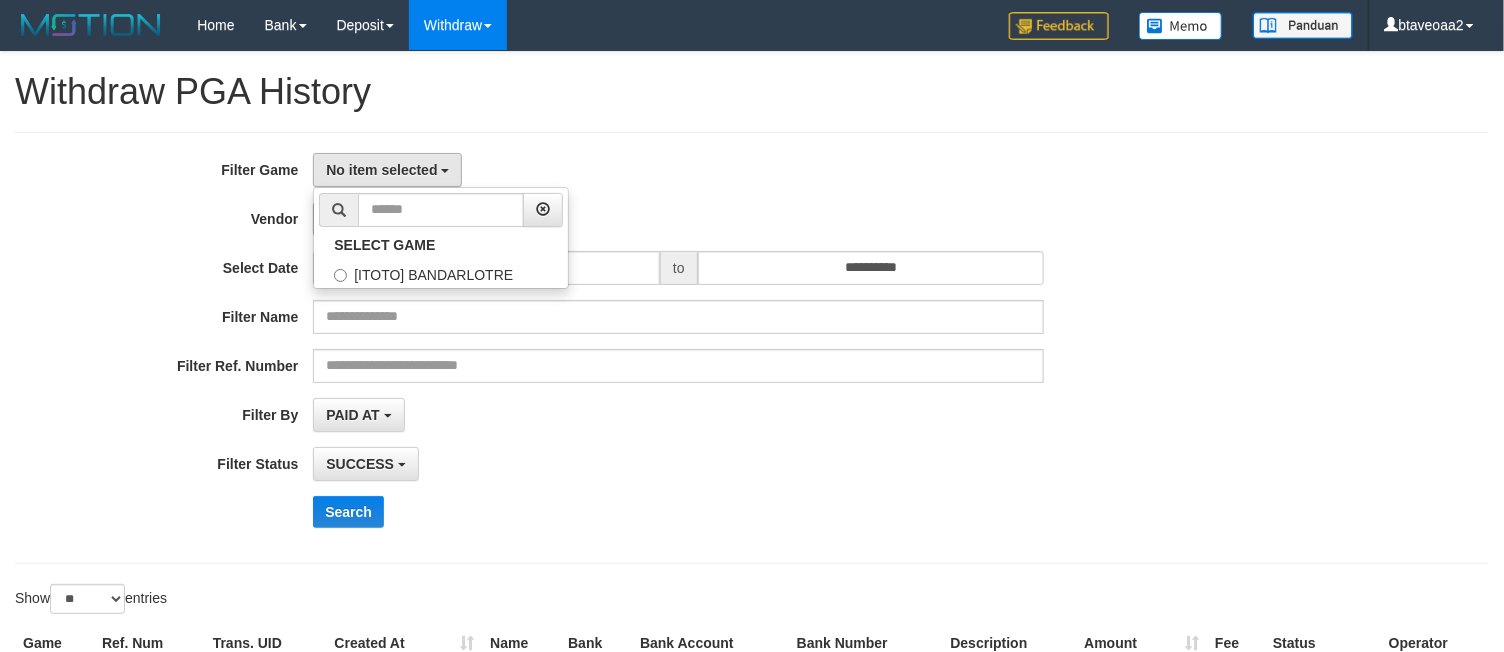 scroll, scrollTop: 18, scrollLeft: 0, axis: vertical 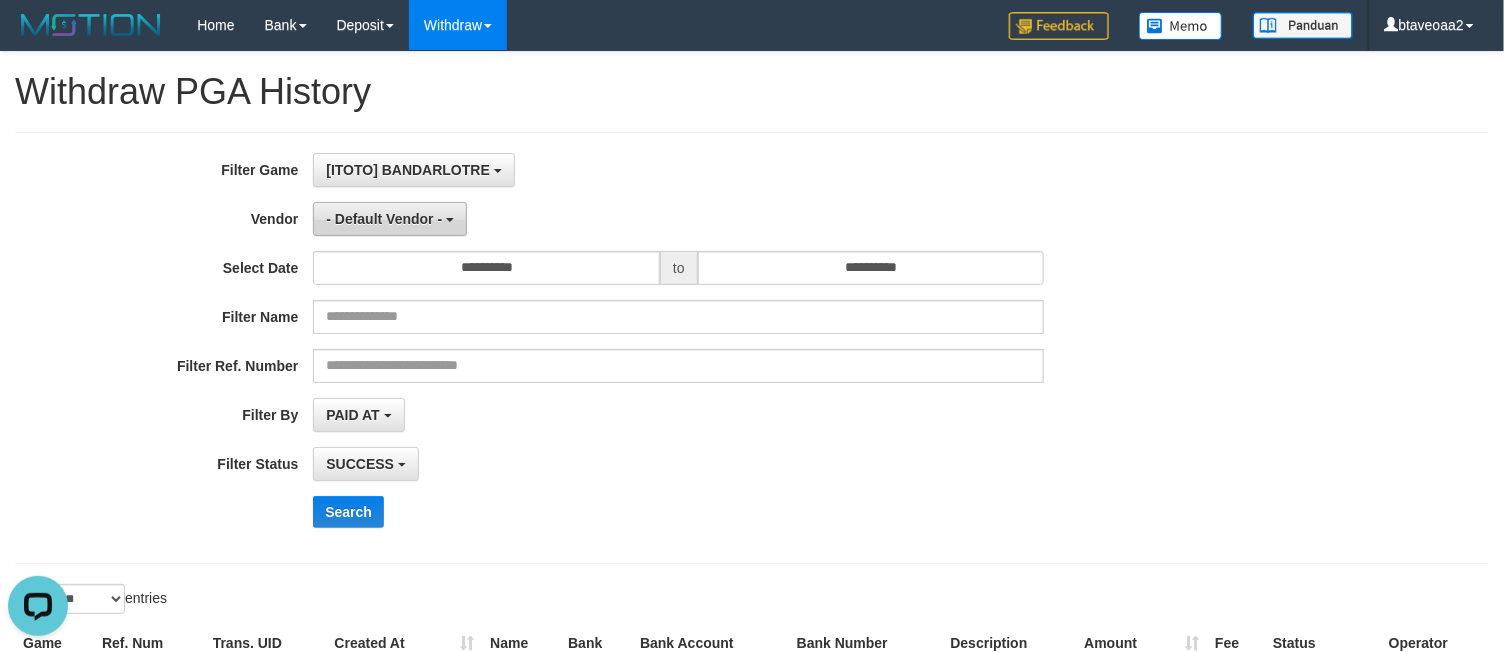click on "- Default Vendor -" at bounding box center (390, 219) 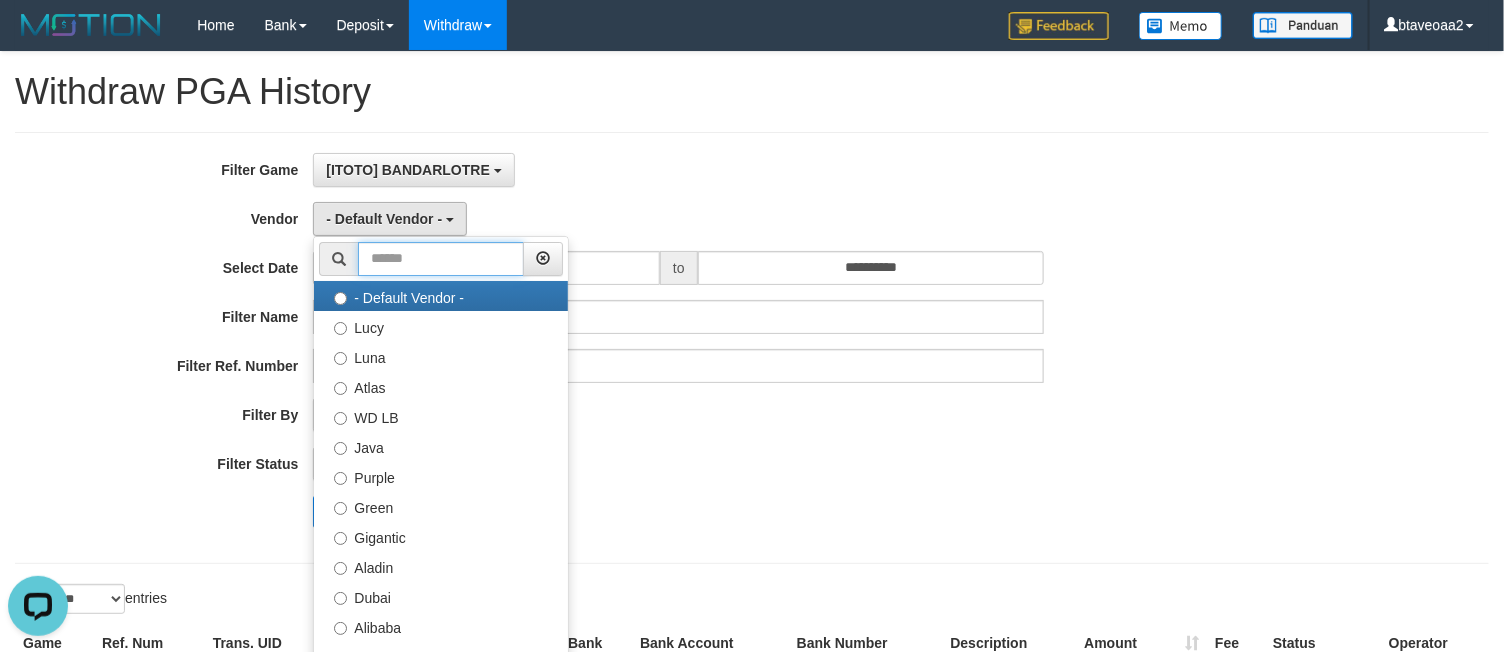 click at bounding box center [441, 259] 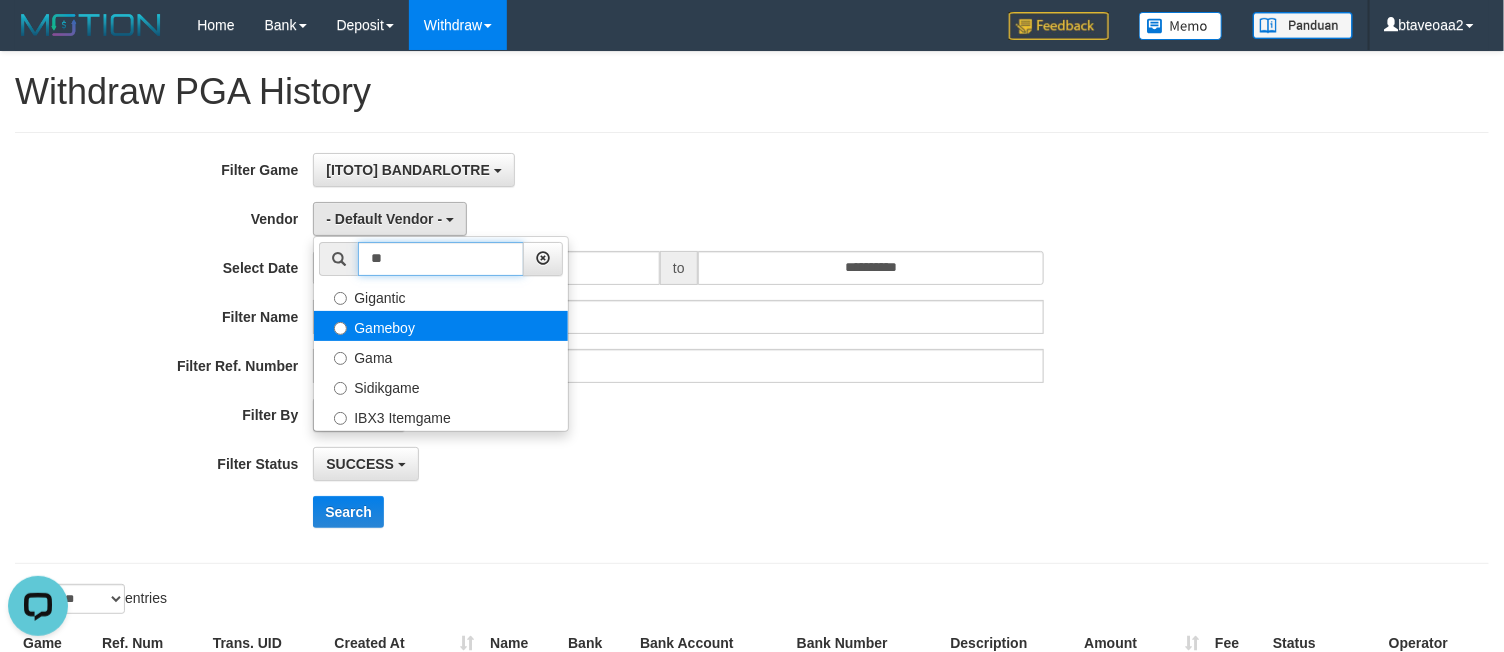 type on "**" 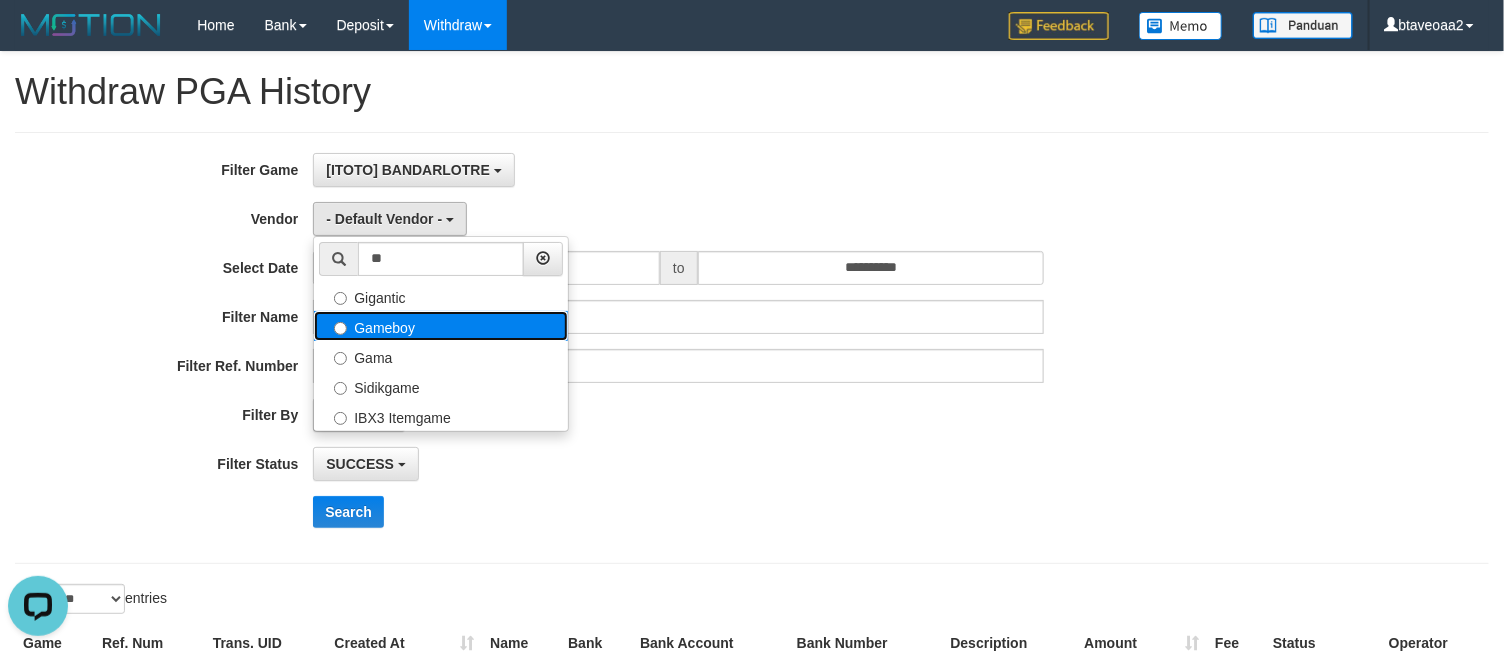 click on "Gameboy" at bounding box center (441, 326) 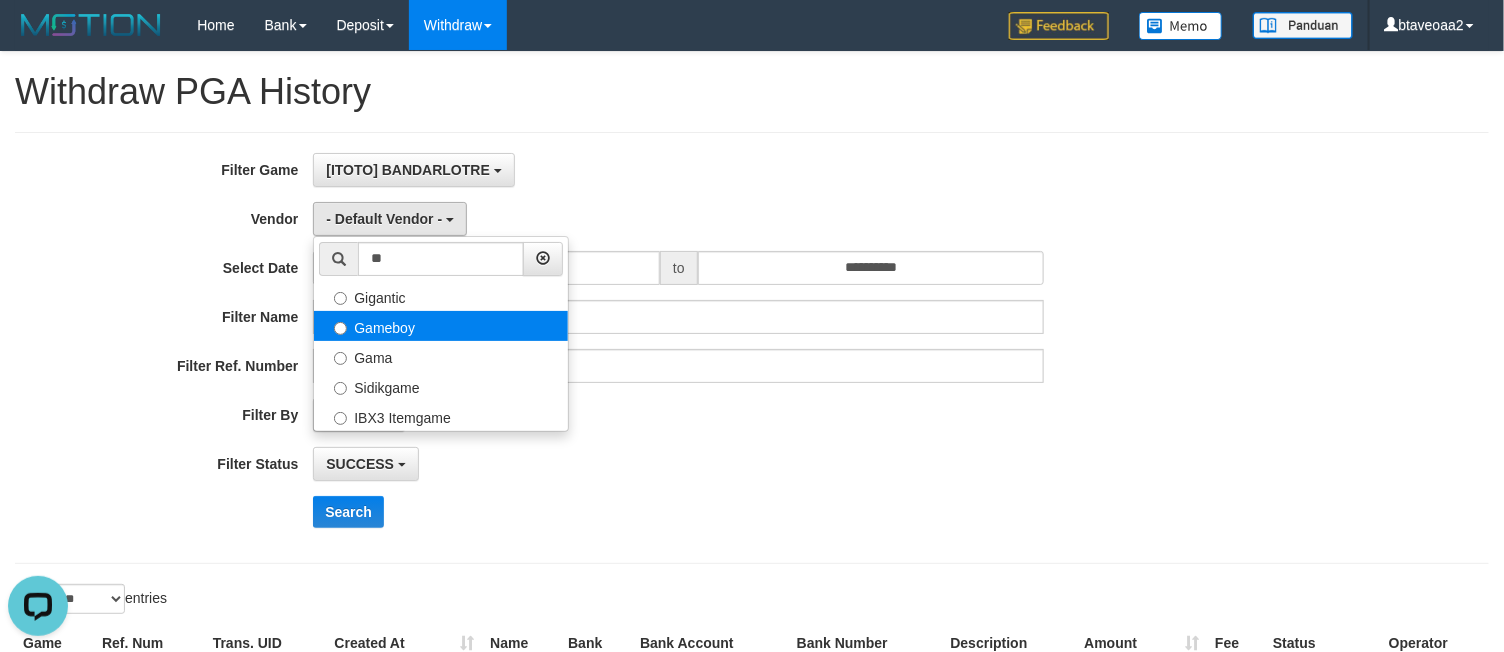 select on "**********" 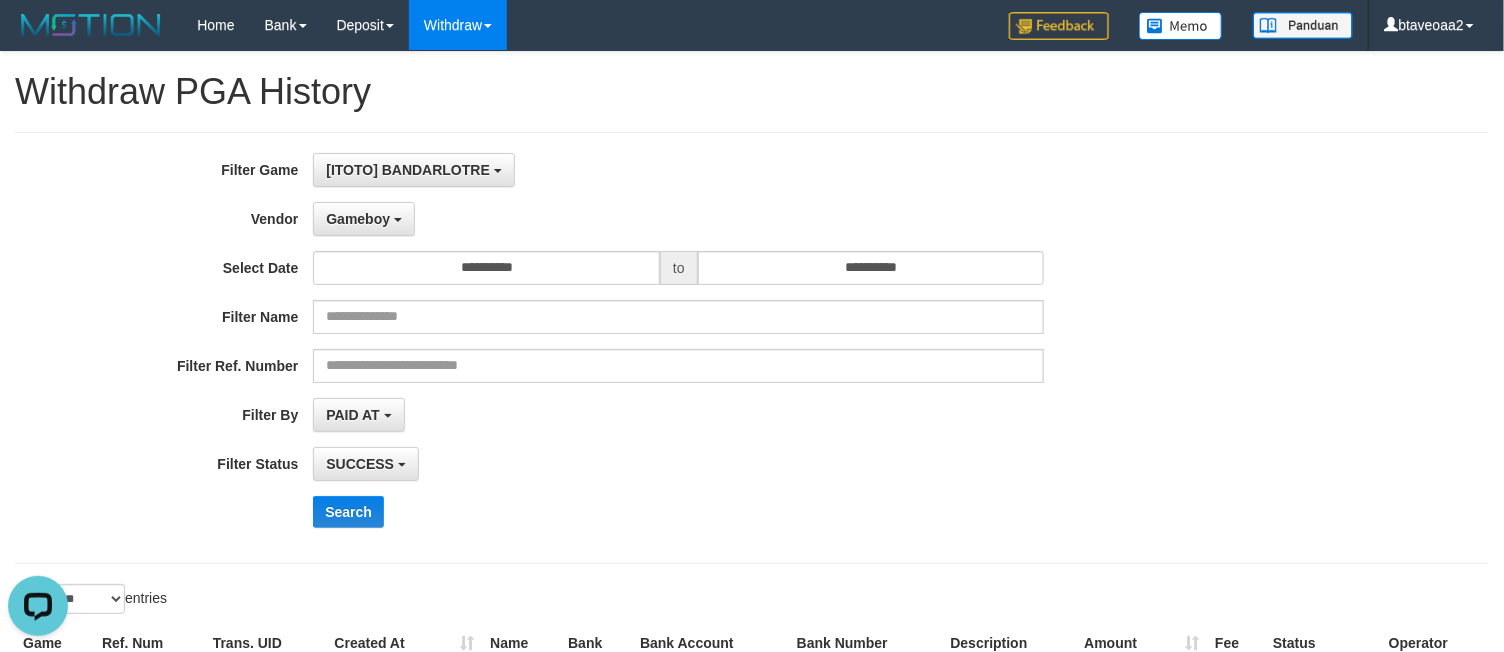 click on "**********" at bounding box center (626, 348) 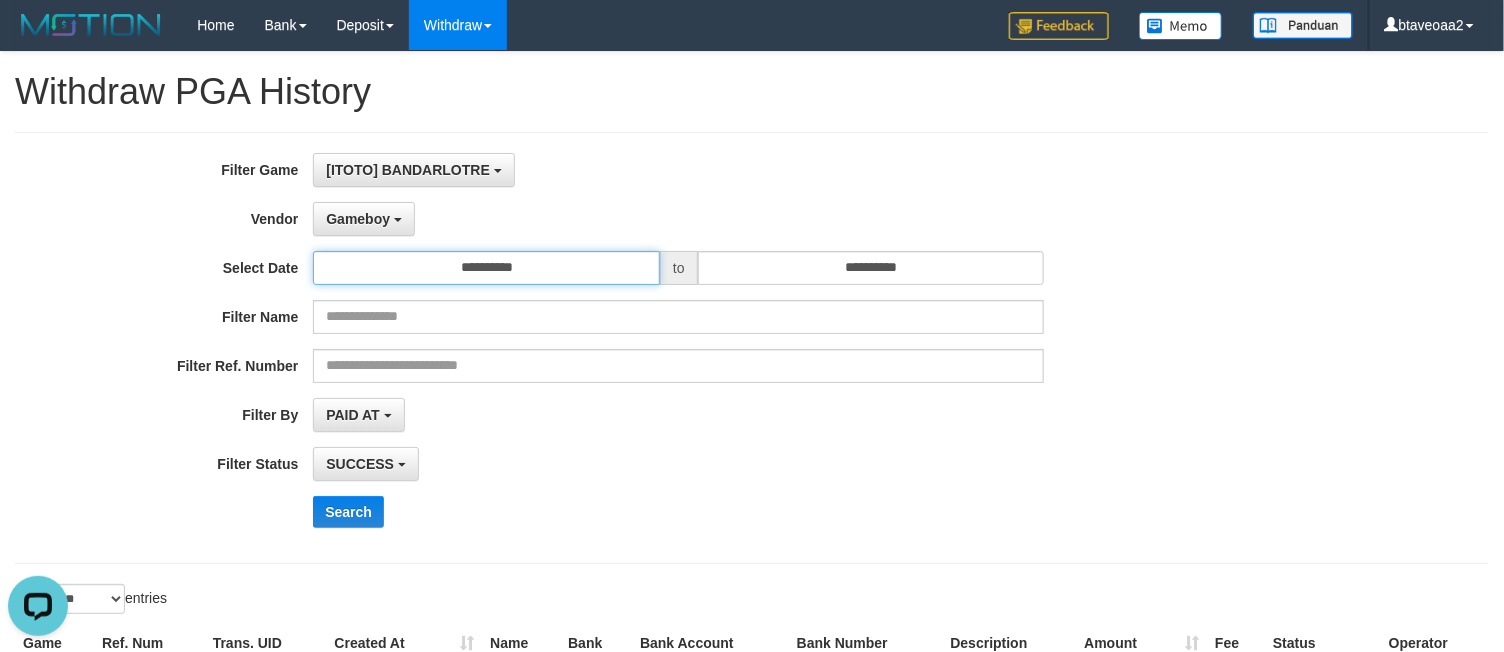 click on "**********" at bounding box center (486, 268) 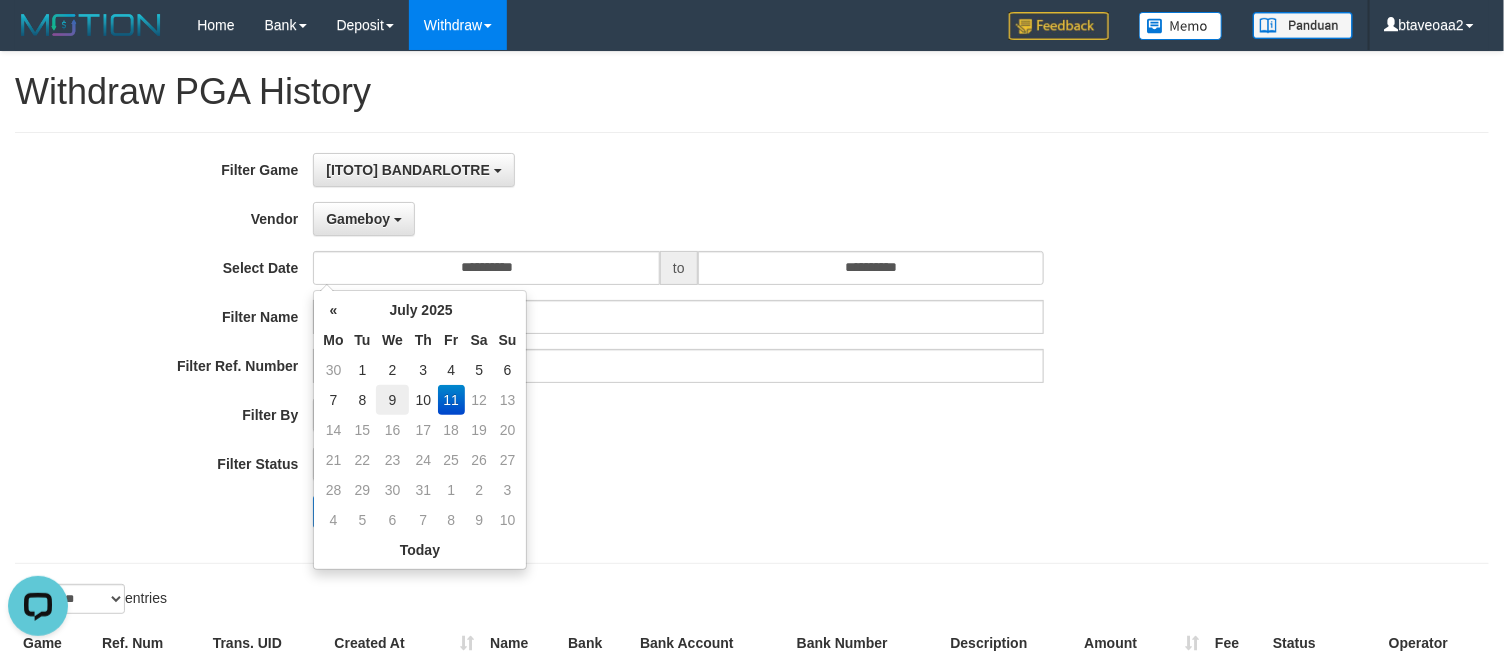 click on "9" at bounding box center [392, 400] 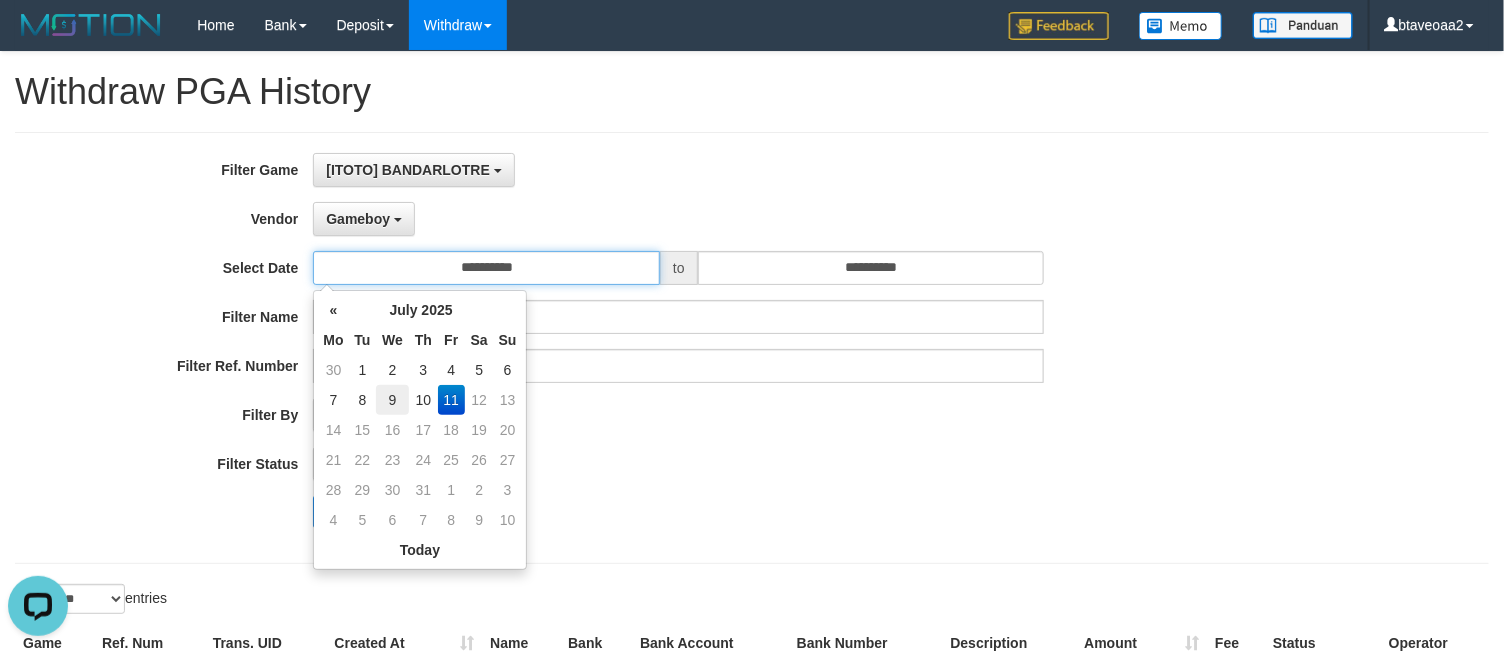 type on "**********" 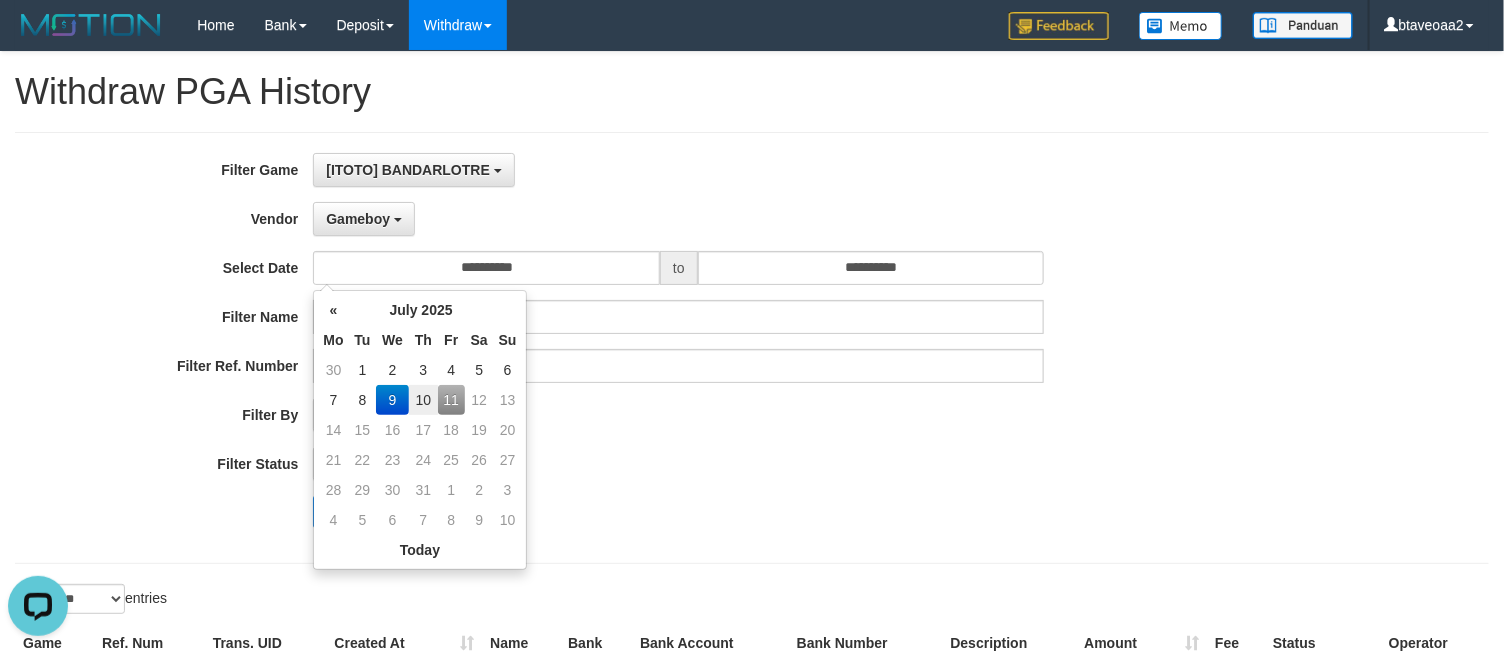 drag, startPoint x: 601, startPoint y: 451, endPoint x: 567, endPoint y: 384, distance: 75.13322 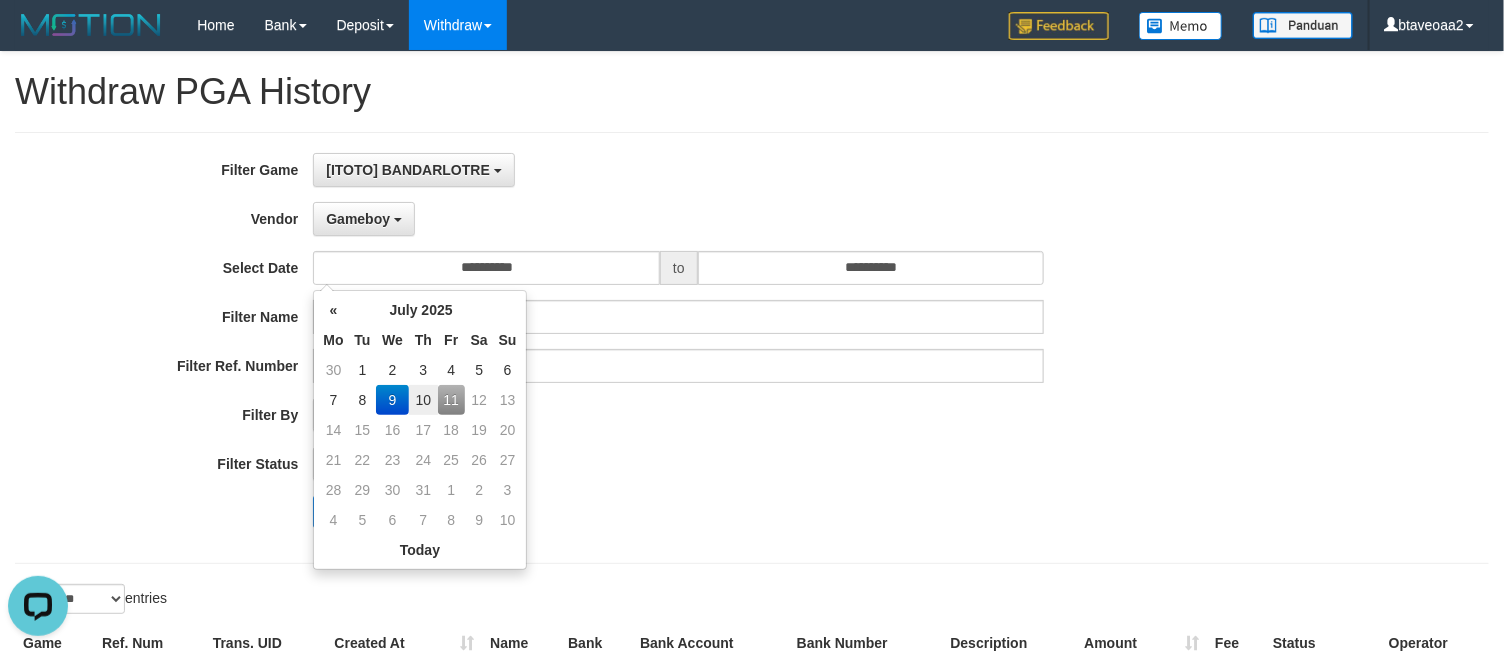 click on "SUCCESS
SUCCESS
ON PROCESS
FAILED" at bounding box center [678, 464] 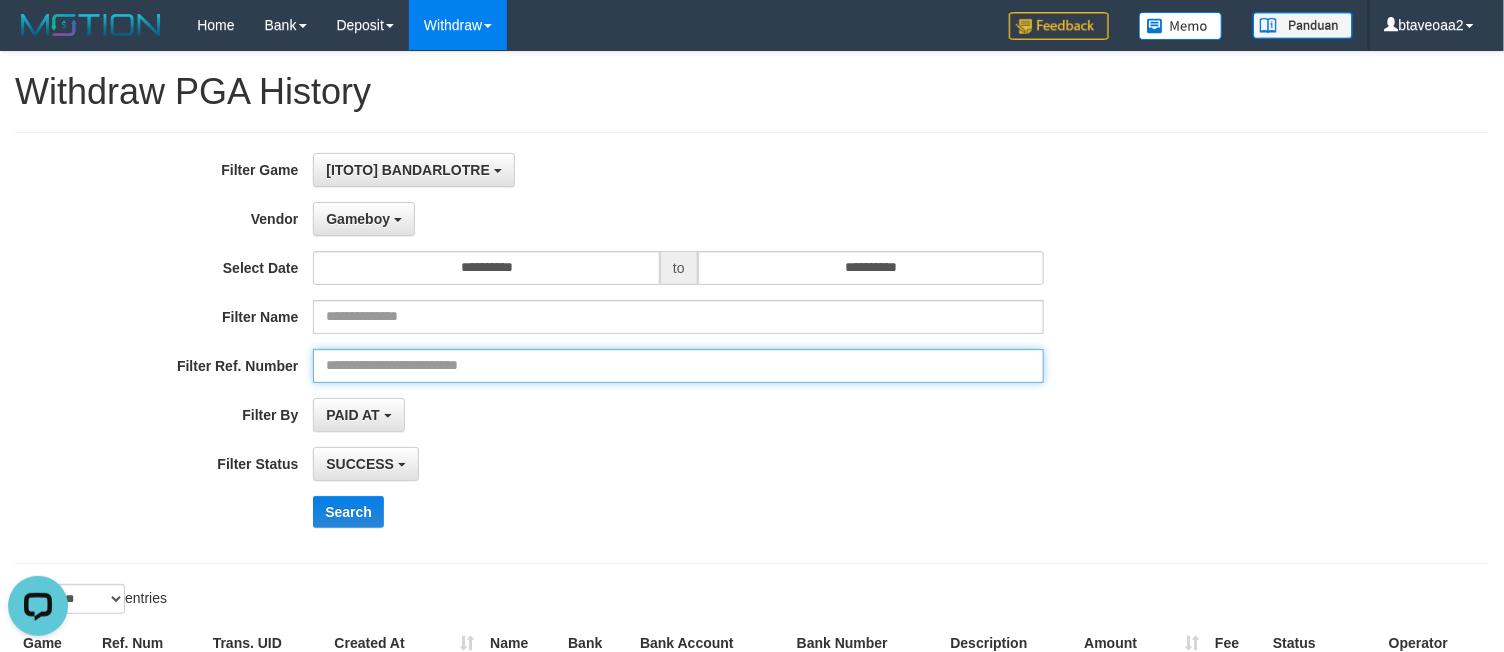 click at bounding box center [678, 366] 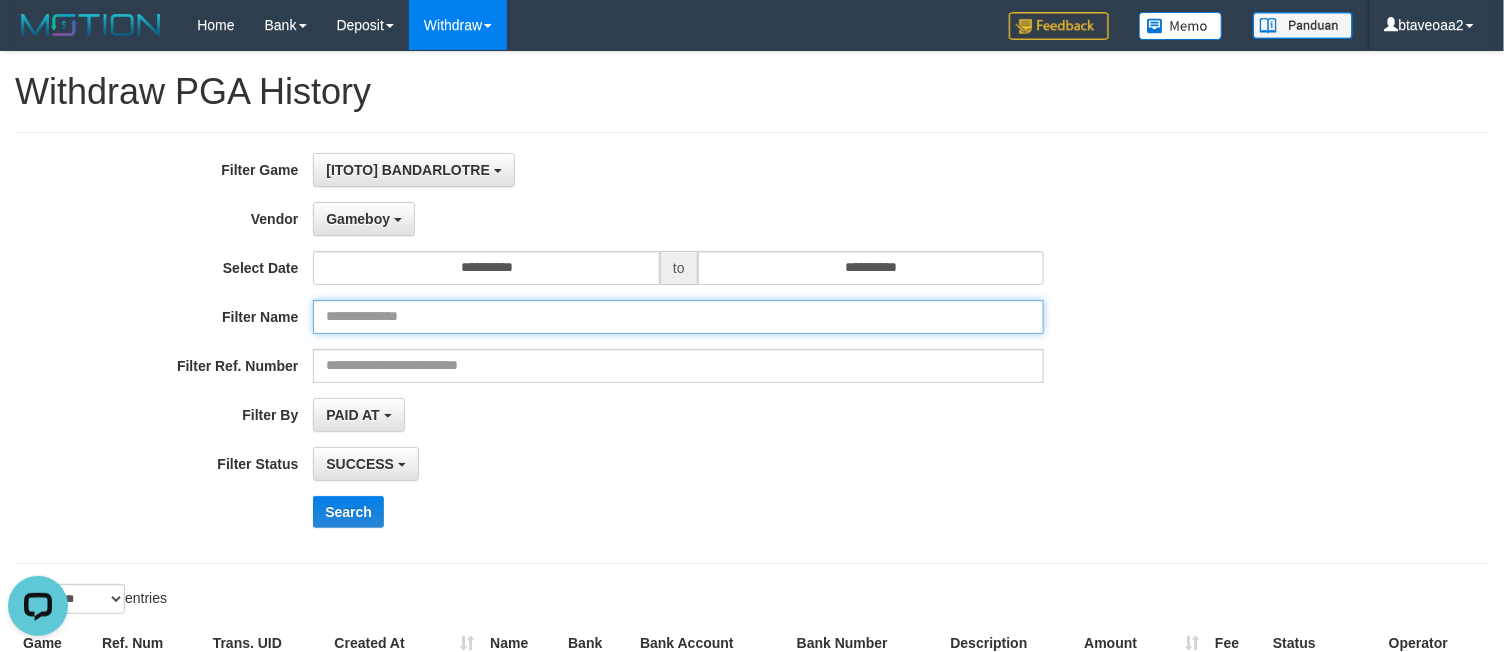 click at bounding box center (678, 317) 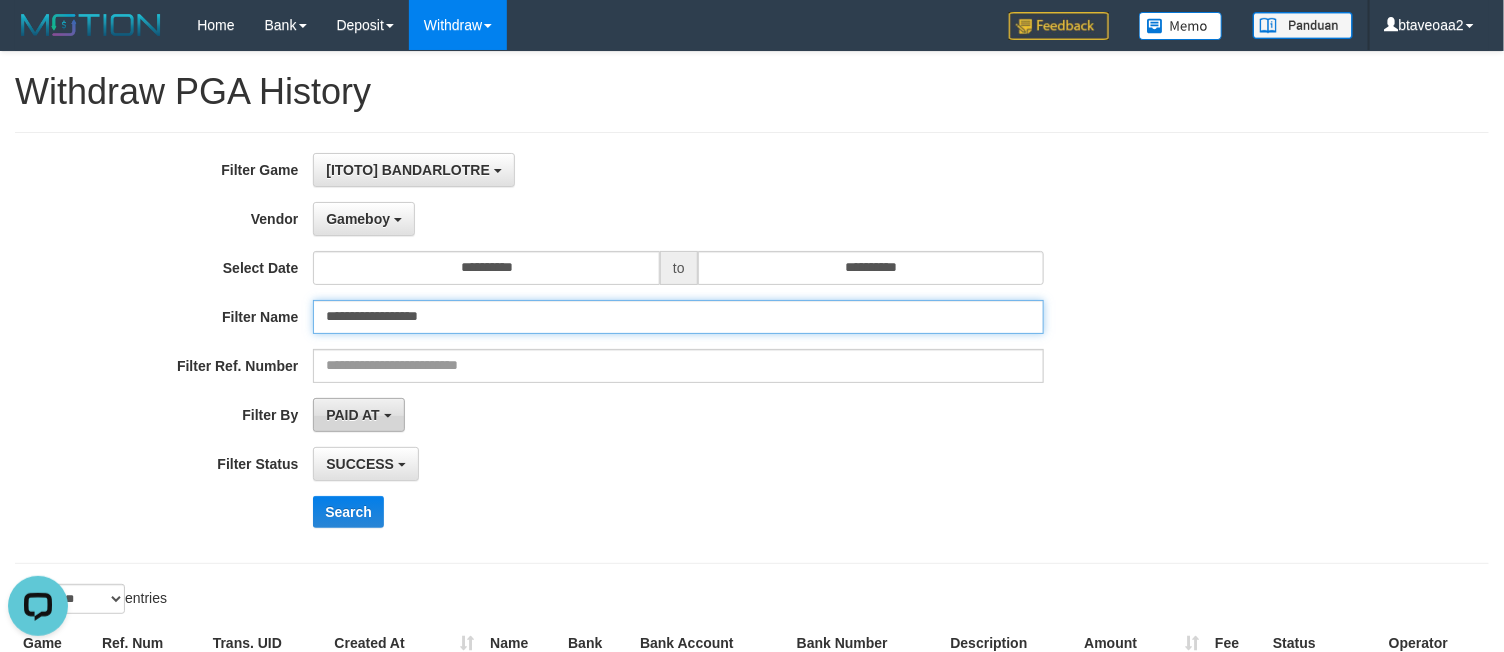 type on "**********" 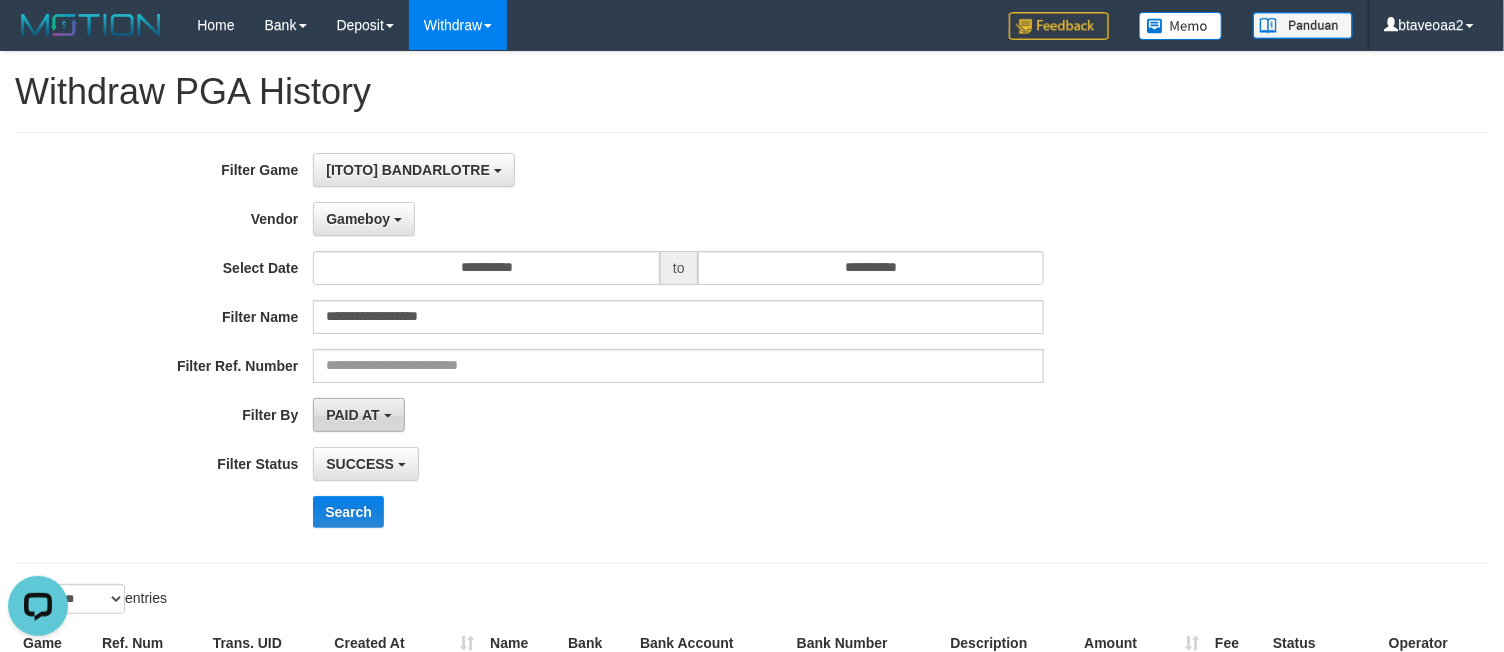 click on "PAID AT" at bounding box center [358, 415] 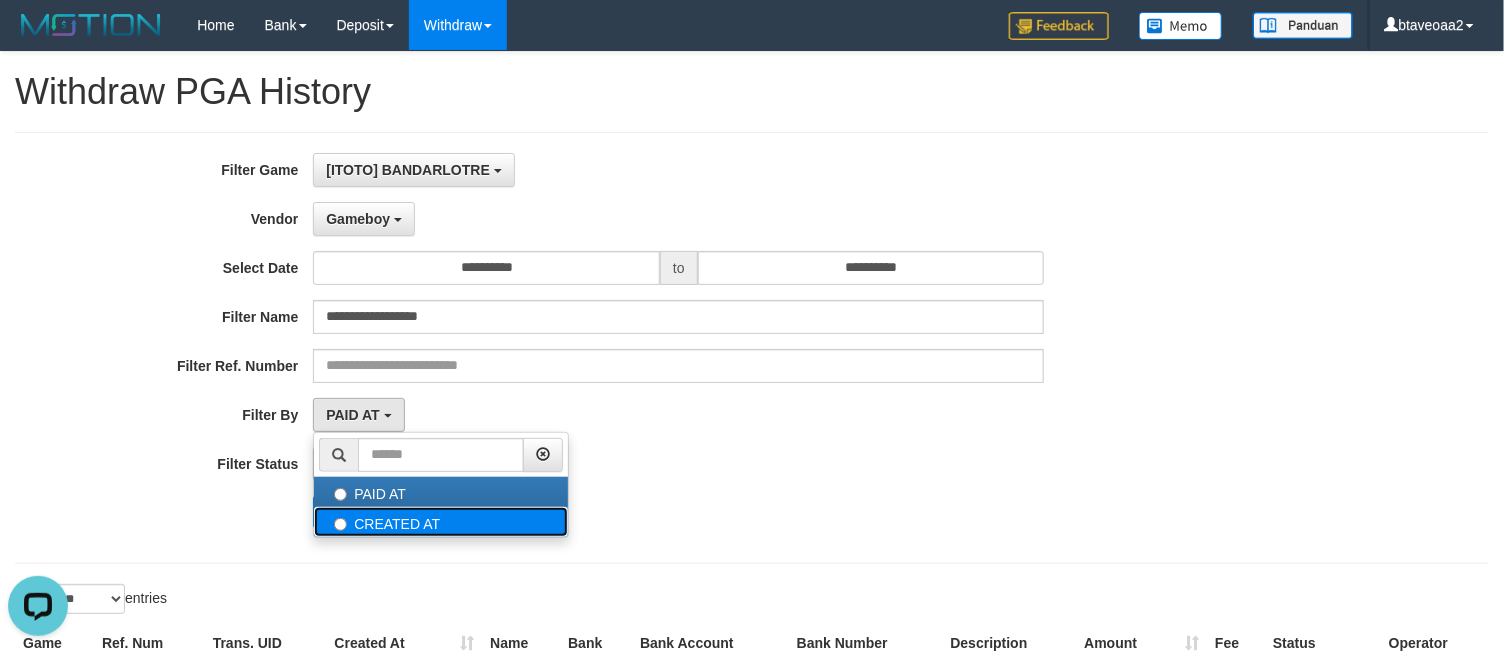 click on "CREATED AT" at bounding box center (441, 522) 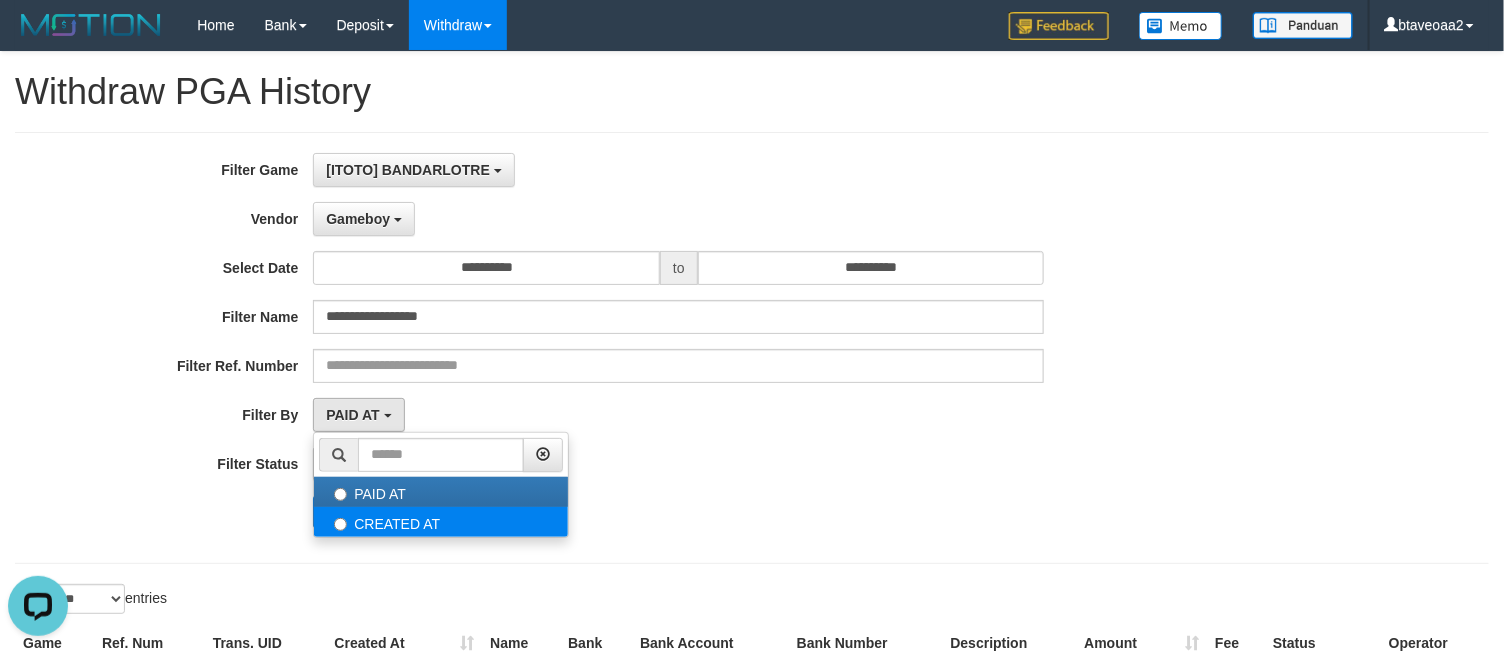 select on "*" 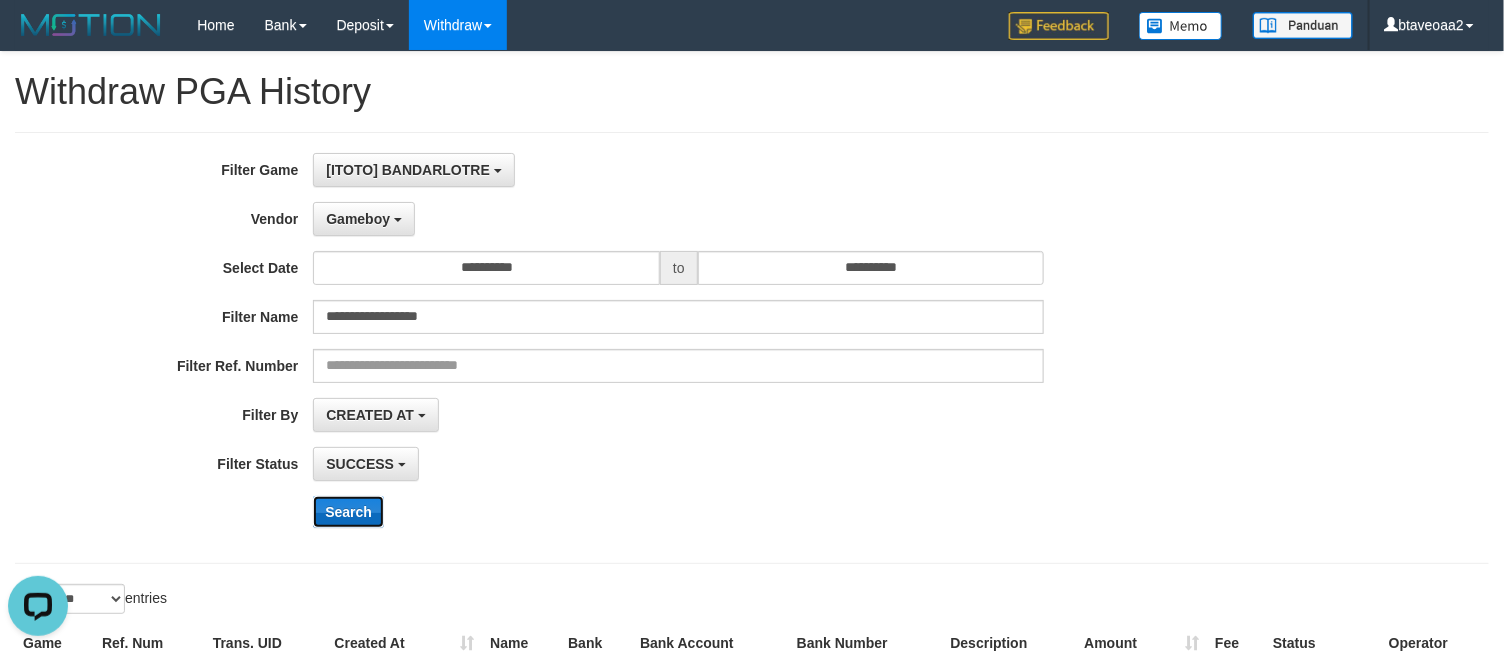 click on "Search" at bounding box center (348, 512) 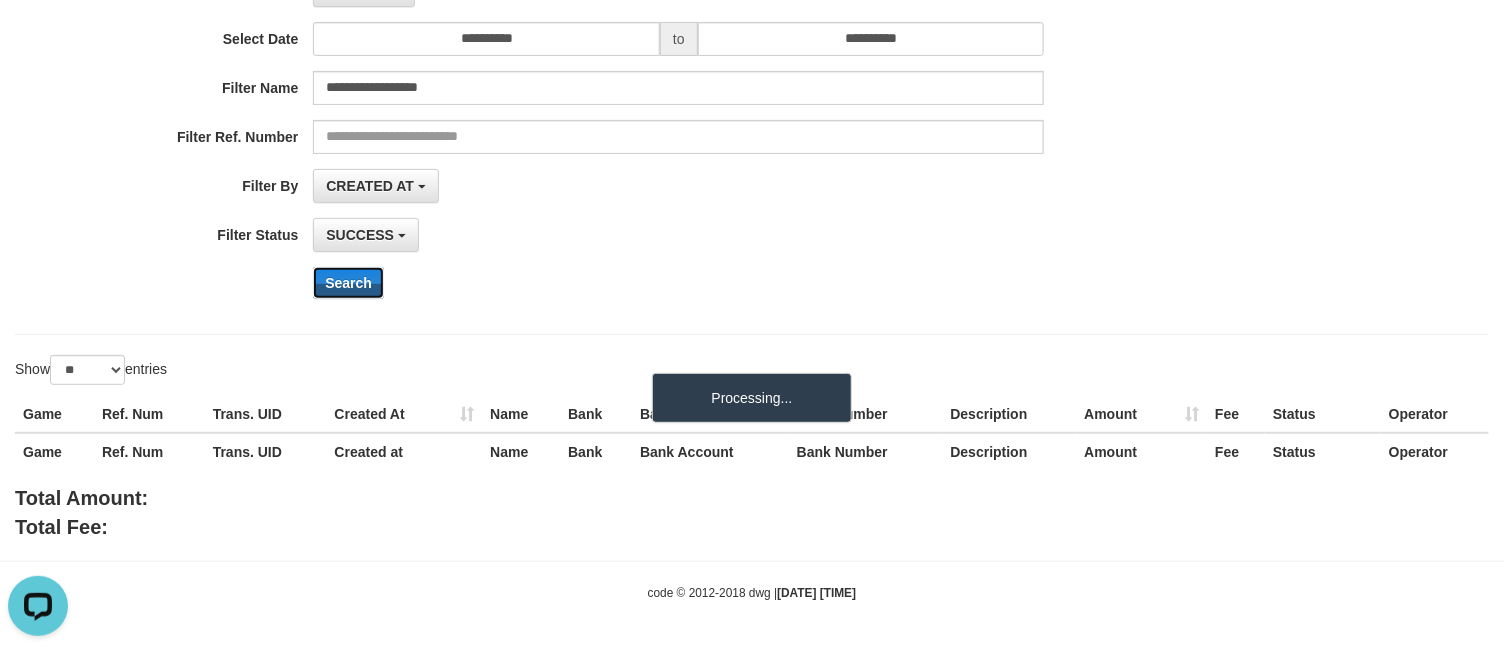 scroll, scrollTop: 234, scrollLeft: 0, axis: vertical 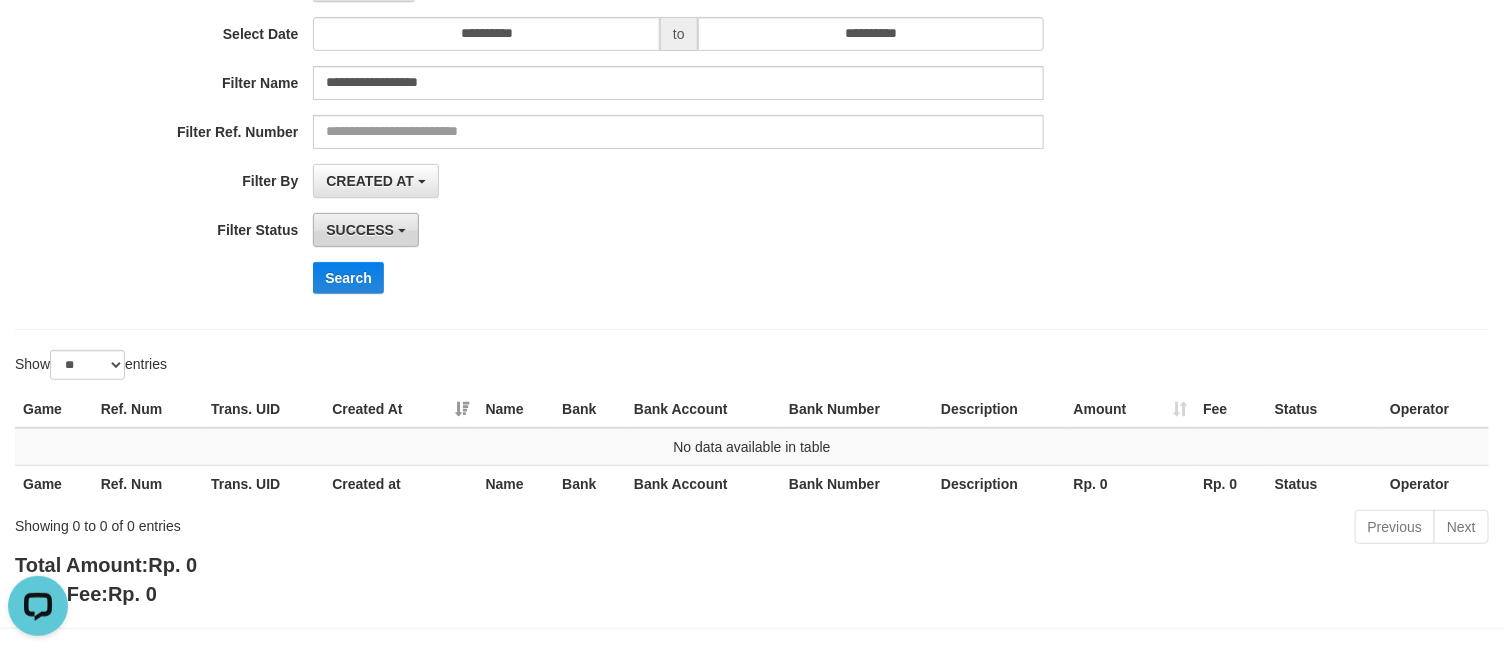 click on "SUCCESS" at bounding box center [360, 230] 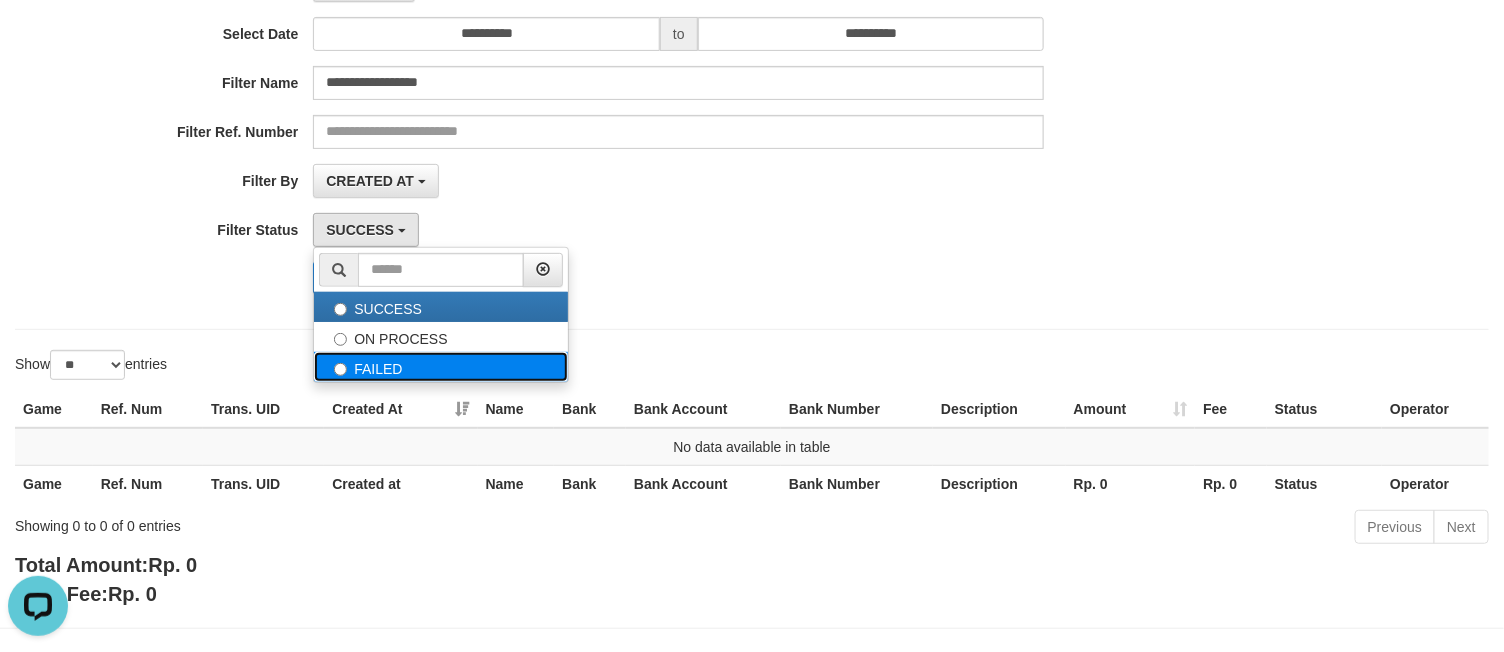 click on "FAILED" at bounding box center [441, 367] 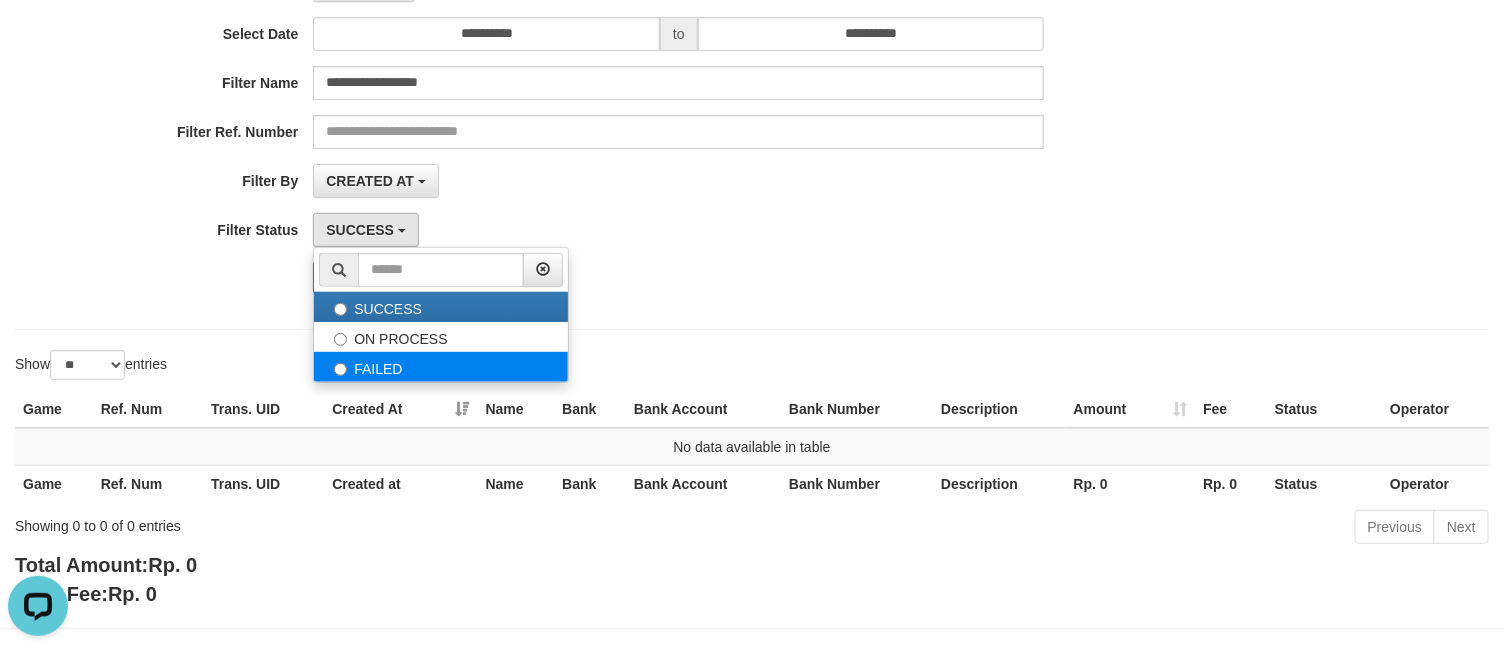 select on "*" 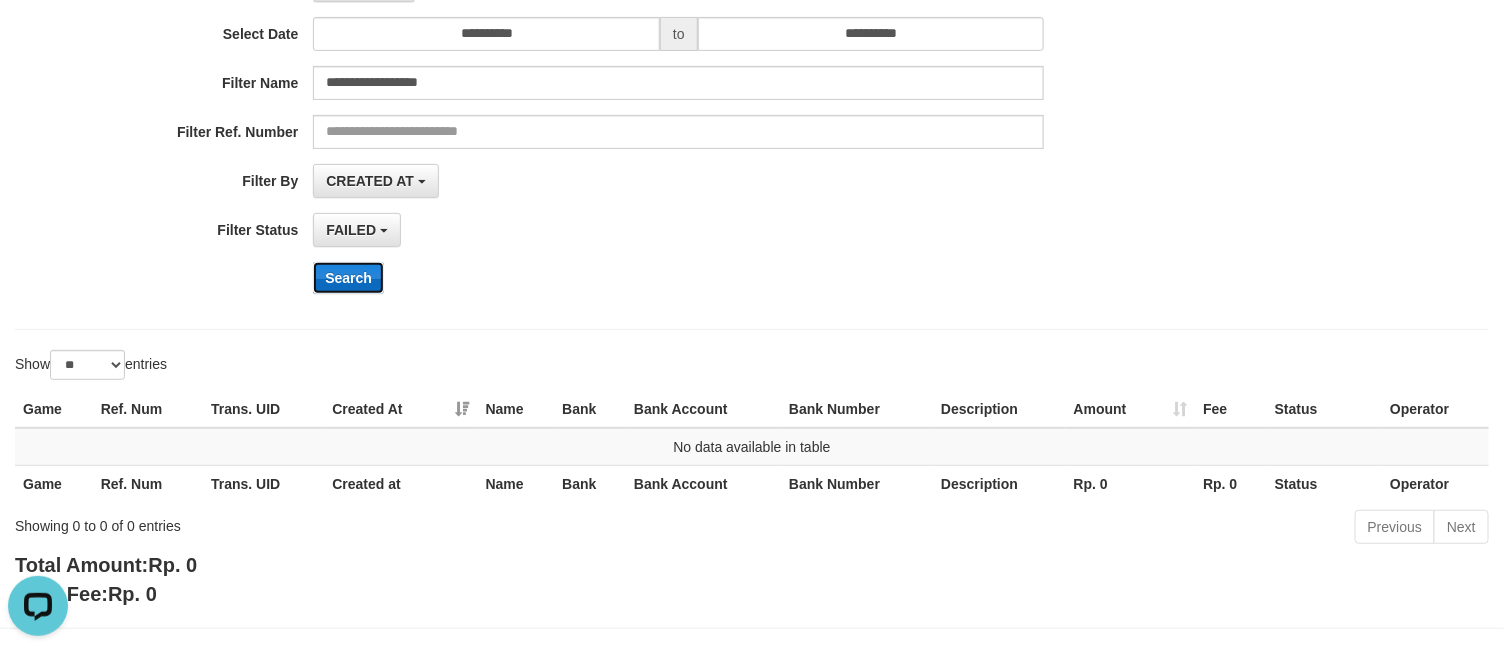 click on "Search" at bounding box center [348, 278] 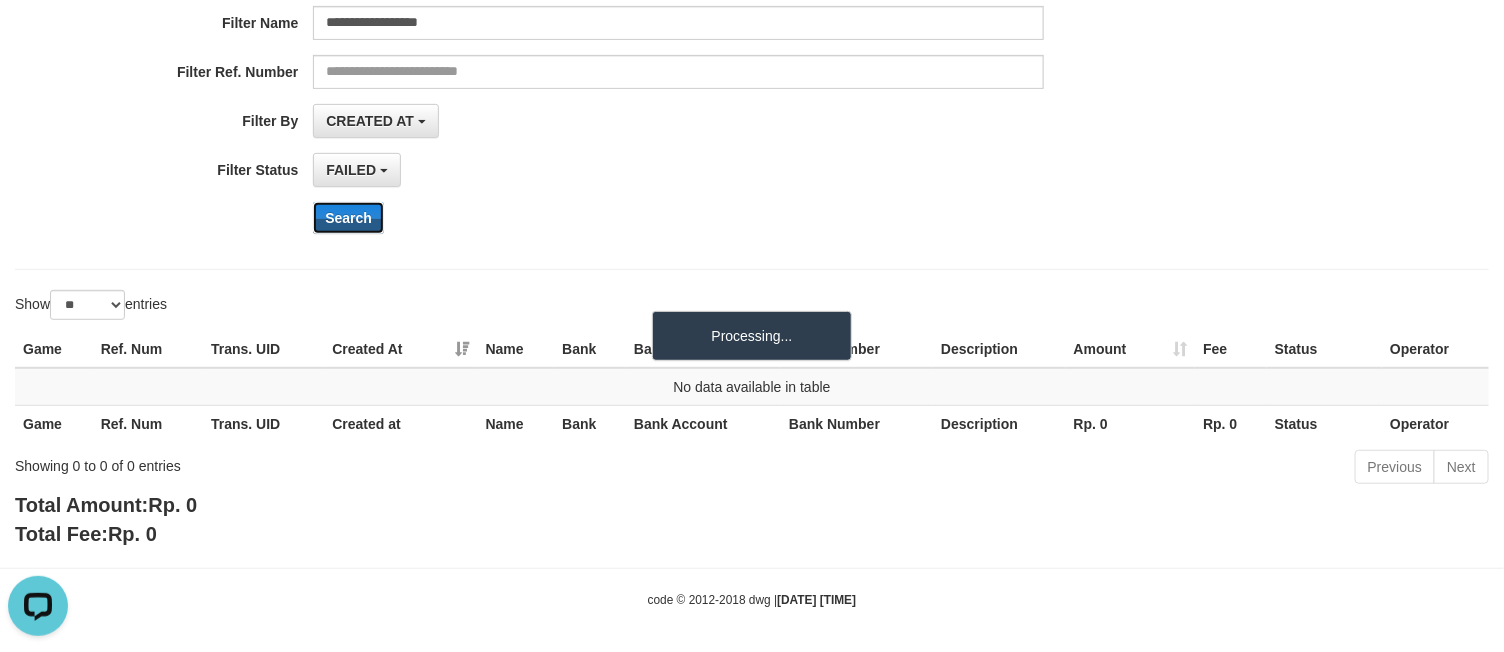scroll, scrollTop: 309, scrollLeft: 0, axis: vertical 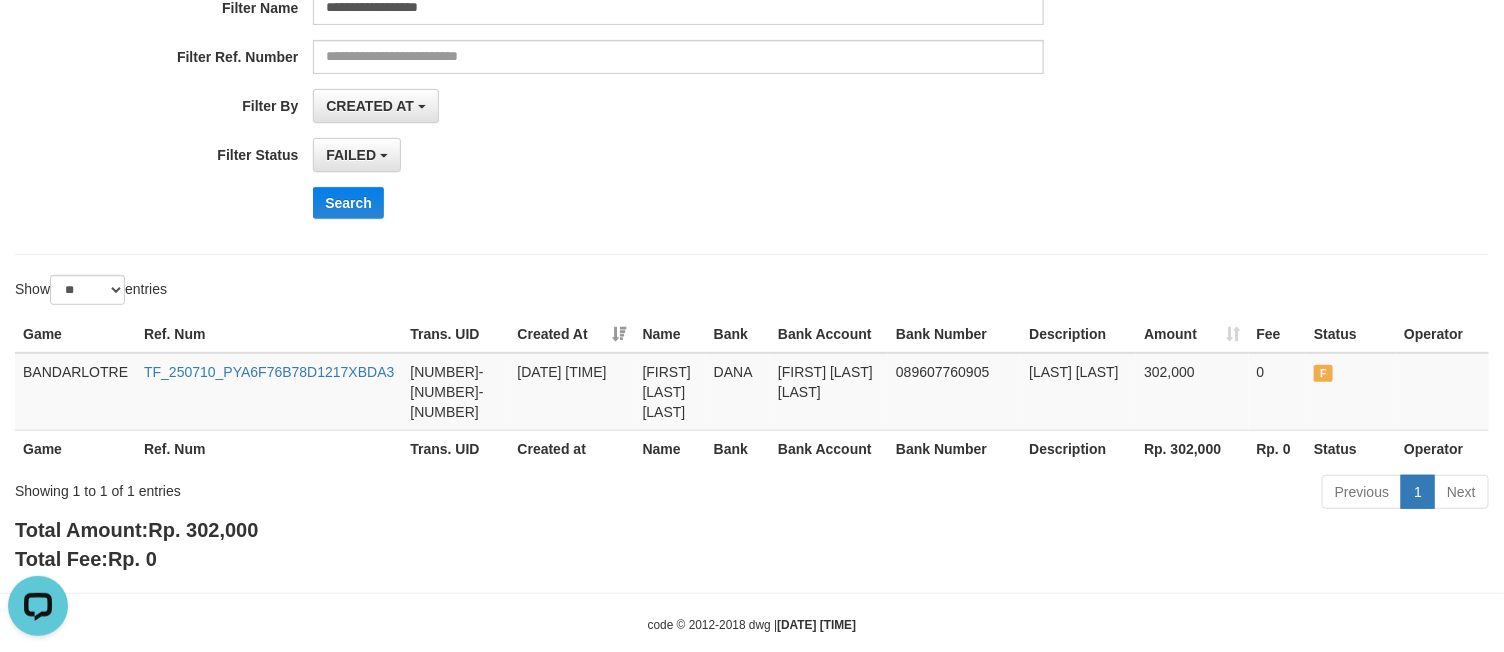 click on "**********" at bounding box center [626, 39] 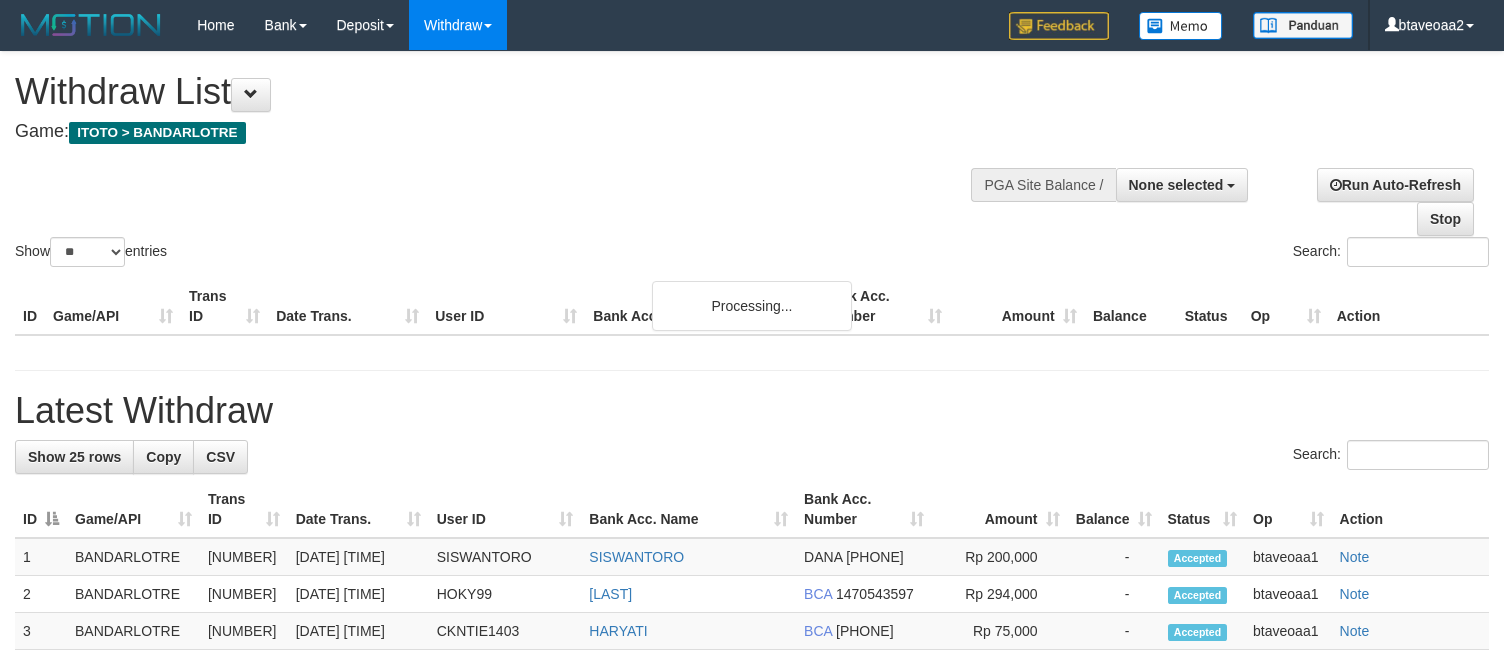 select 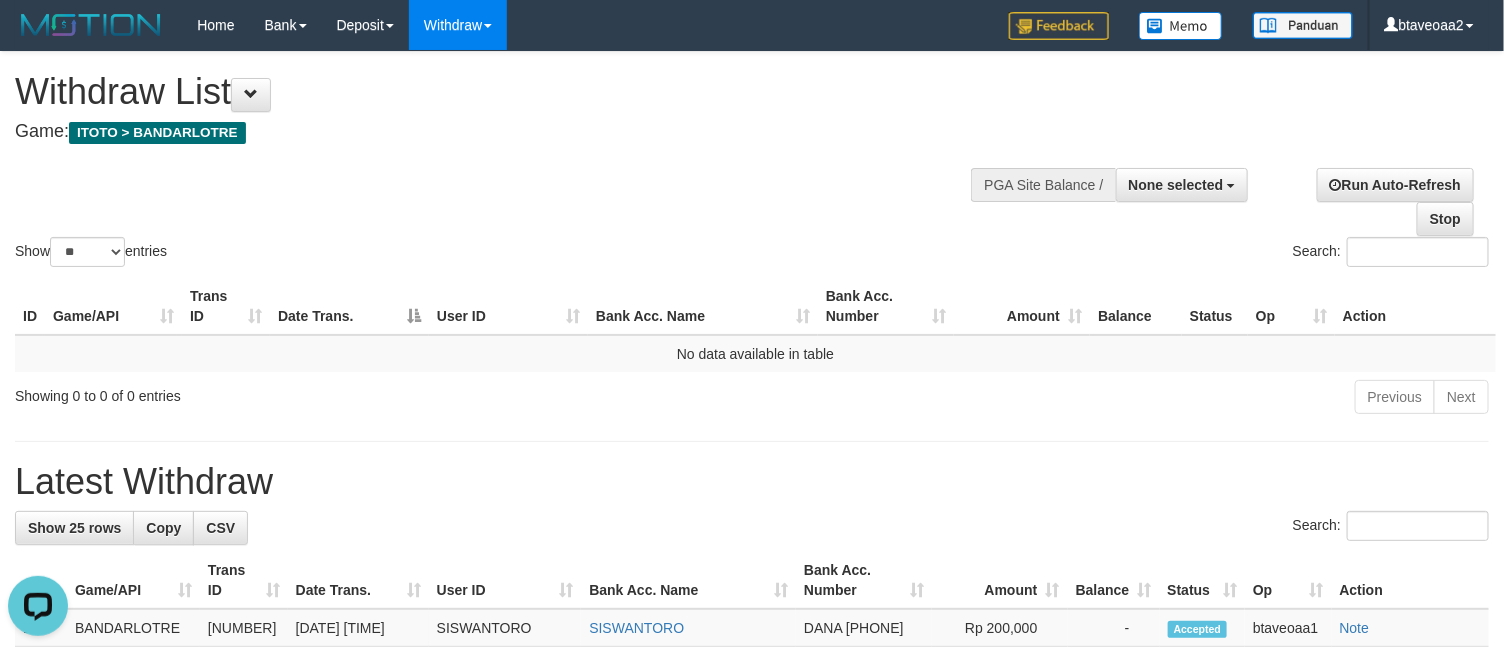 scroll, scrollTop: 0, scrollLeft: 0, axis: both 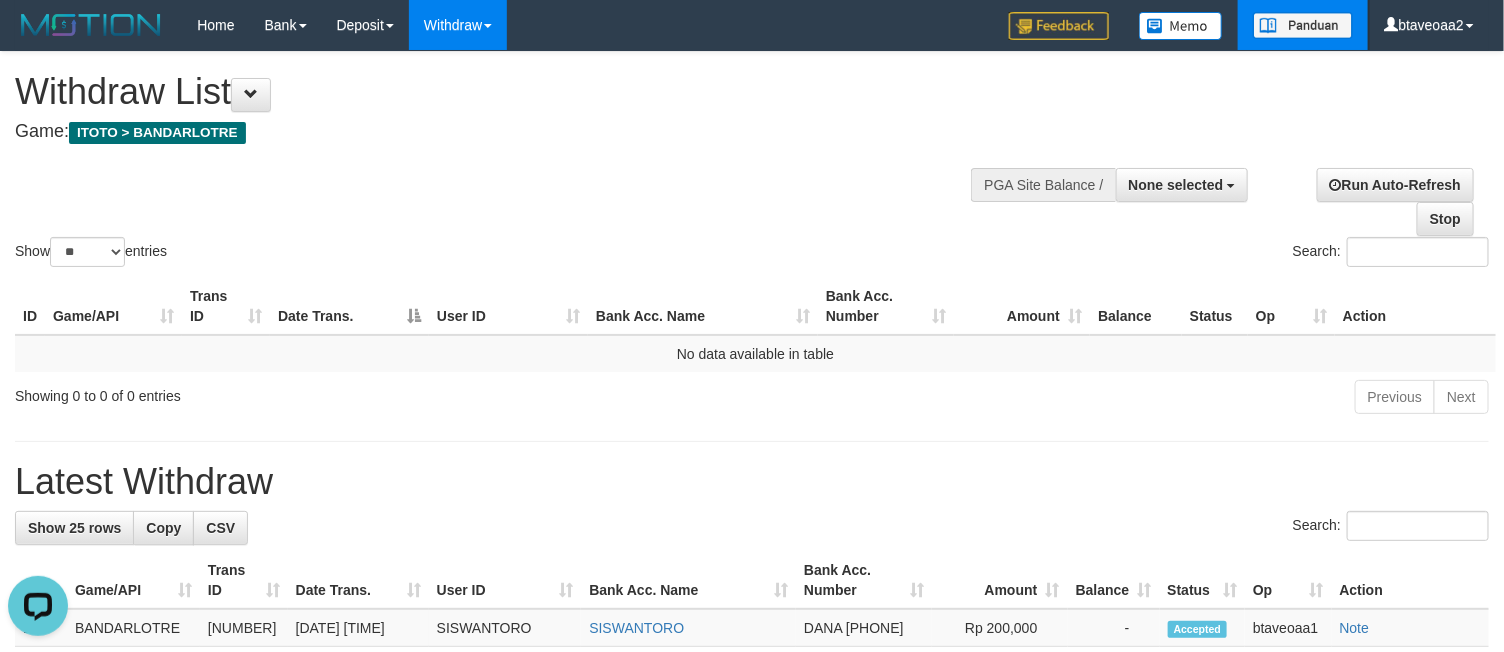 drag, startPoint x: 1473, startPoint y: 130, endPoint x: 1252, endPoint y: 4, distance: 254.39536 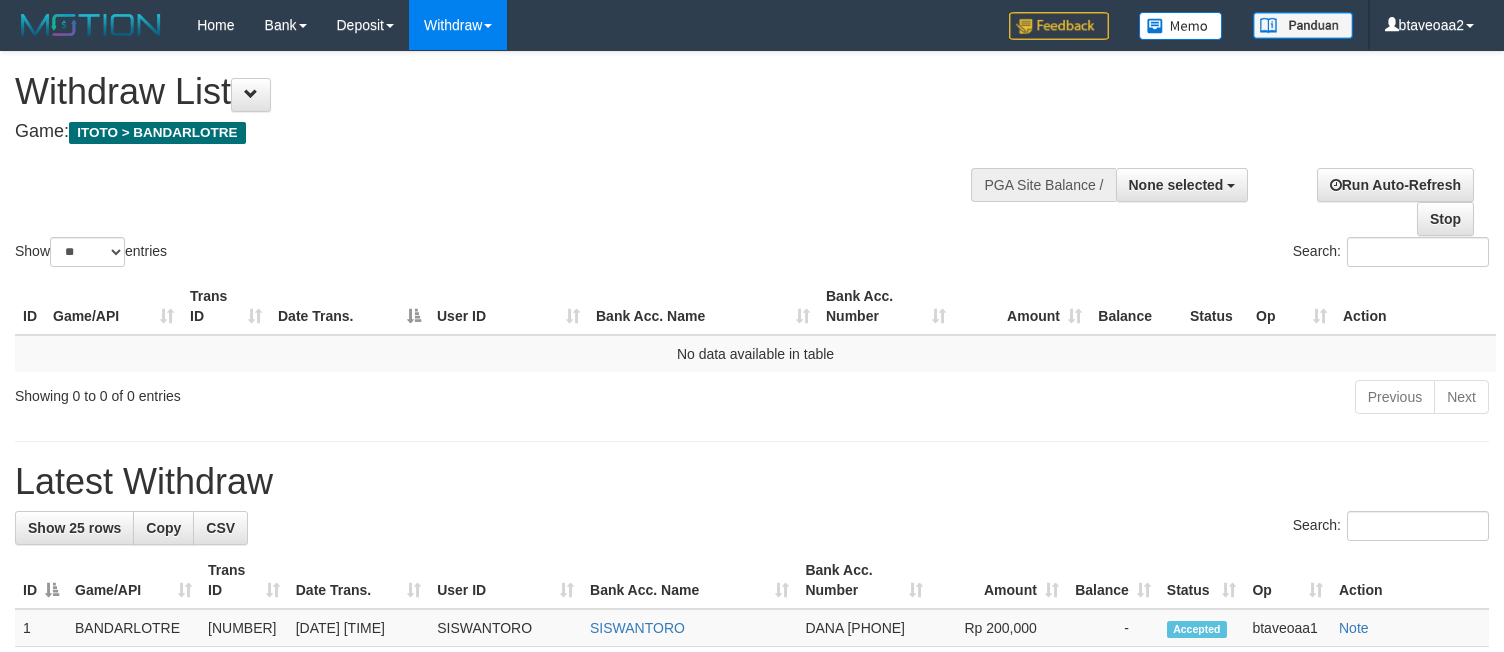 select 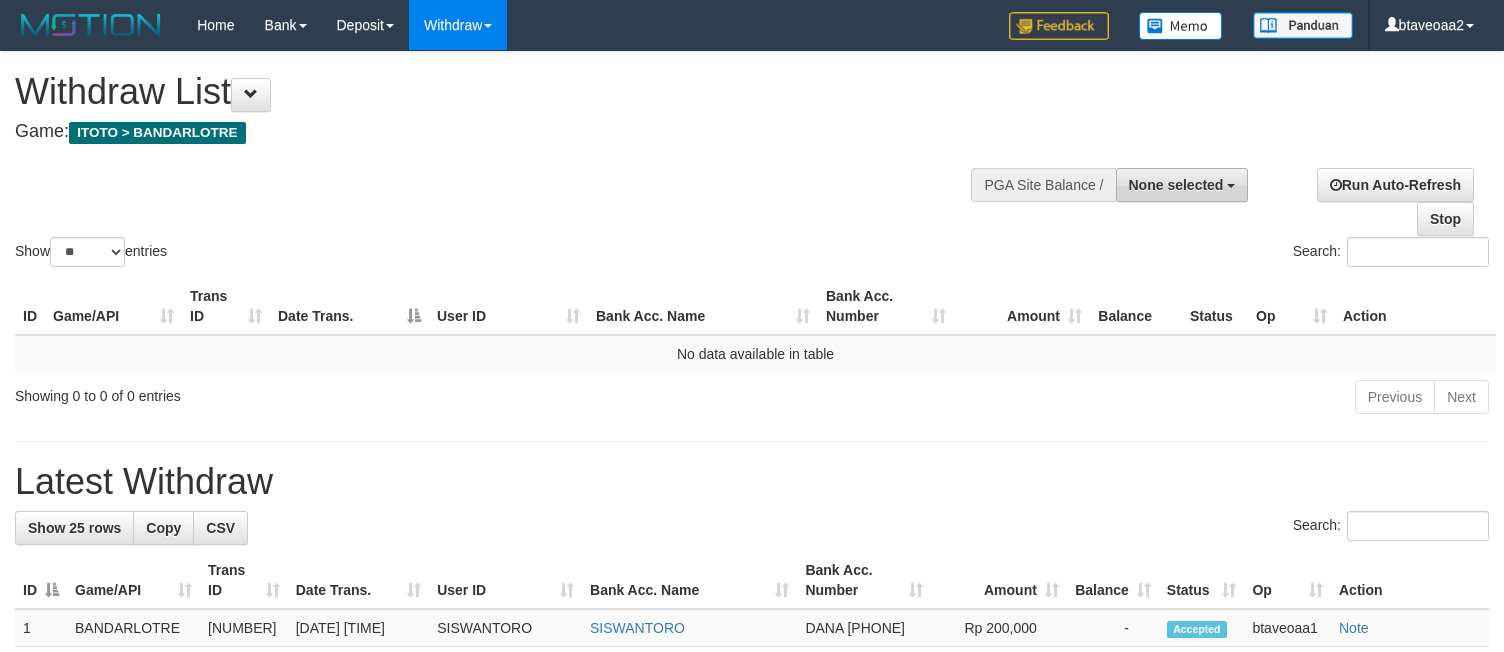 scroll, scrollTop: 0, scrollLeft: 0, axis: both 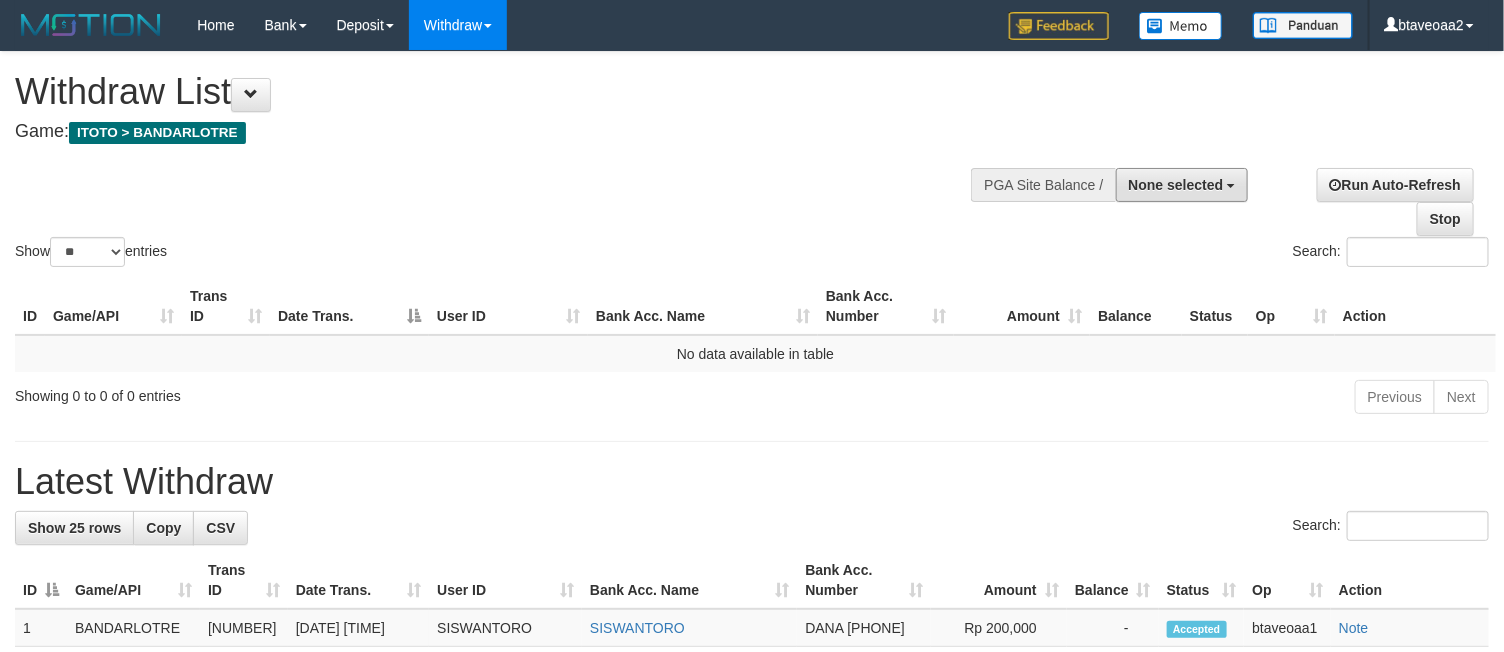 drag, startPoint x: 1165, startPoint y: 174, endPoint x: 1152, endPoint y: 216, distance: 43.965897 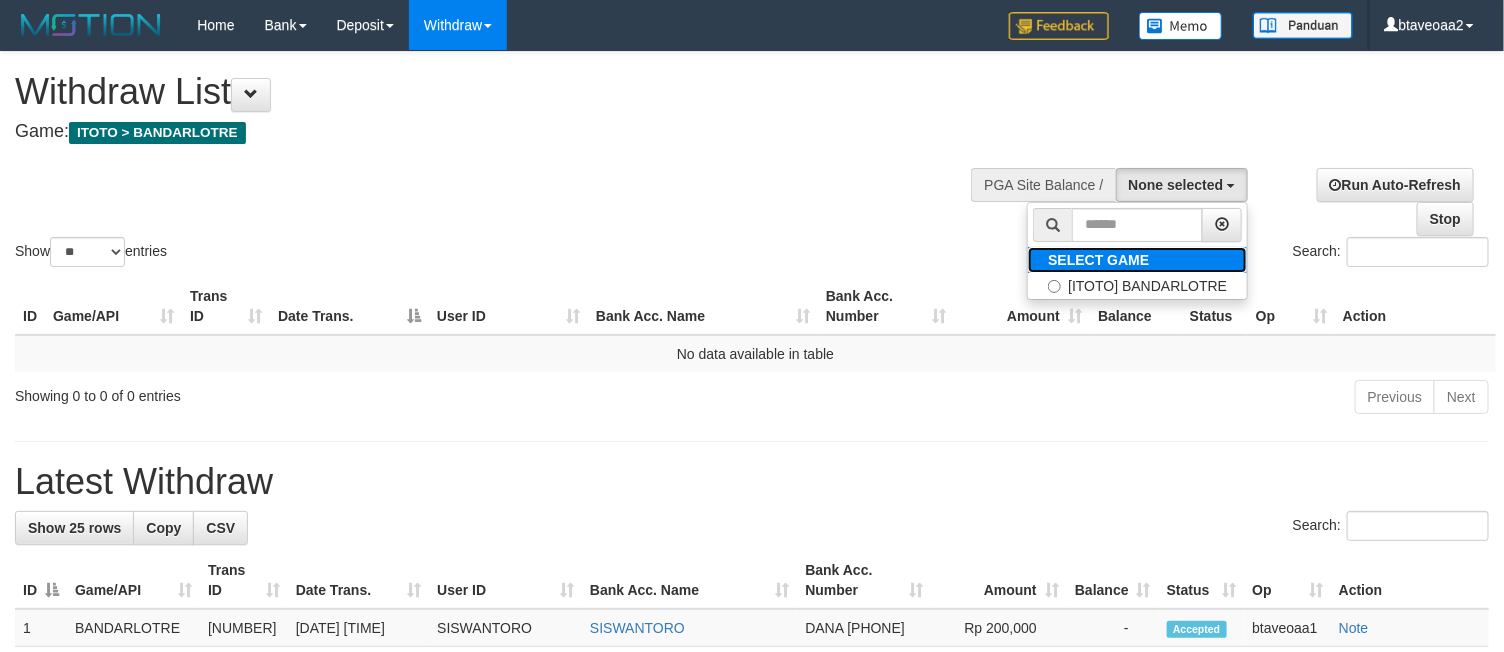 click on "SELECT GAME" at bounding box center [1098, 260] 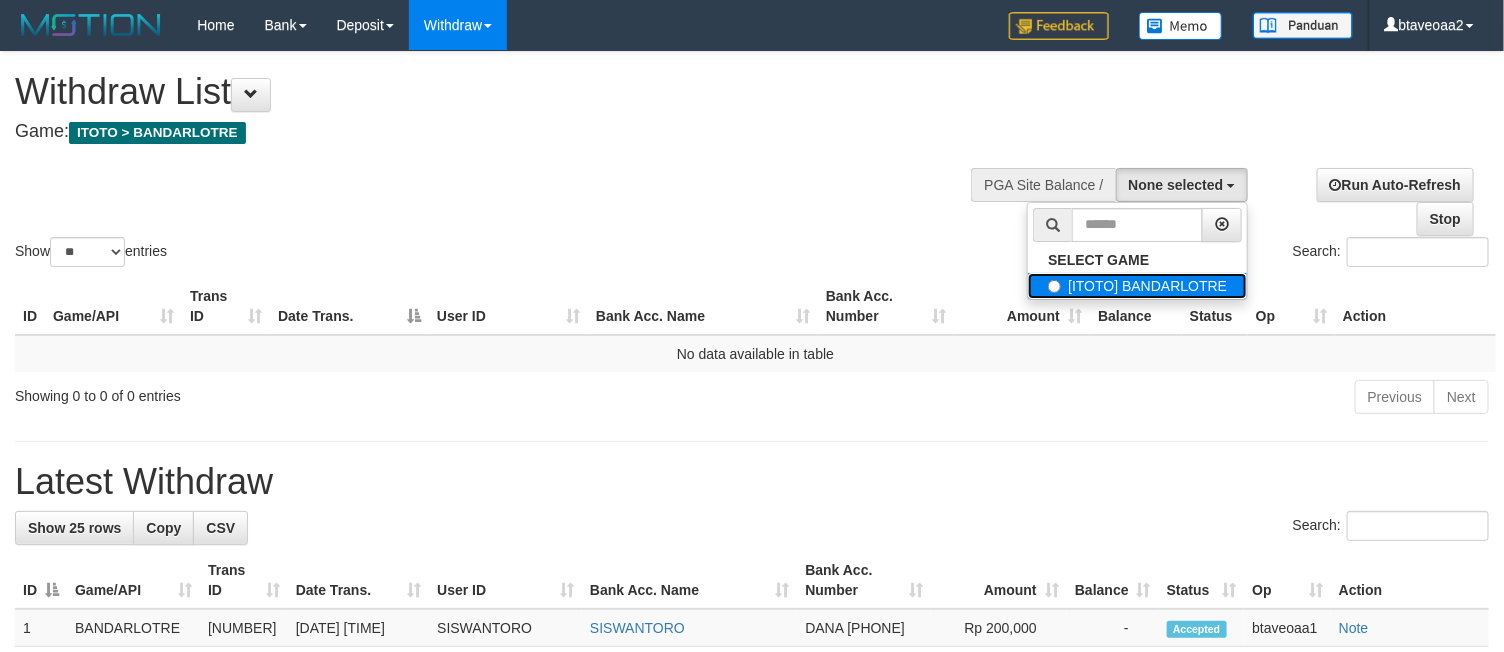 click on "[ITOTO] BANDARLOTRE" at bounding box center [1137, 286] 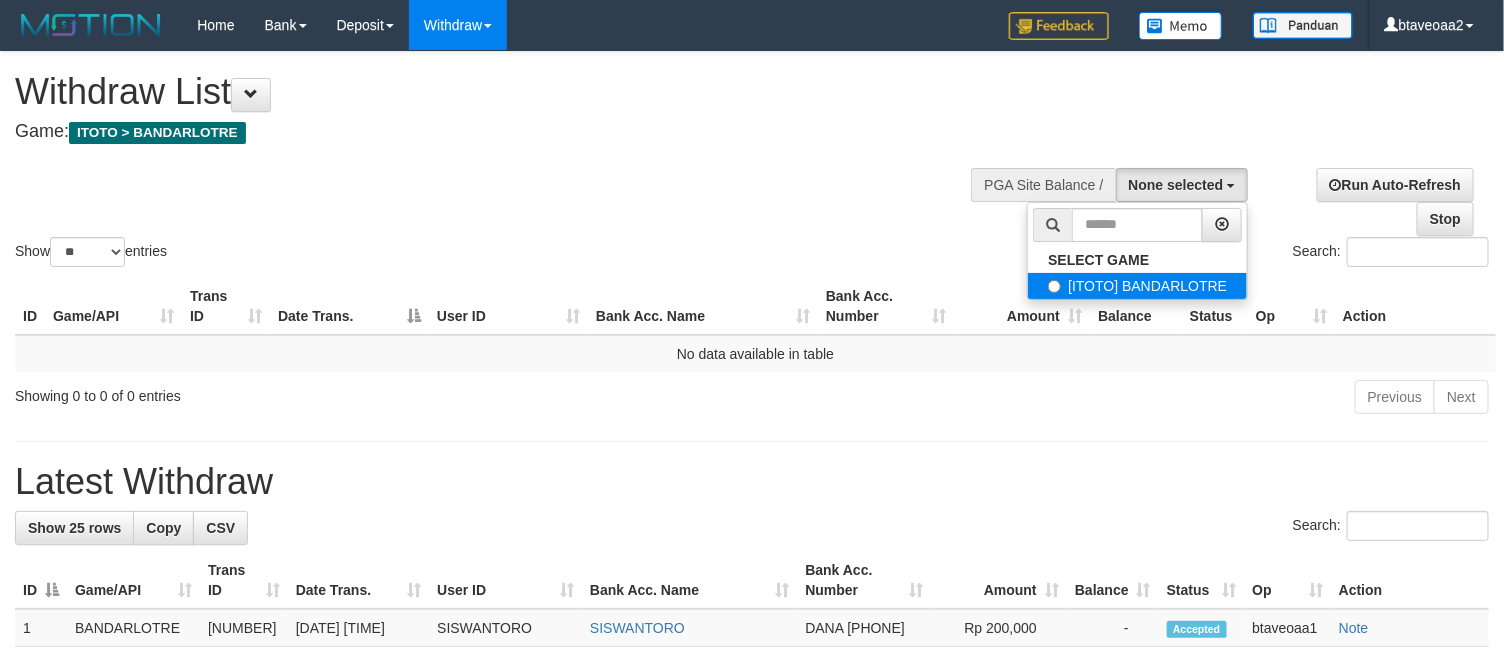 select on "****" 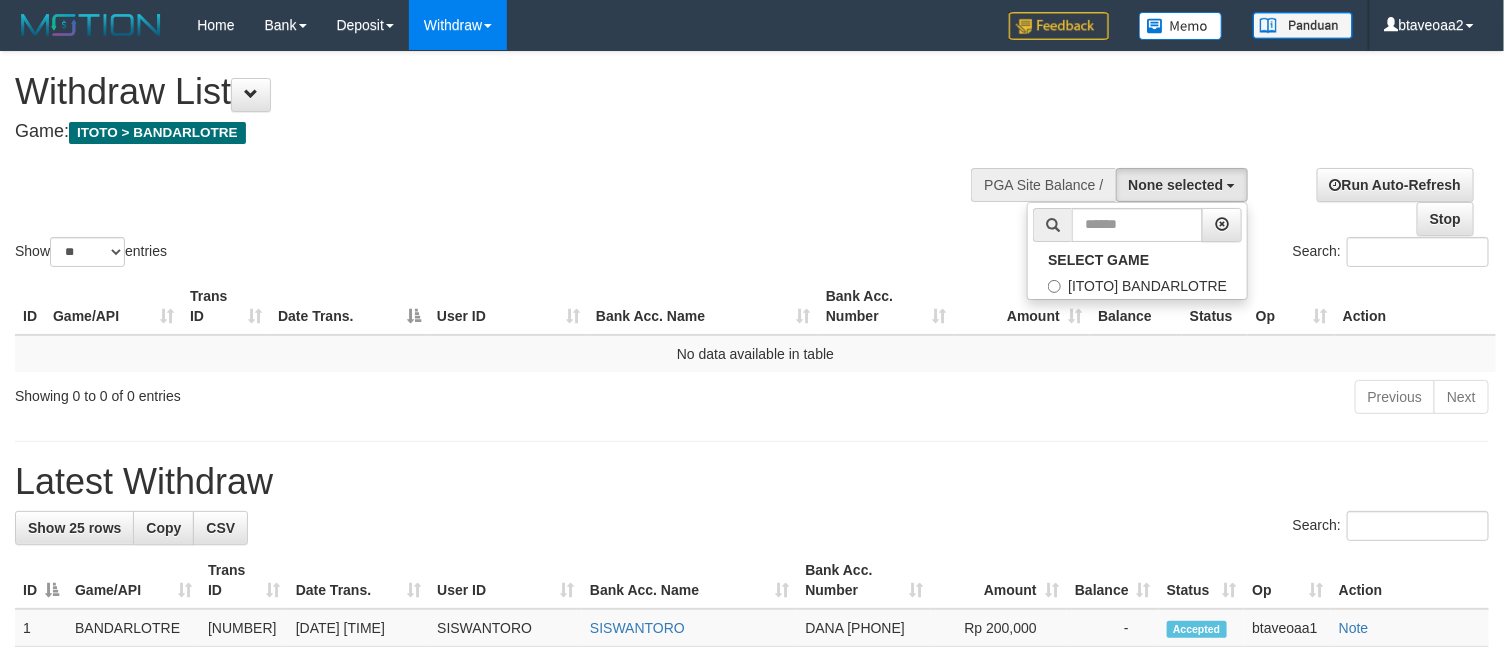 scroll, scrollTop: 18, scrollLeft: 0, axis: vertical 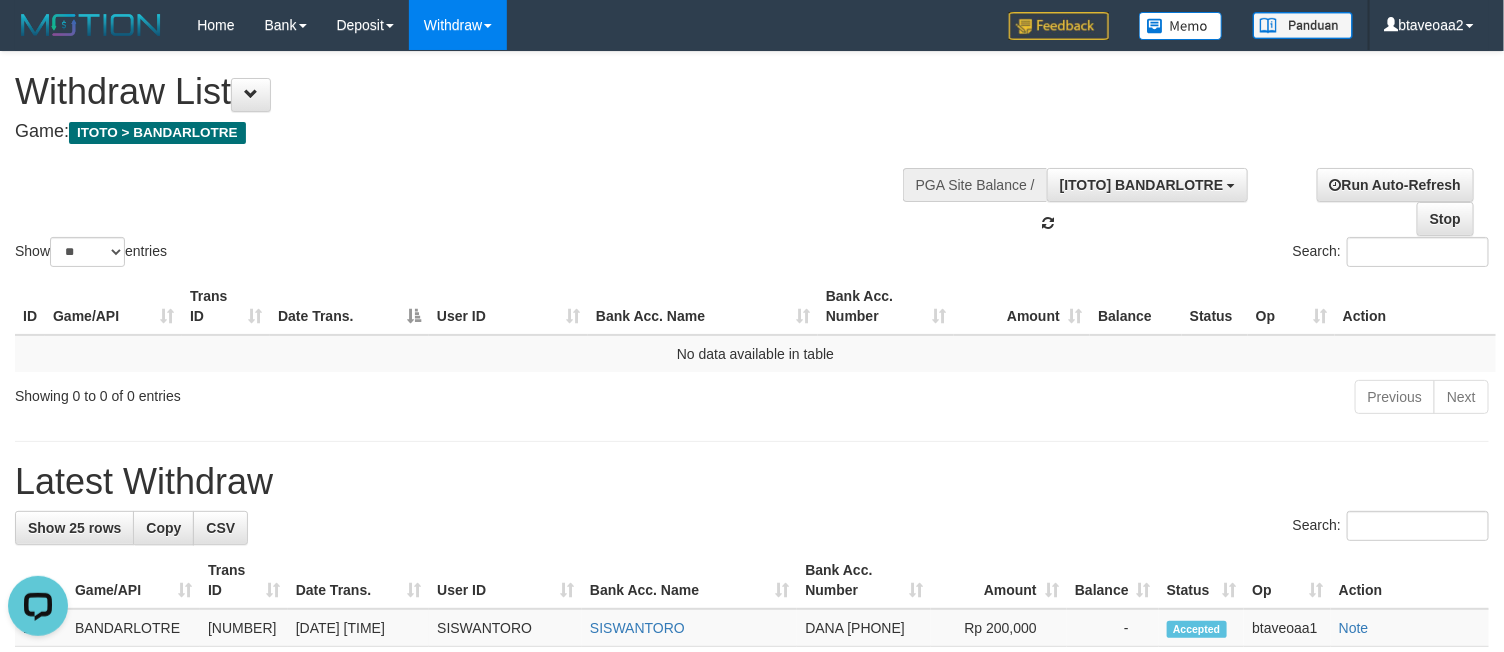 click on "Show  ** ** ** ***  entries Search:" at bounding box center (752, 161) 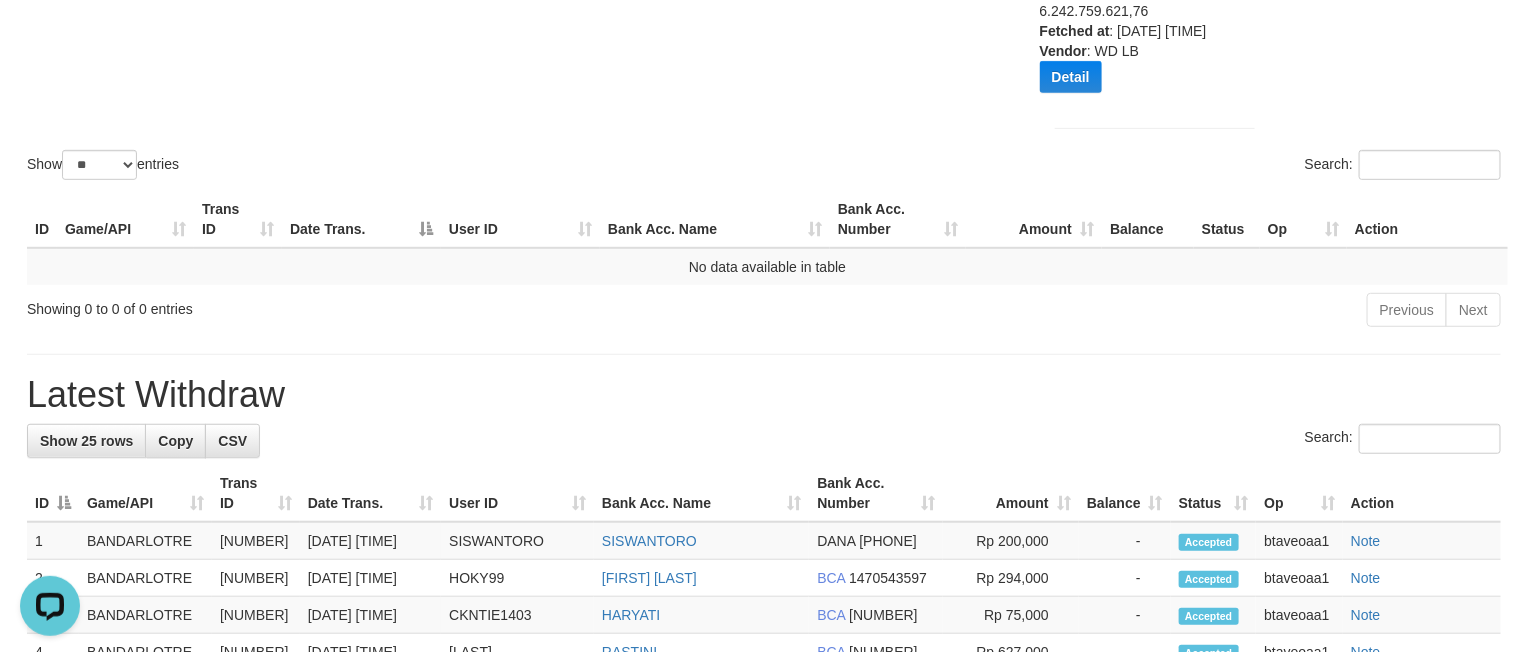 scroll, scrollTop: 300, scrollLeft: 0, axis: vertical 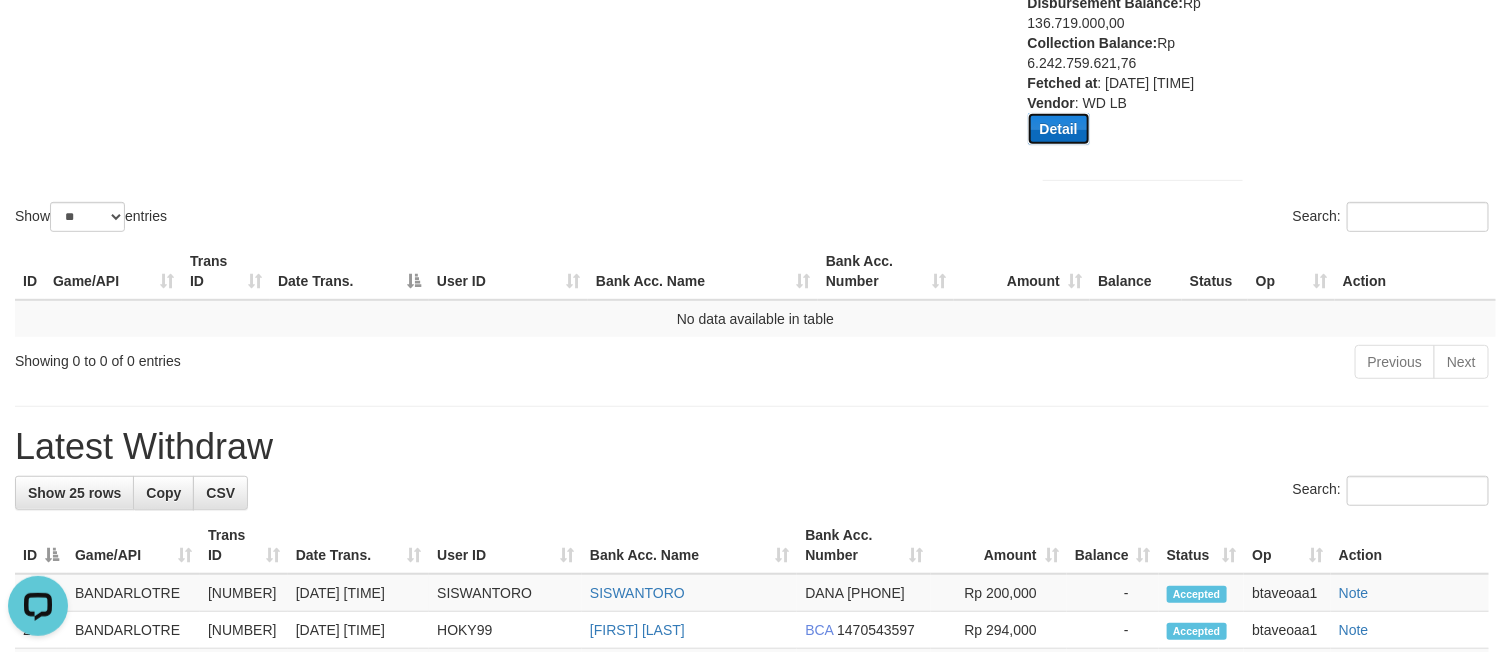 click on "Detail" at bounding box center [1059, 129] 